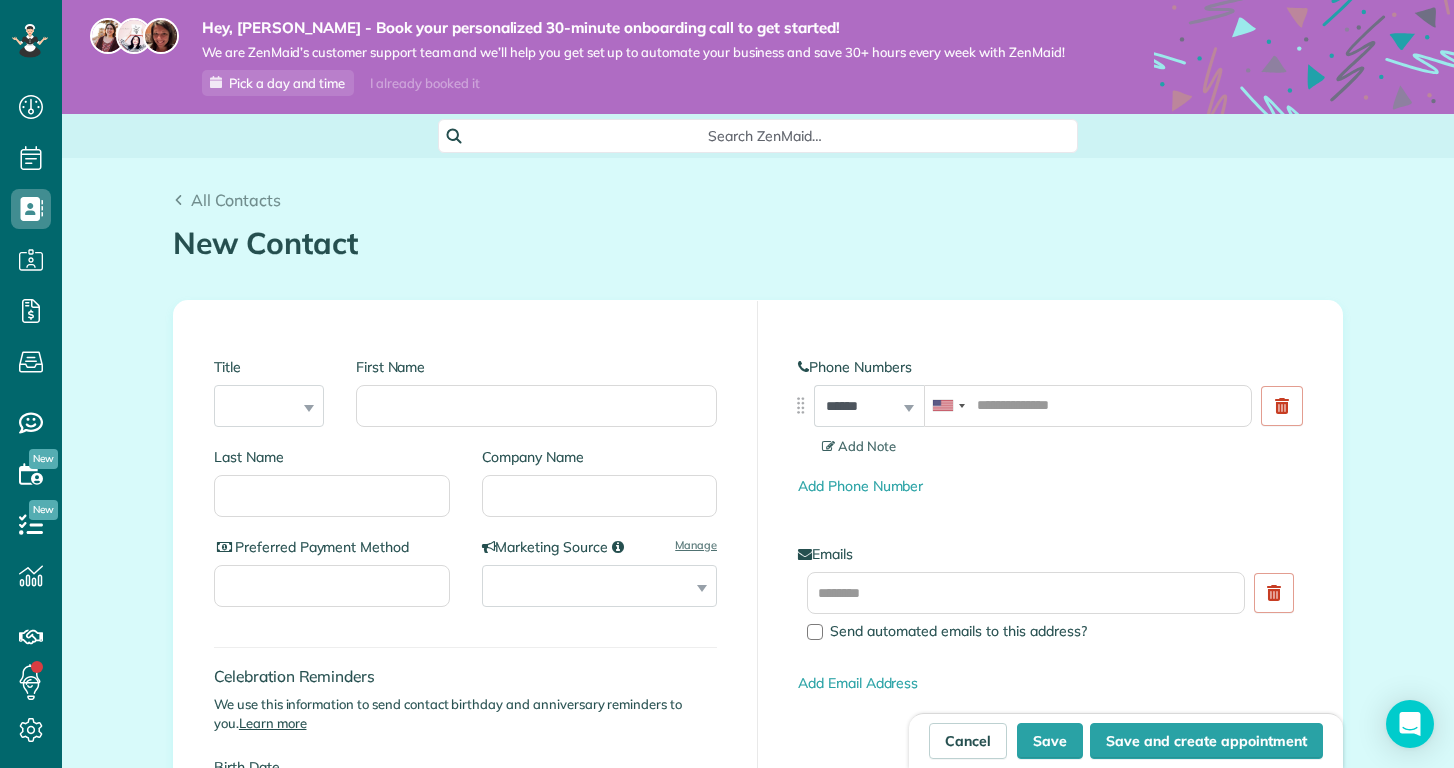 scroll, scrollTop: 0, scrollLeft: 0, axis: both 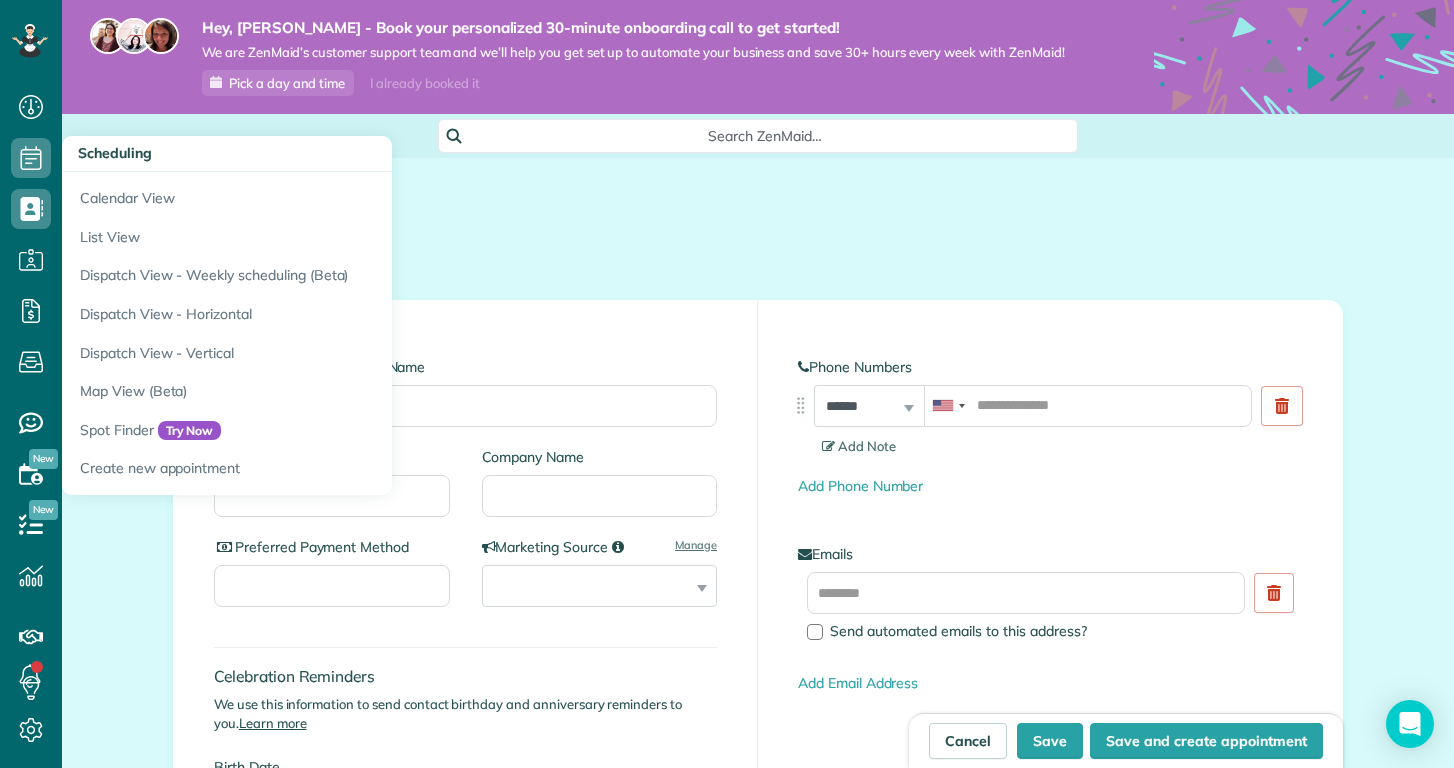 click 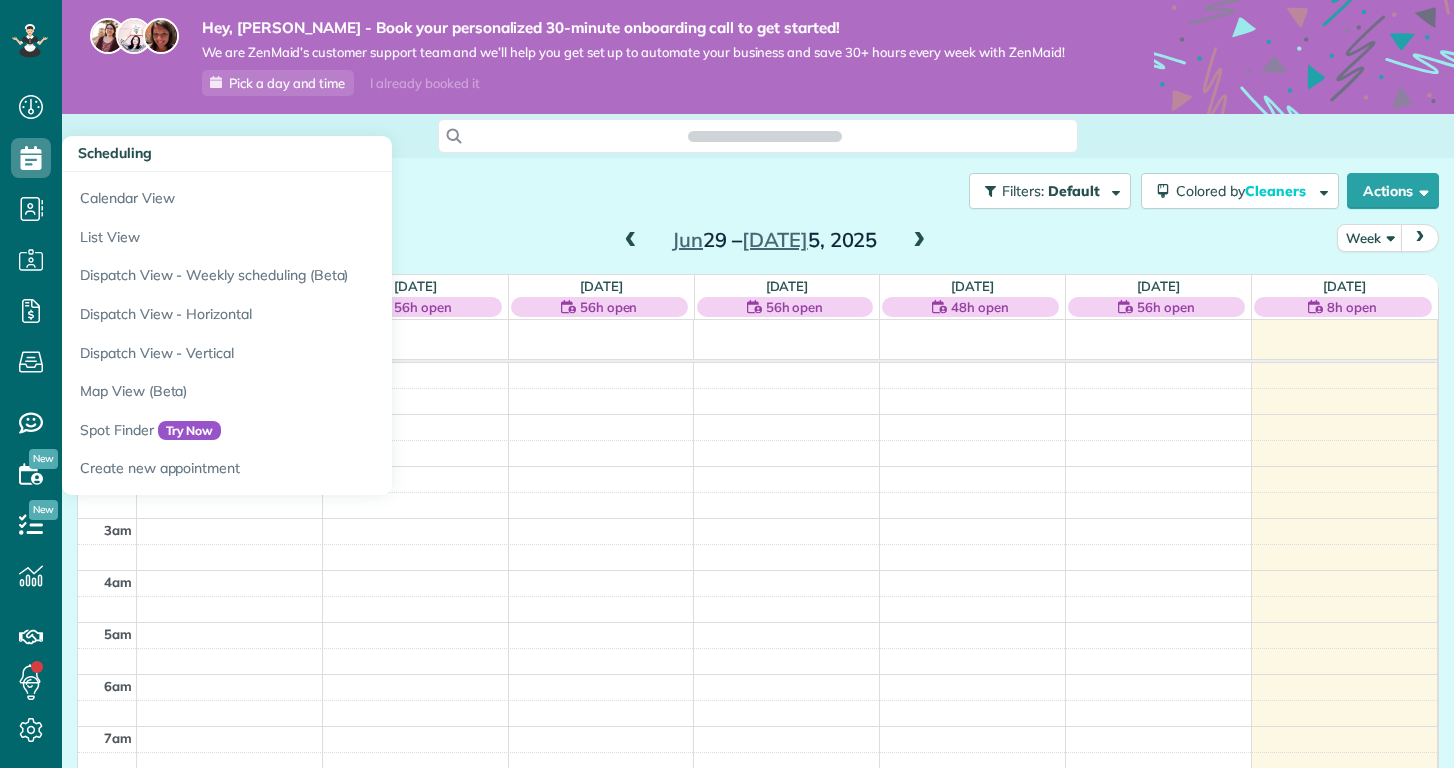 click at bounding box center [1420, 237] 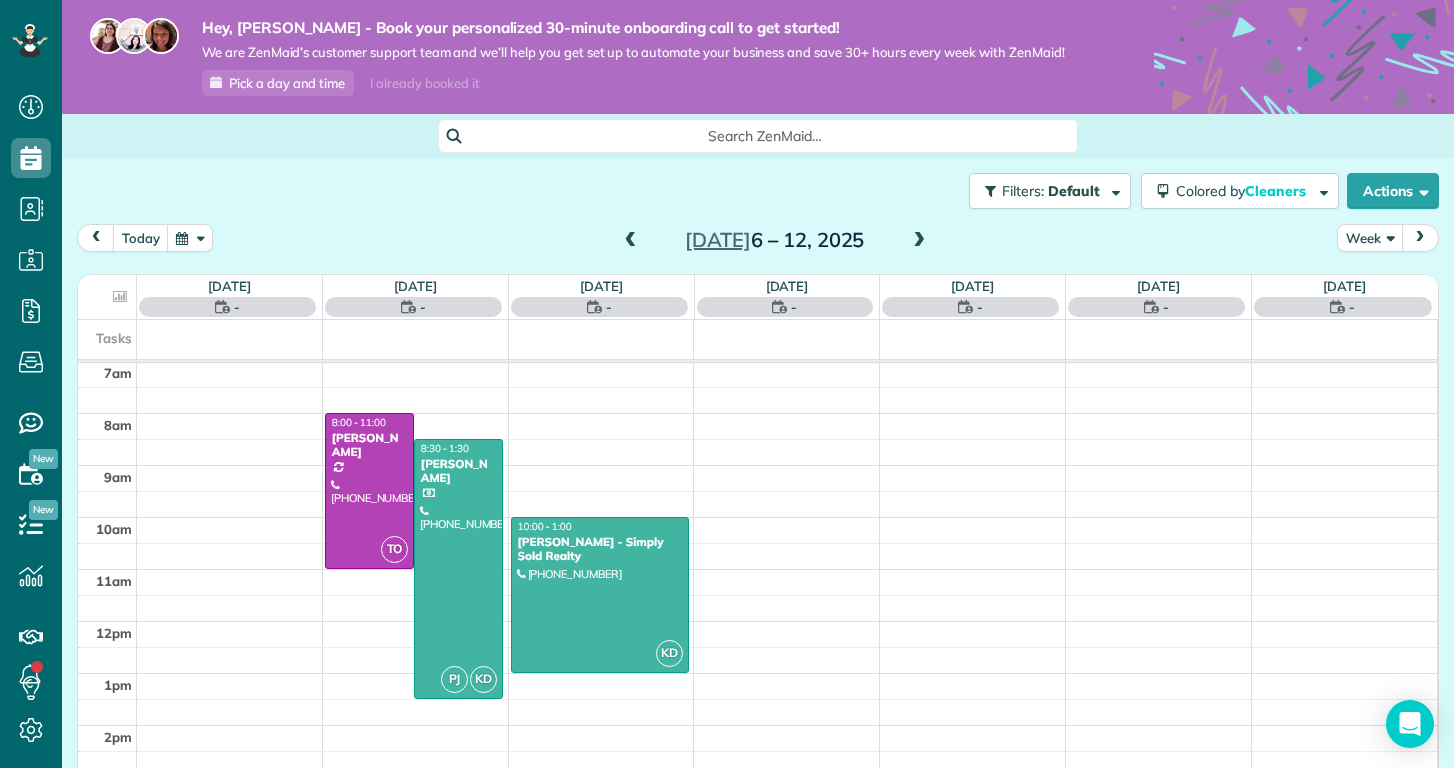 scroll, scrollTop: 365, scrollLeft: 0, axis: vertical 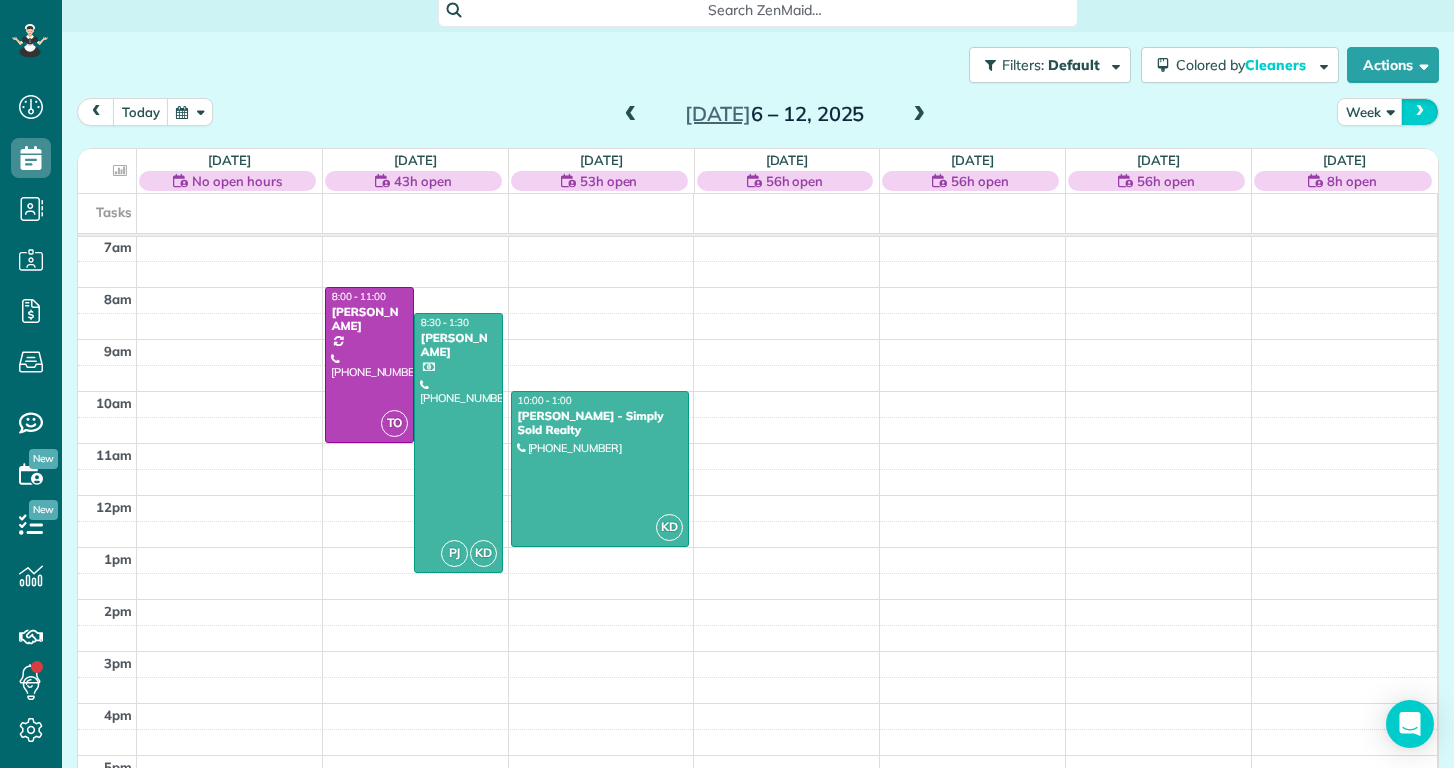 click at bounding box center (1420, 111) 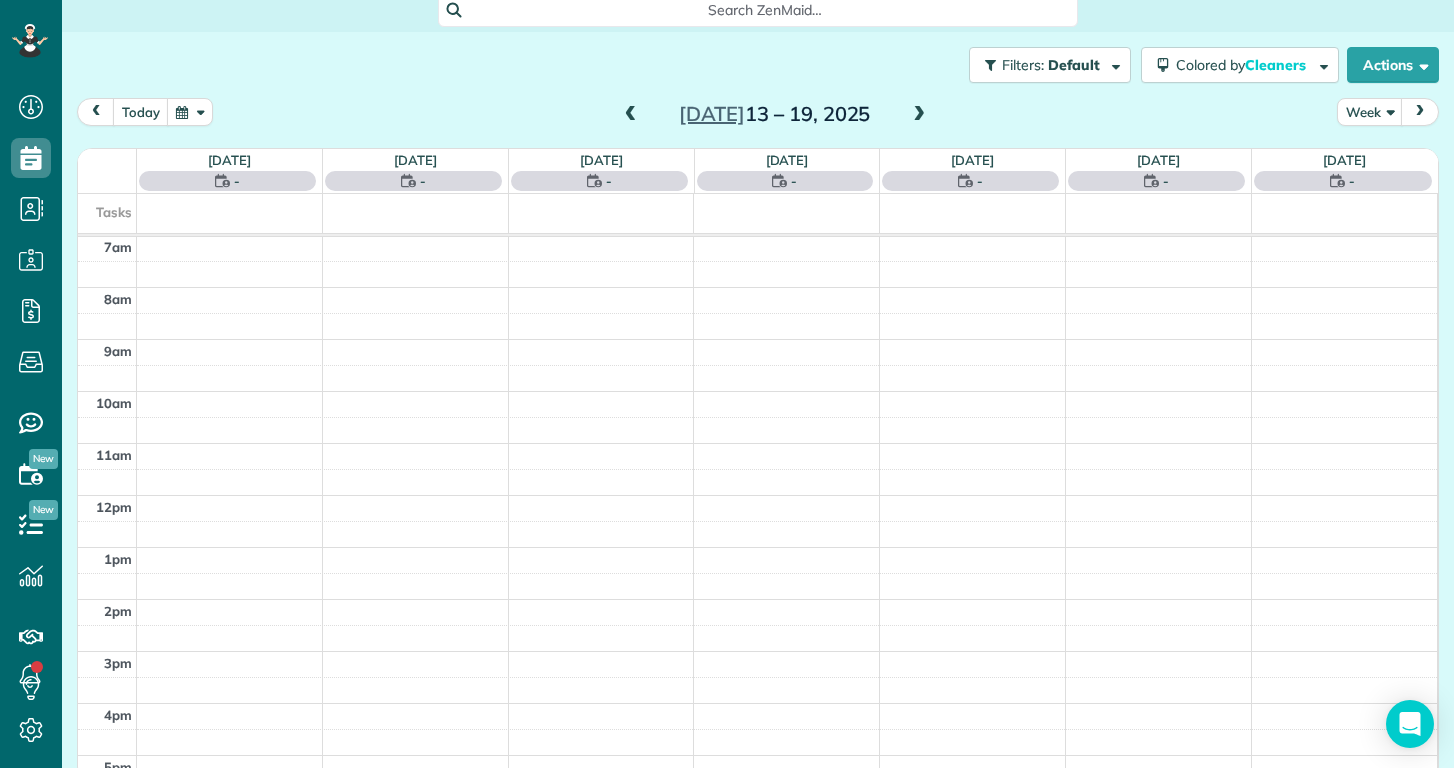 scroll, scrollTop: 365, scrollLeft: 0, axis: vertical 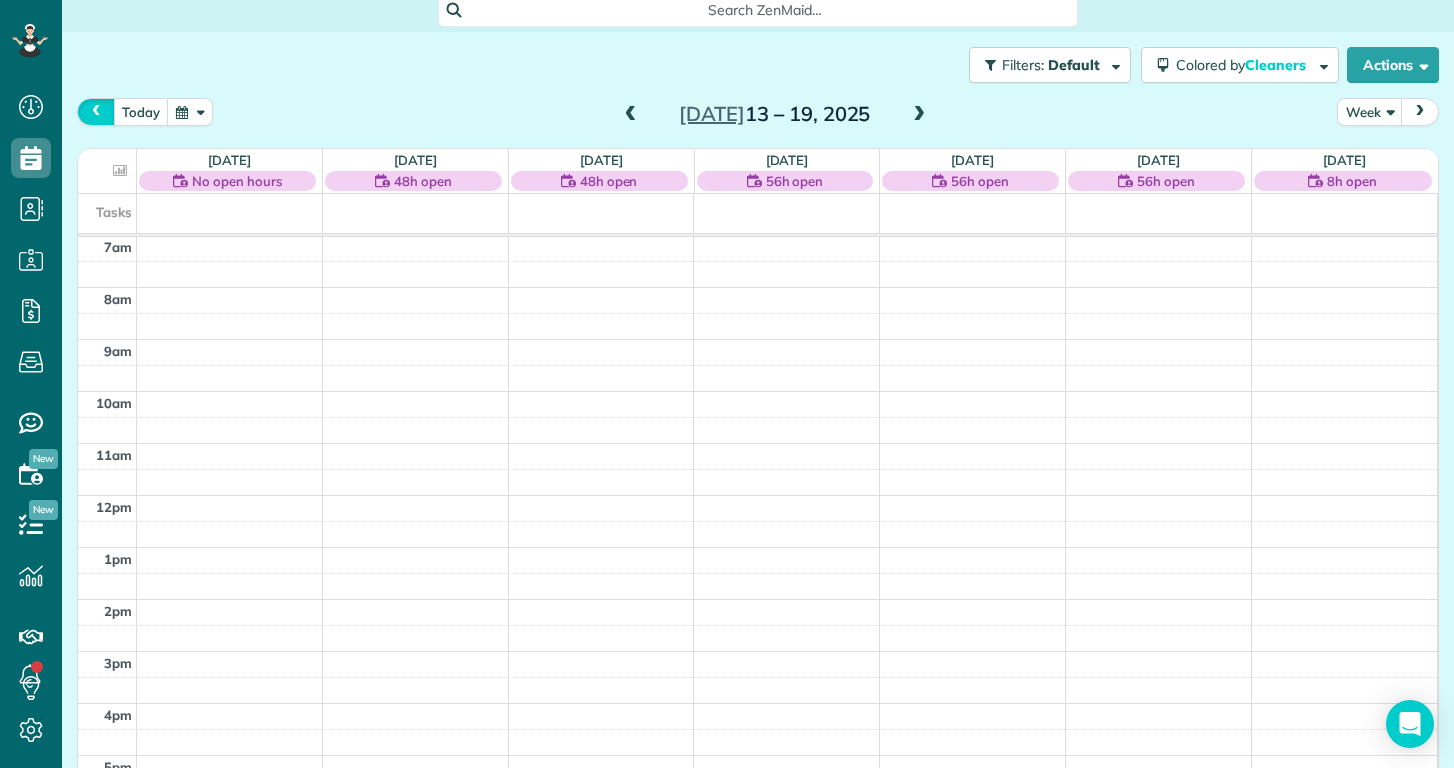 click at bounding box center (96, 111) 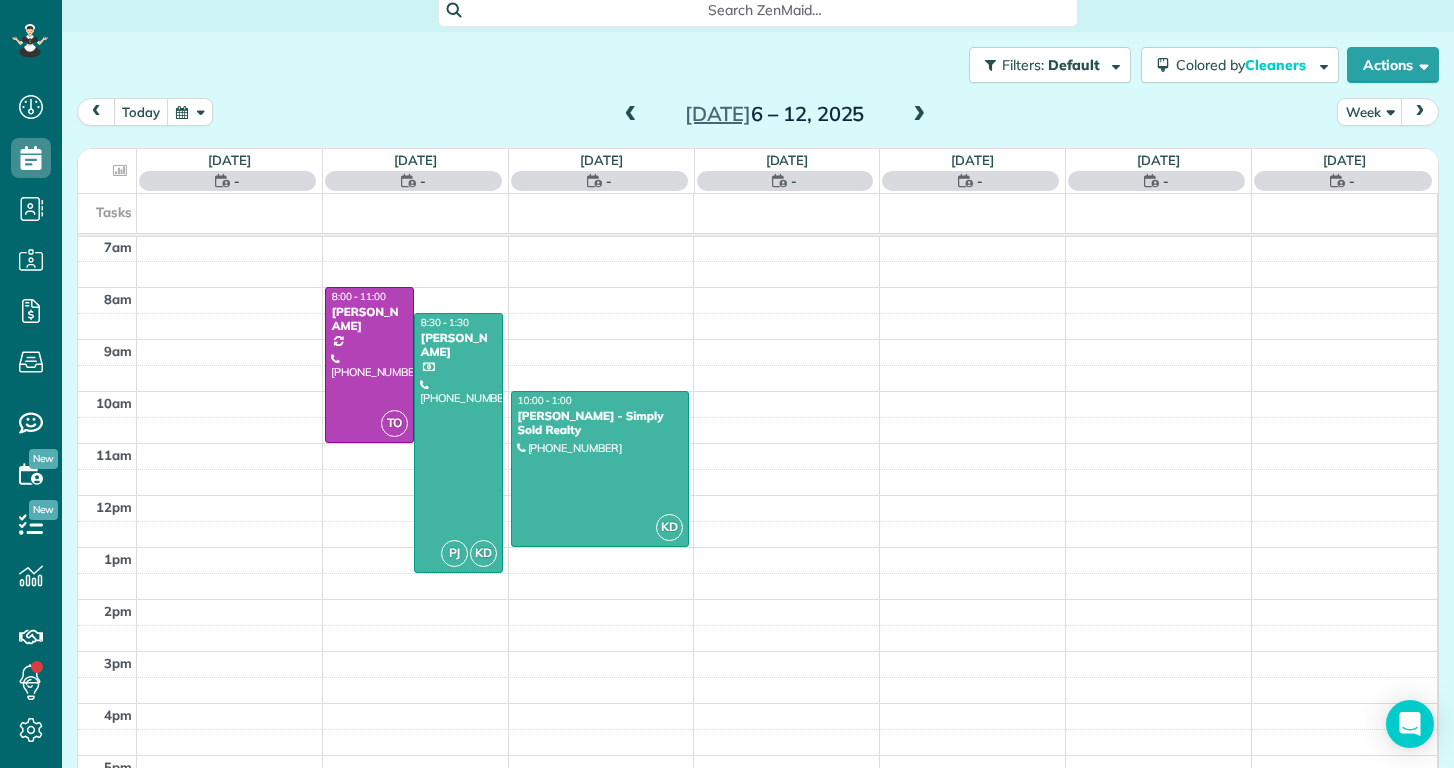 scroll, scrollTop: 365, scrollLeft: 0, axis: vertical 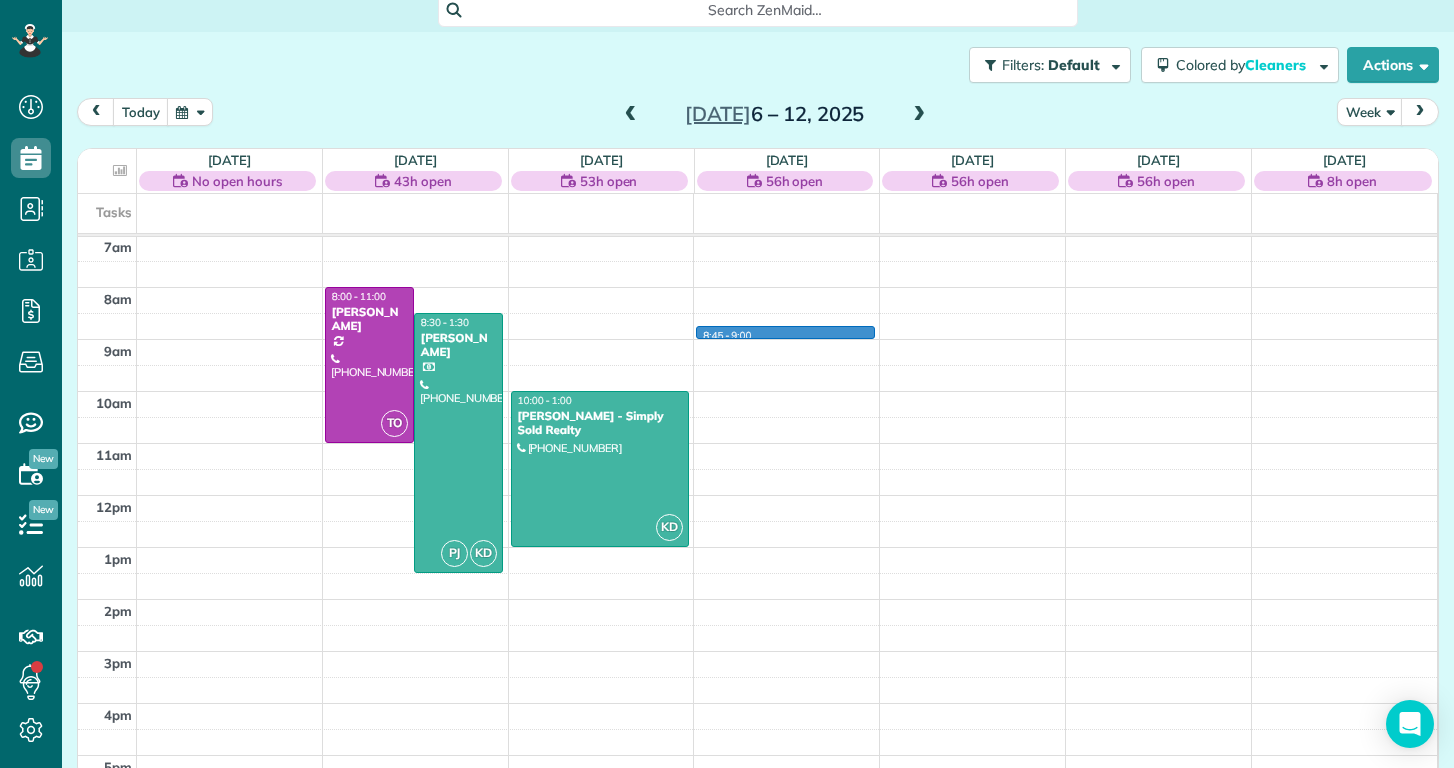click on "12am 1am 2am 3am 4am 5am 6am 7am 8am 9am 10am 11am 12pm 1pm 2pm 3pm 4pm 5pm 6pm 7pm 8pm 9pm 10pm 11pm TO 8:00 - 11:00 Kelly Delaney (910) 650-2280 907 Eakins Lane Richlands, NC 28574 PJ KD 8:30 - 1:30 Alexandria Mullins Mullins (704) 401-6343 213 Admiral Court Sneads Ferry, NC 28460 KD 10:00 - 1:00 Priscilla Parrott - Simply Sold Realty (920) 427-0852 4c Port West Ct Swansboro, NC ? 8:45 - 9:00" at bounding box center (757, 495) 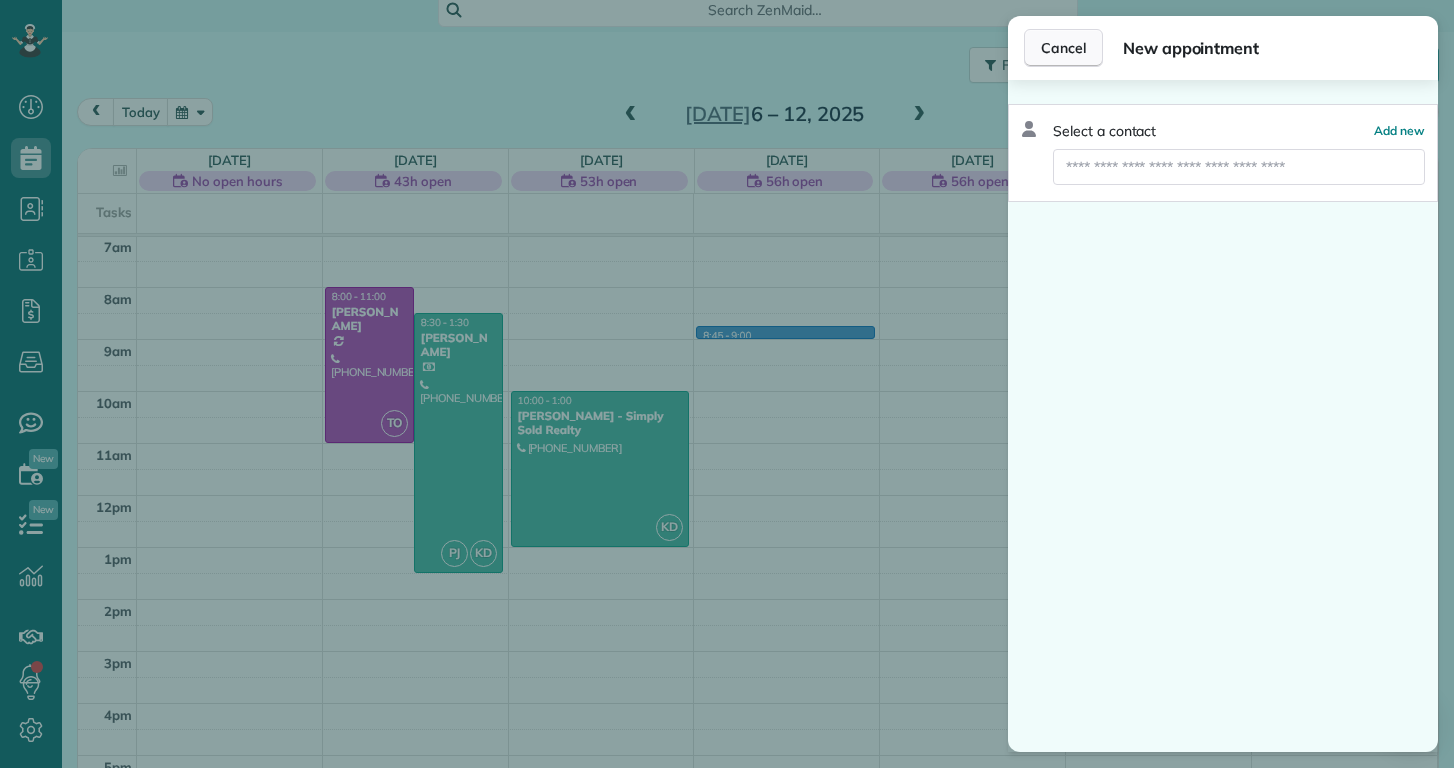 click on "Cancel" at bounding box center [1063, 48] 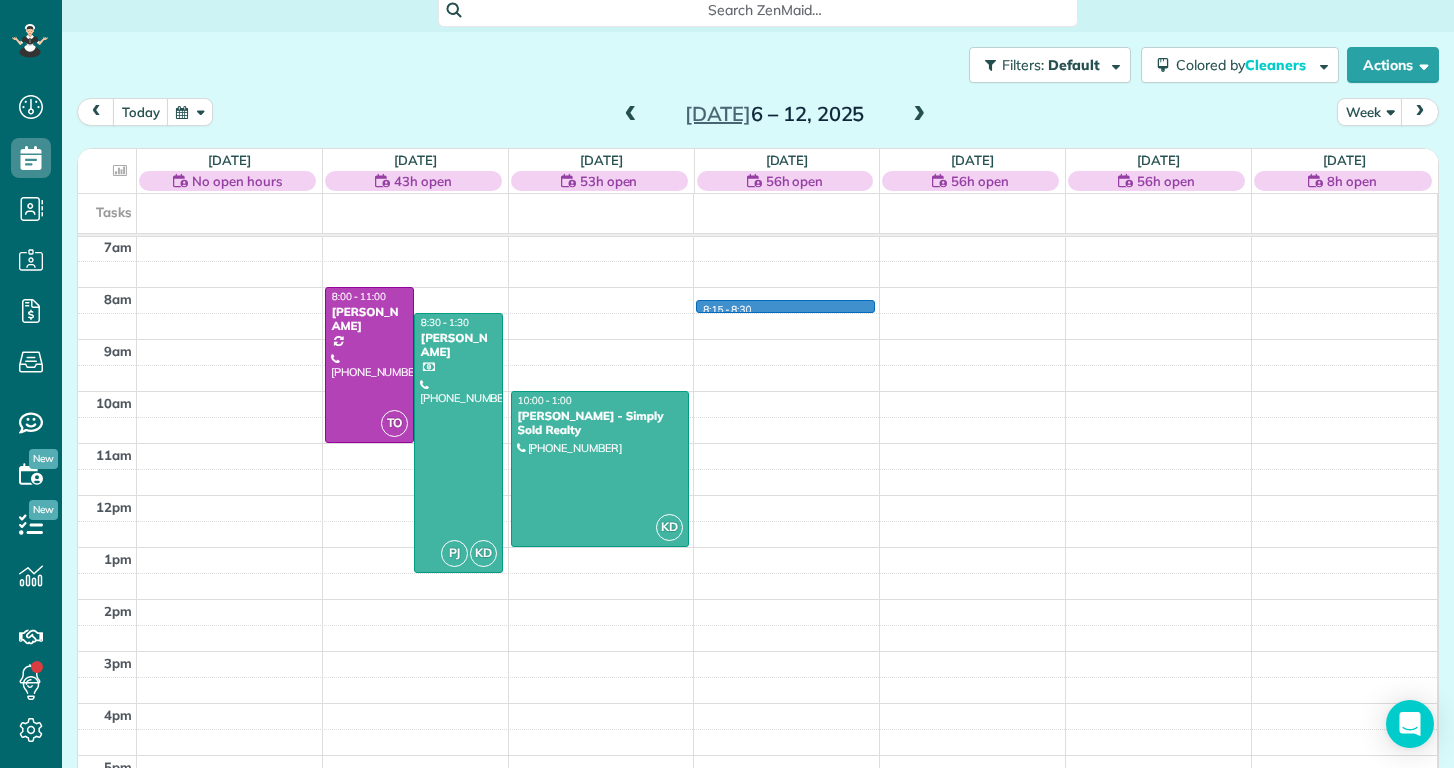 click on "12am 1am 2am 3am 4am 5am 6am 7am 8am 9am 10am 11am 12pm 1pm 2pm 3pm 4pm 5pm 6pm 7pm 8pm 9pm 10pm 11pm TO 8:00 - 11:00 Kelly Delaney (910) 650-2280 907 Eakins Lane Richlands, NC 28574 PJ KD 8:30 - 1:30 Alexandria Mullins Mullins (704) 401-6343 213 Admiral Court Sneads Ferry, NC 28460 KD 10:00 - 1:00 Priscilla Parrott - Simply Sold Realty (920) 427-0852 4c Port West Ct Swansboro, NC ? 8:15 - 8:30" at bounding box center [757, 495] 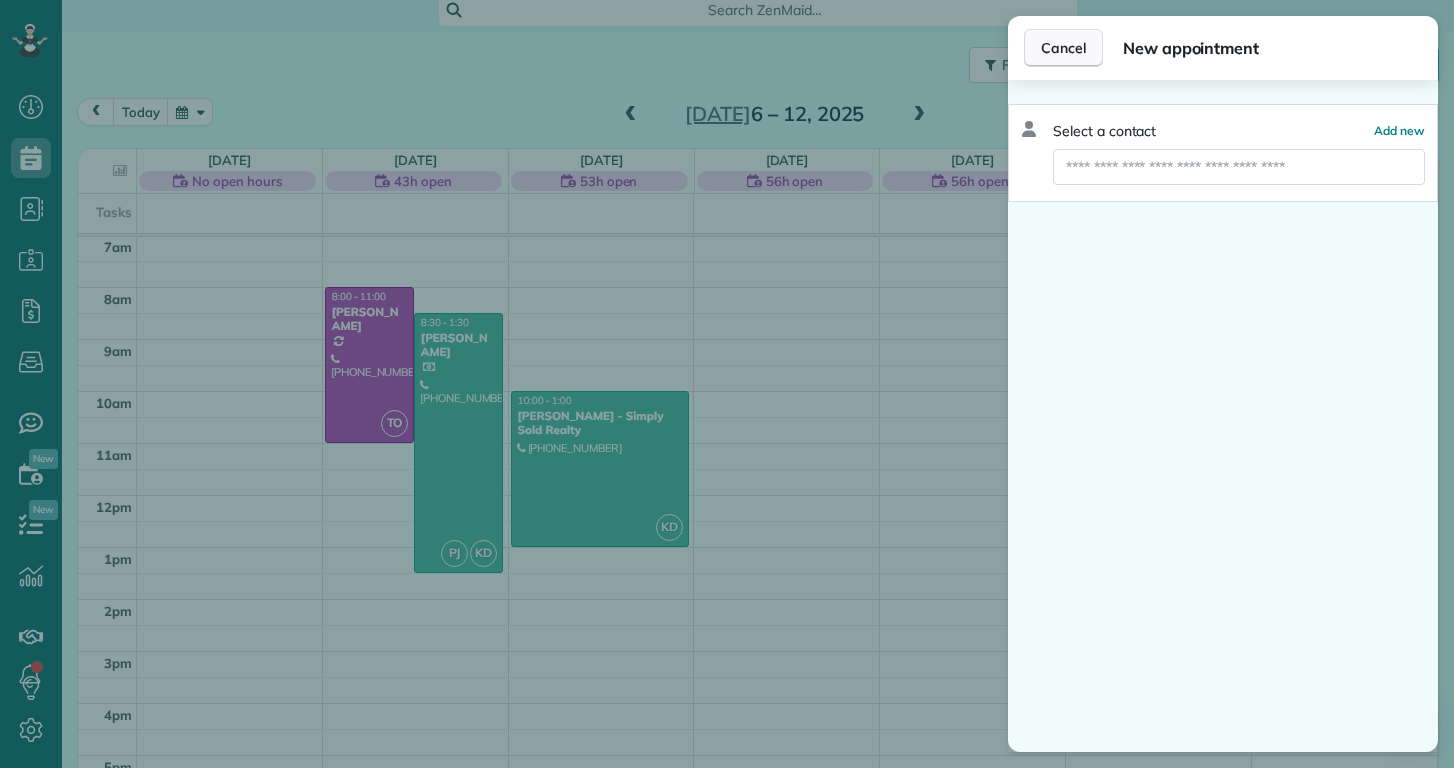 click on "Cancel" at bounding box center (1063, 48) 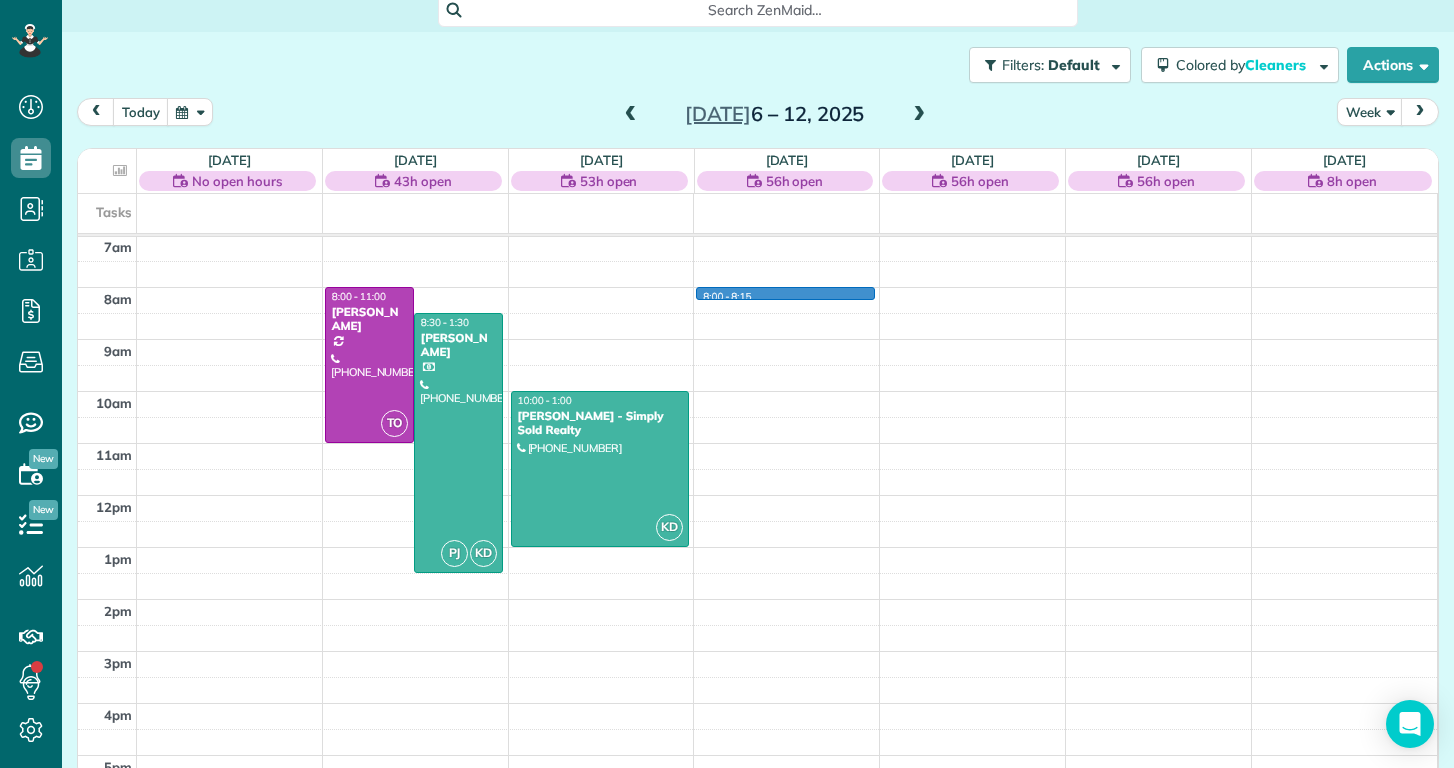 click on "12am 1am 2am 3am 4am 5am 6am 7am 8am 9am 10am 11am 12pm 1pm 2pm 3pm 4pm 5pm 6pm 7pm 8pm 9pm 10pm 11pm TO 8:00 - 11:00 Kelly Delaney (910) 650-2280 907 Eakins Lane Richlands, NC 28574 PJ KD 8:30 - 1:30 Alexandria Mullins Mullins (704) 401-6343 213 Admiral Court Sneads Ferry, NC 28460 KD 10:00 - 1:00 Priscilla Parrott - Simply Sold Realty (920) 427-0852 4c Port West Ct Swansboro, NC ? 8:00 - 8:15" at bounding box center (757, 495) 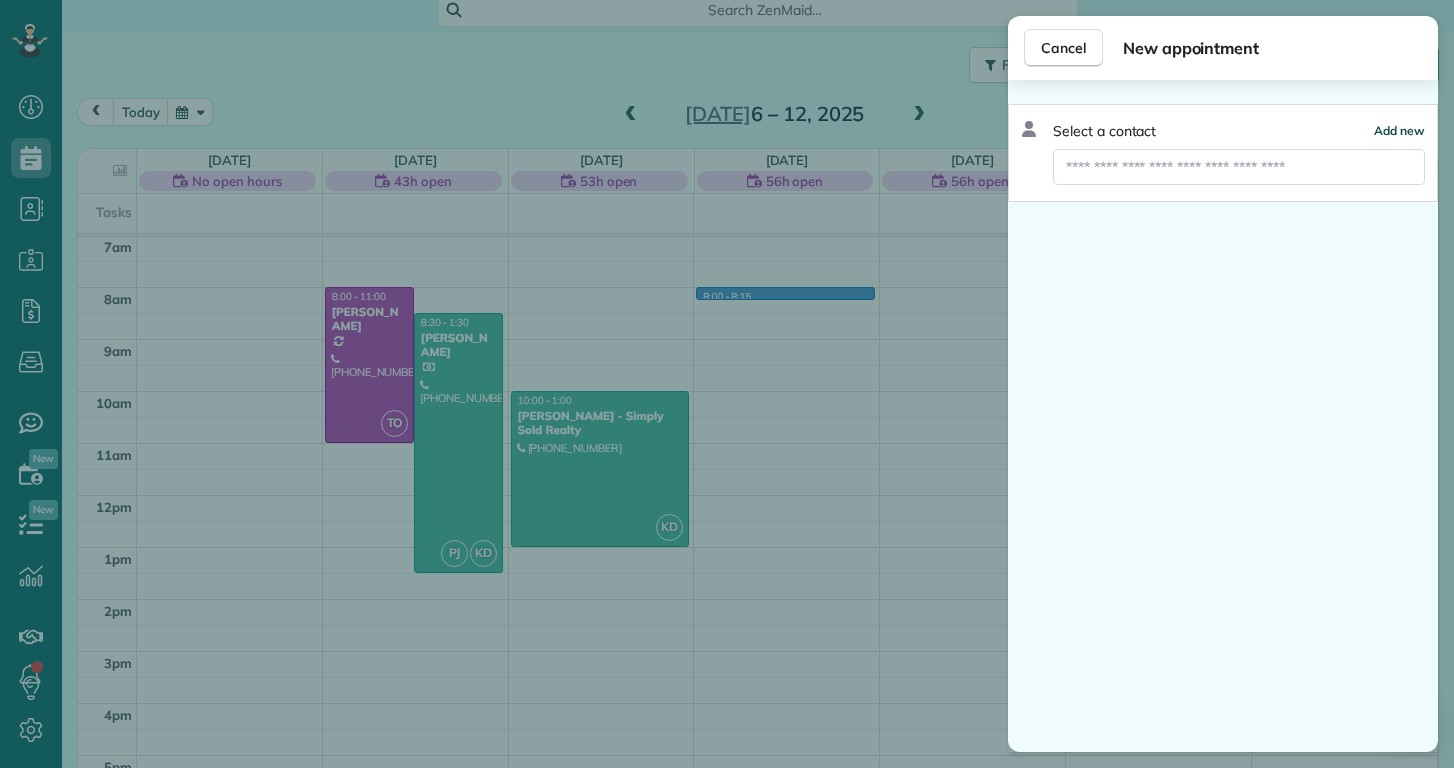 click on "Add new" at bounding box center (1399, 130) 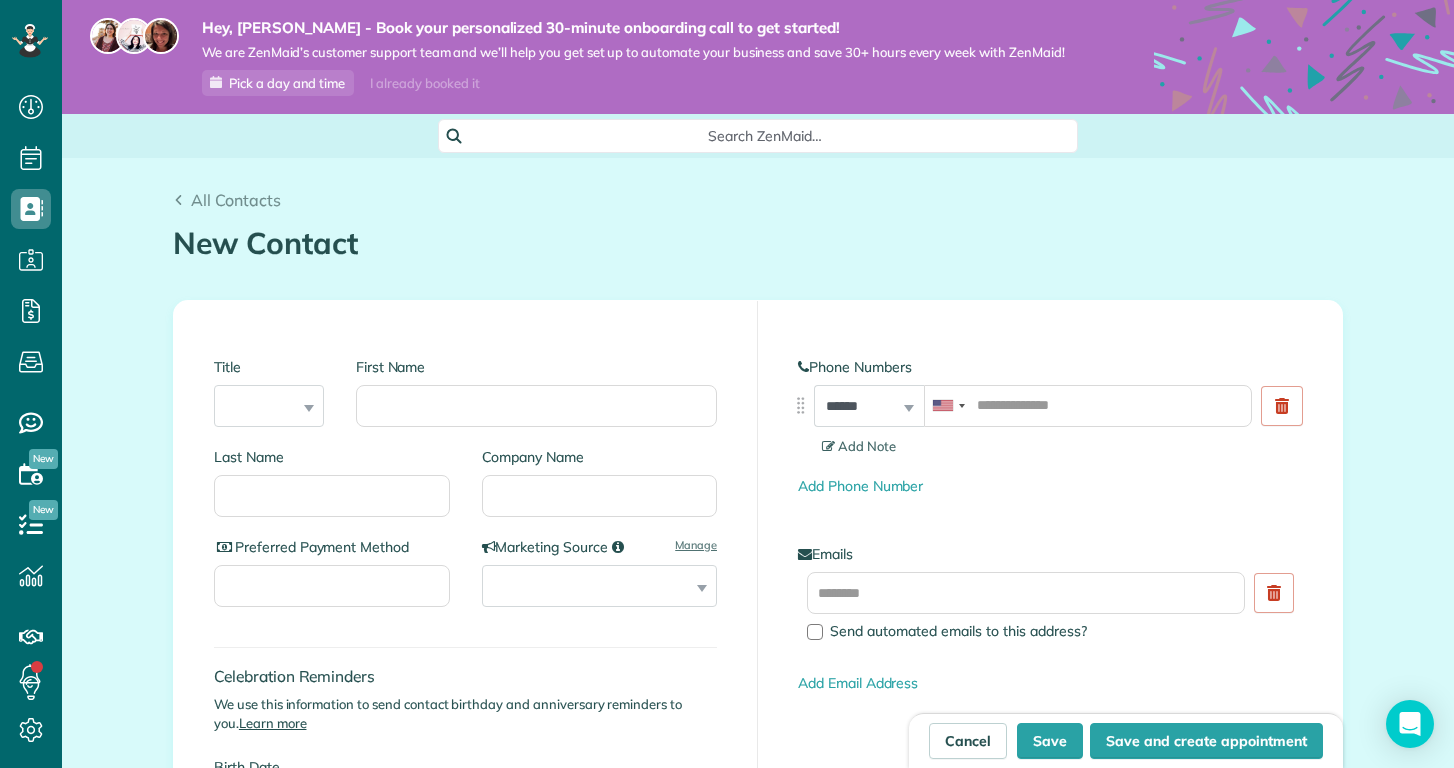 scroll, scrollTop: 0, scrollLeft: 0, axis: both 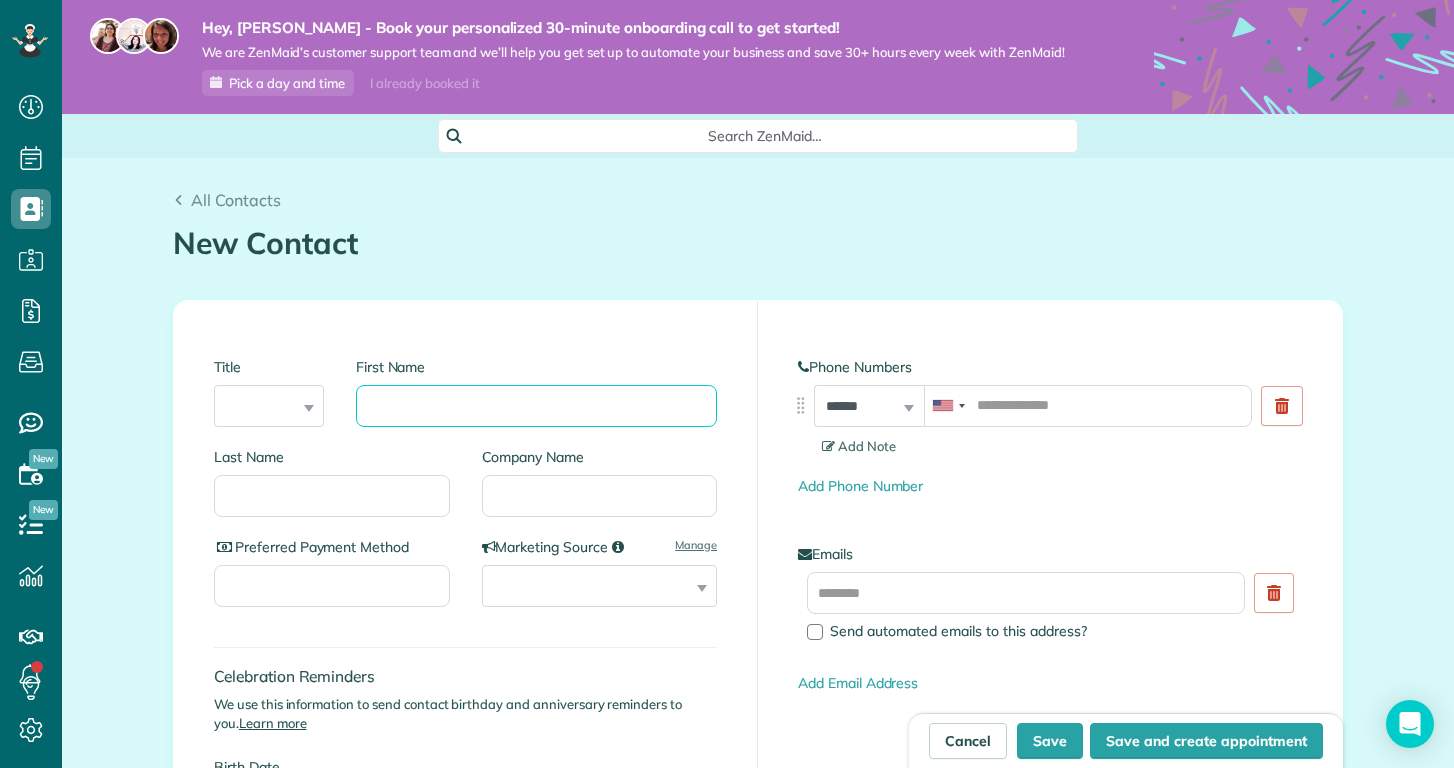paste on "********" 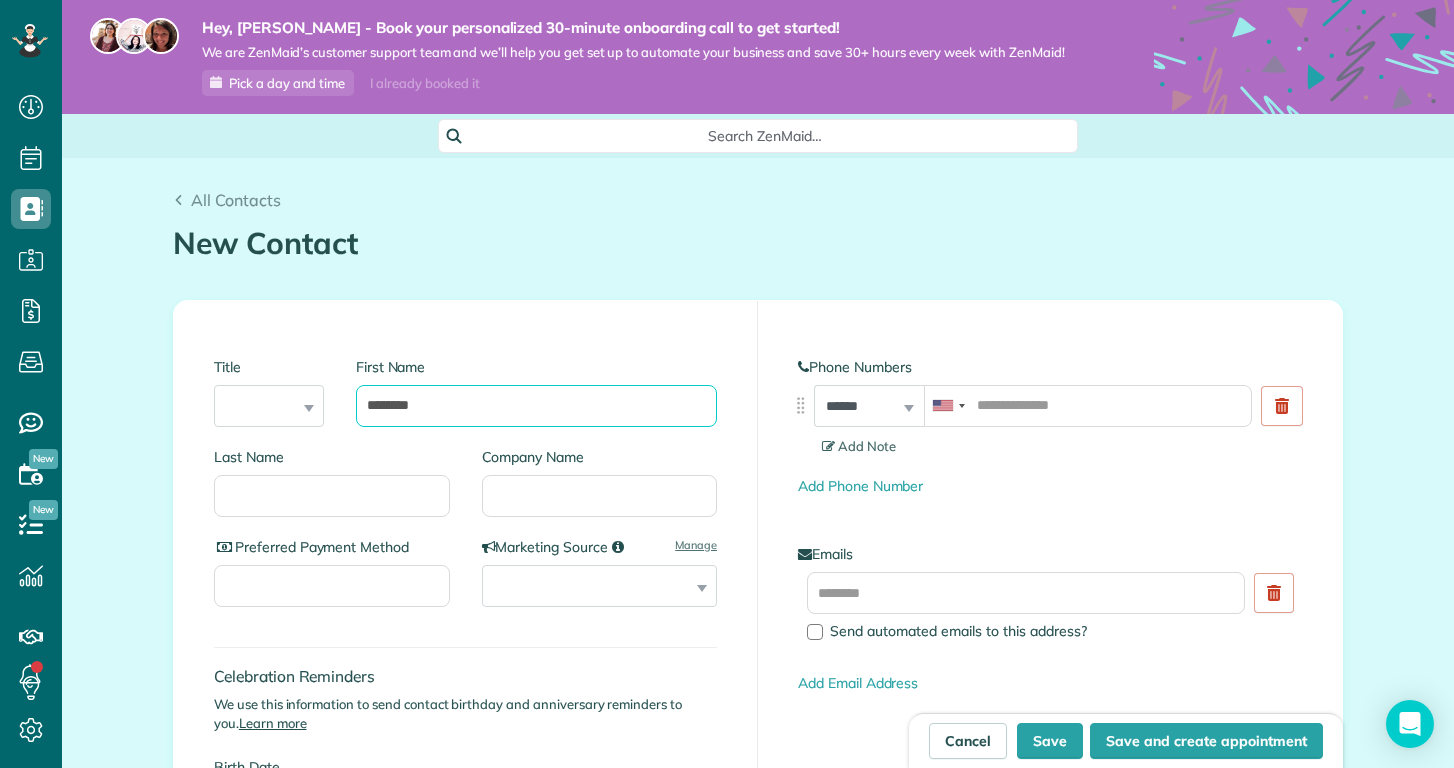 type on "********" 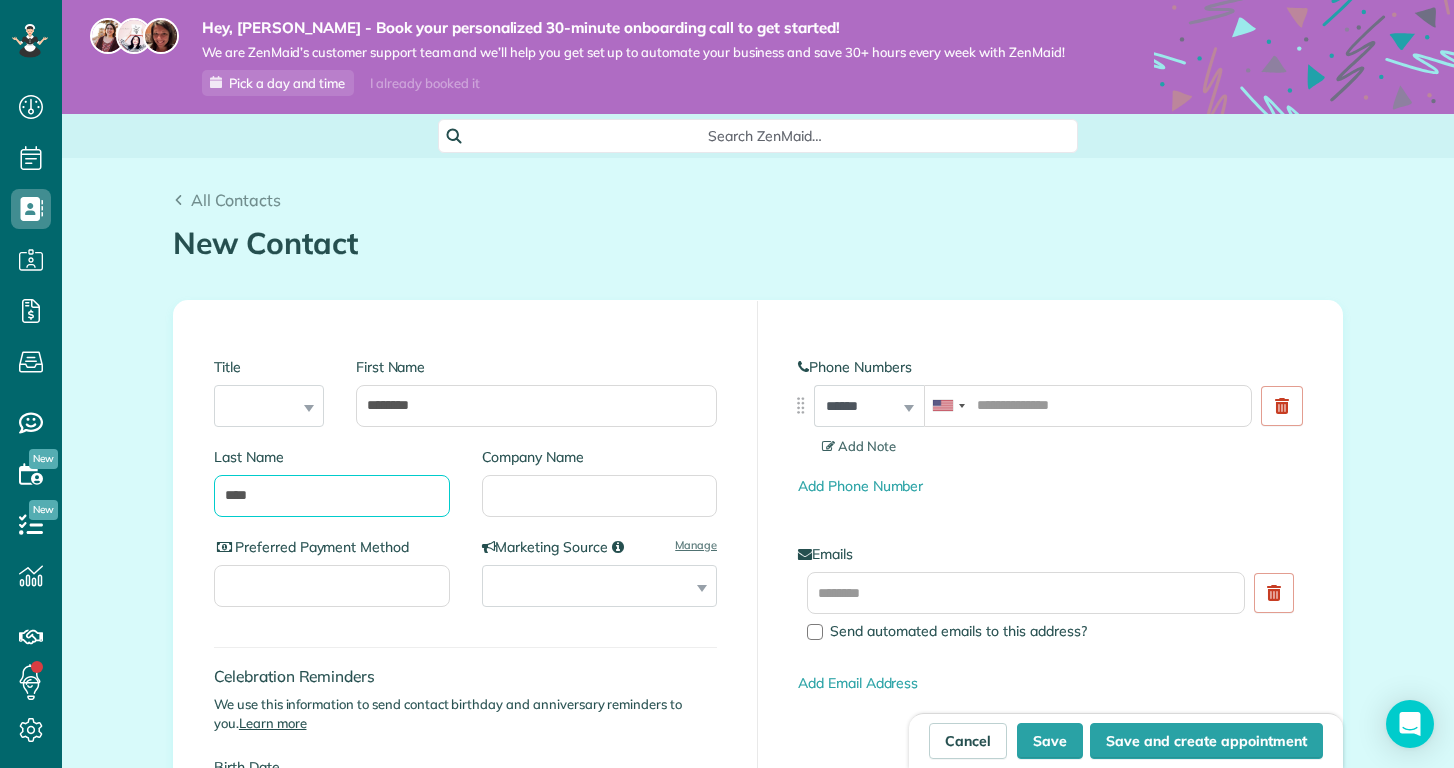 type on "****" 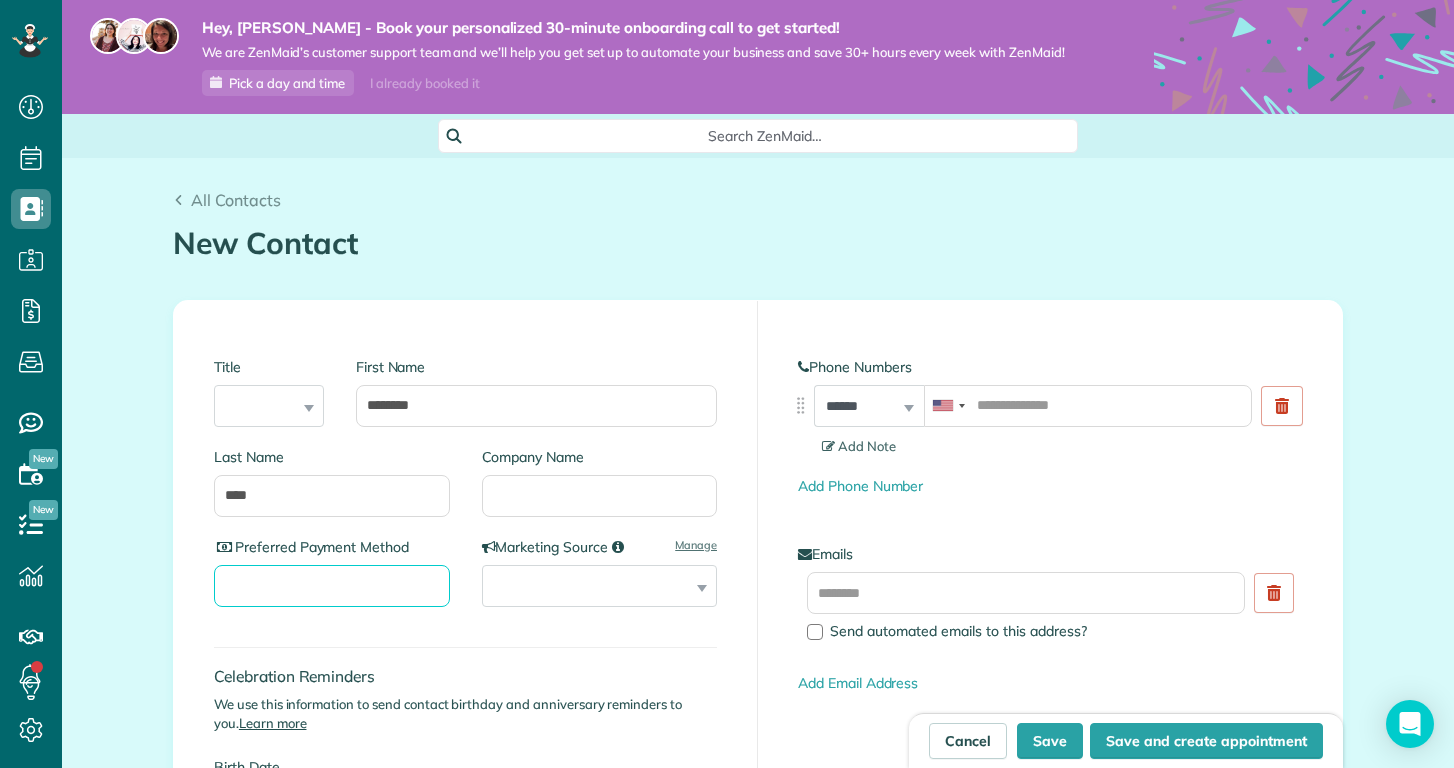 click on "Preferred Payment Method" at bounding box center [332, 586] 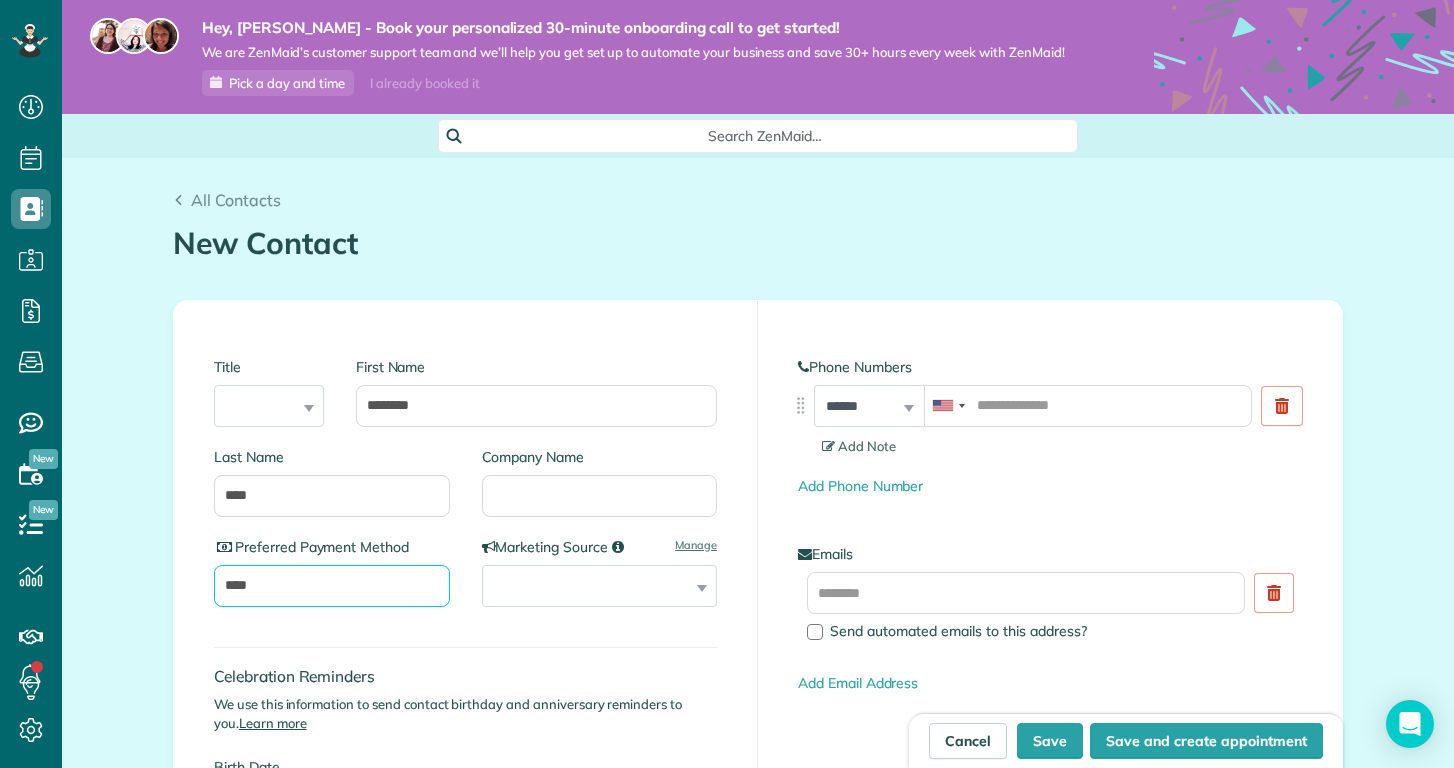 type on "****" 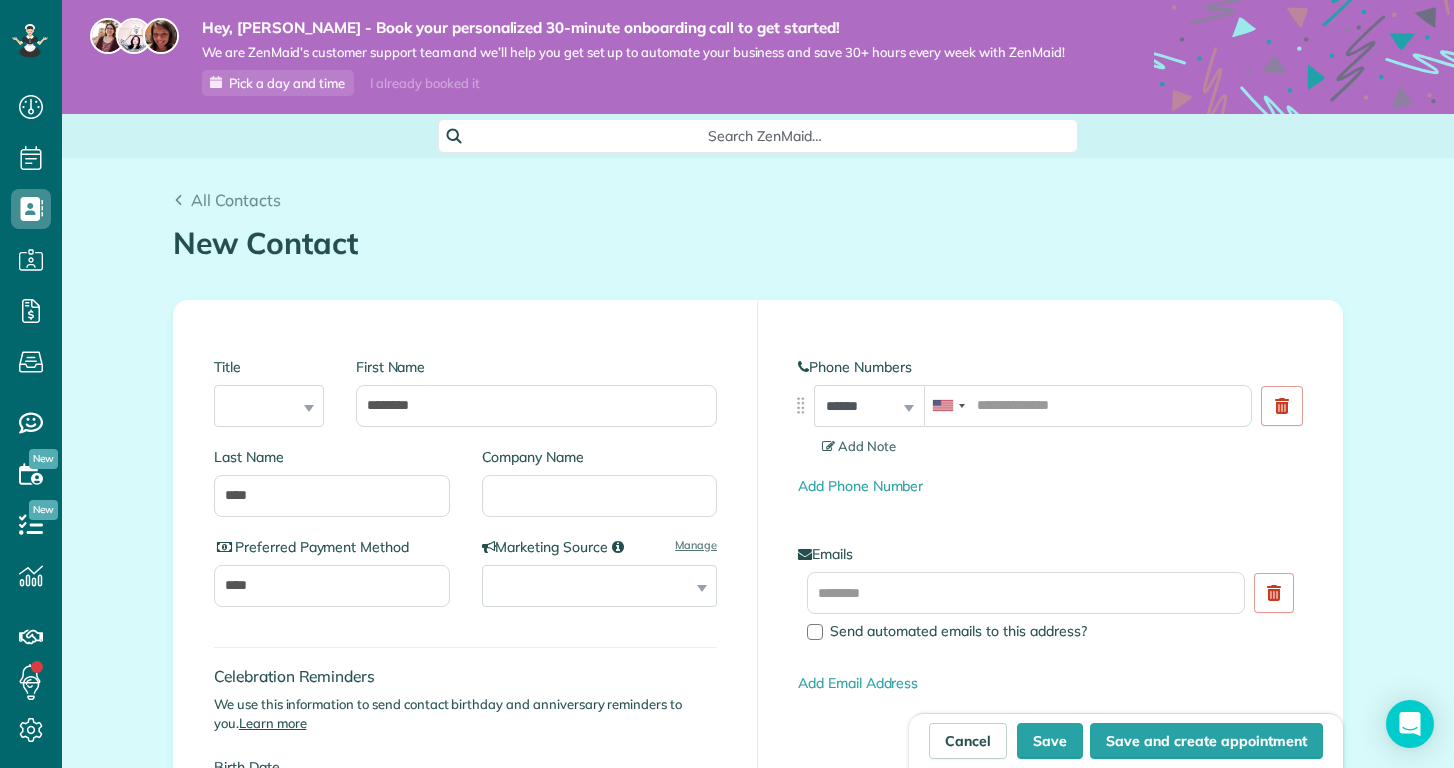 click on "**********" at bounding box center (592, 582) 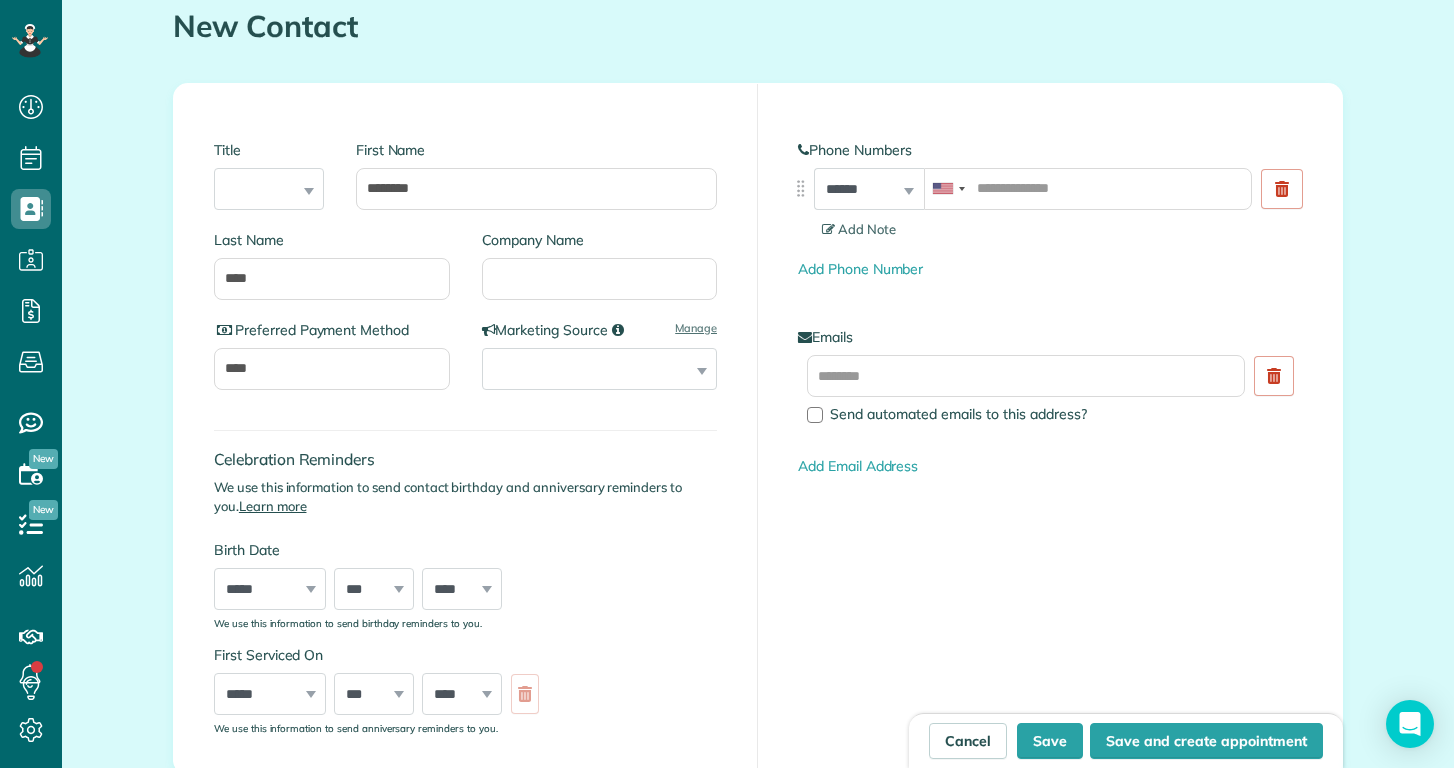 scroll, scrollTop: 218, scrollLeft: 0, axis: vertical 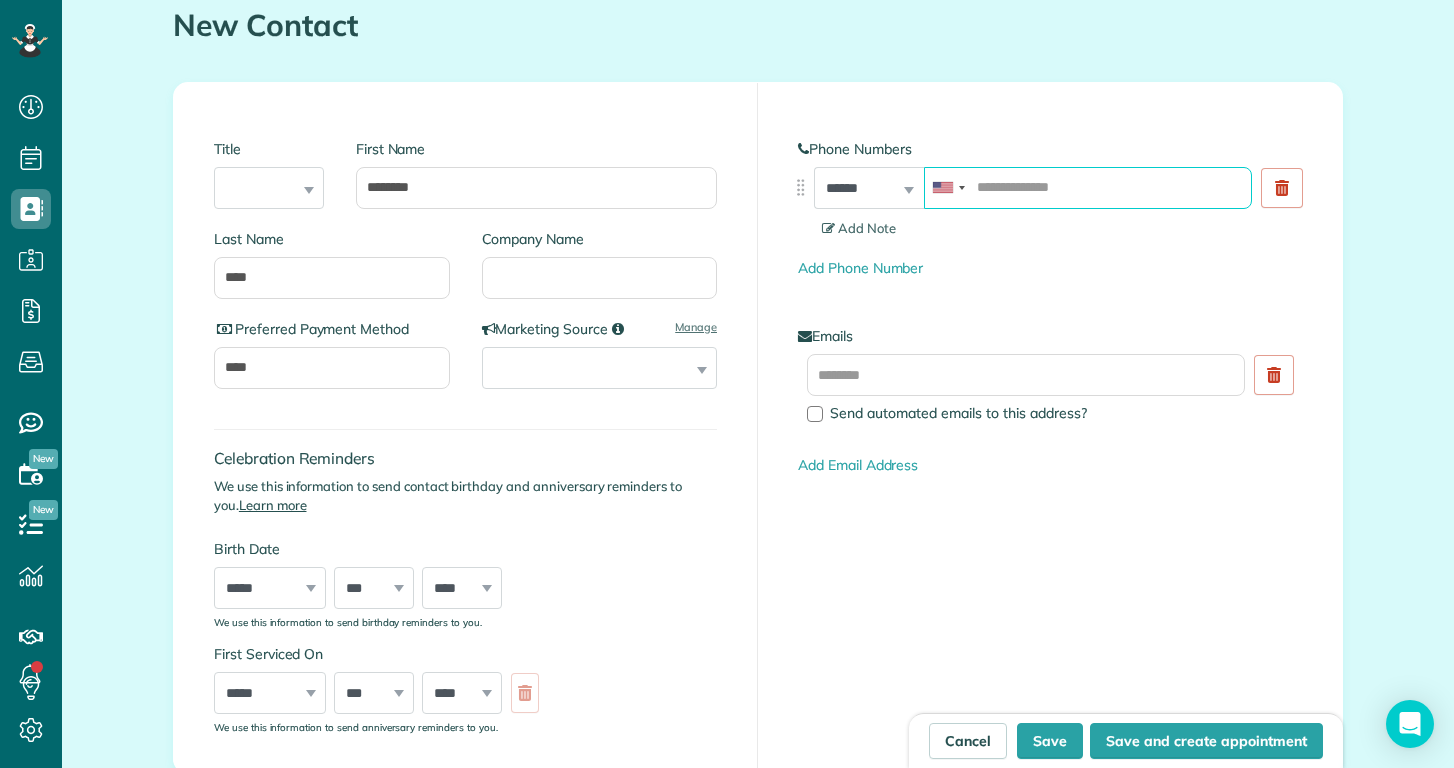 paste on "**********" 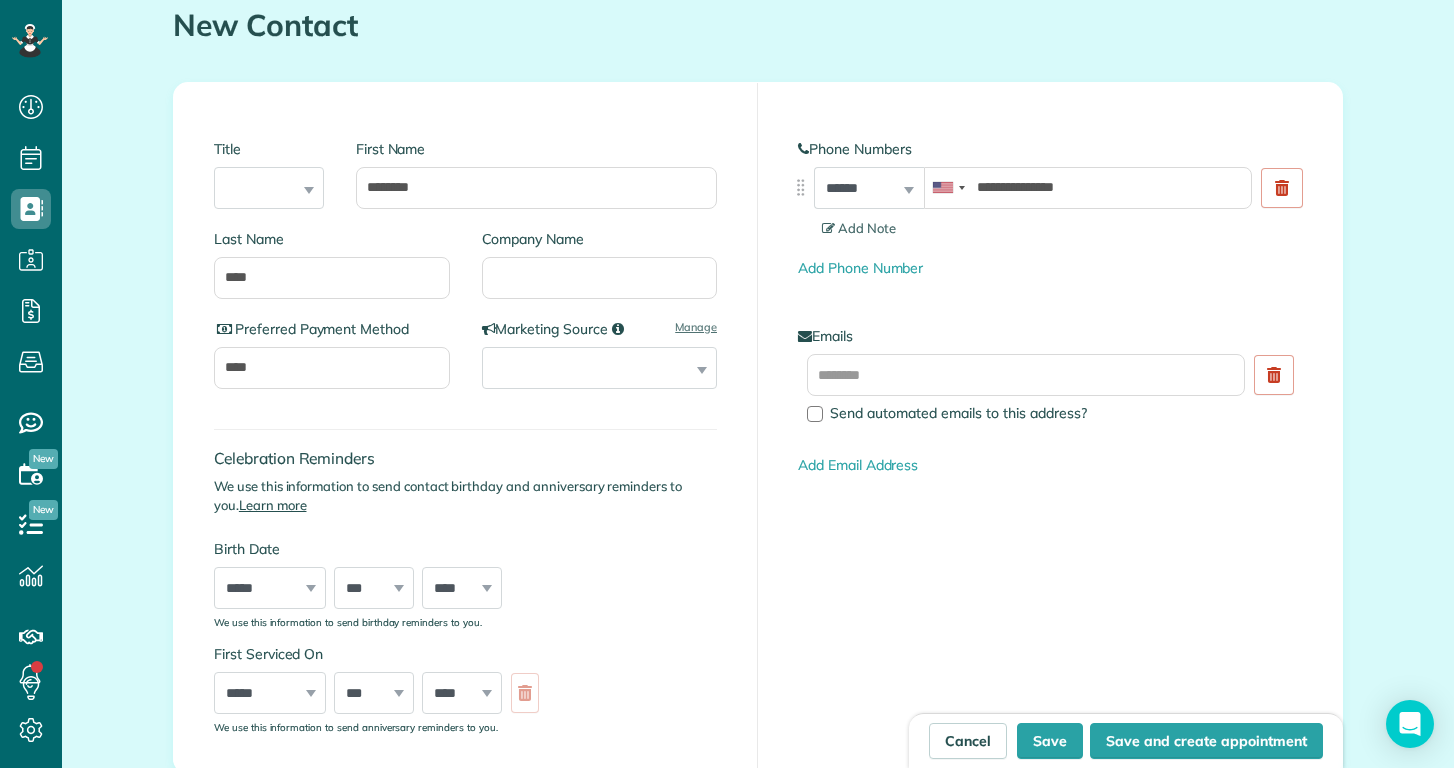click on "Add Phone Number" at bounding box center (1050, 268) 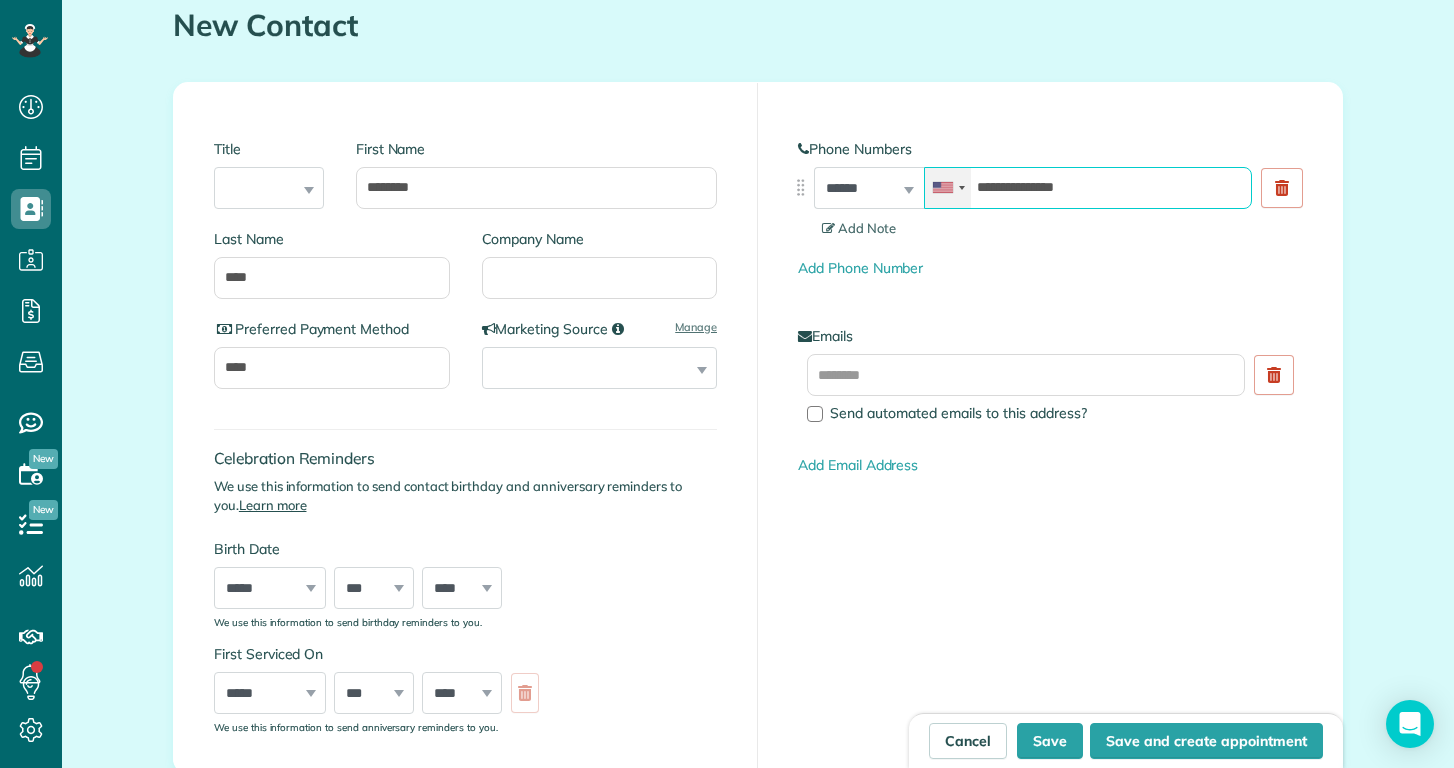 drag, startPoint x: 999, startPoint y: 188, endPoint x: 936, endPoint y: 185, distance: 63.07139 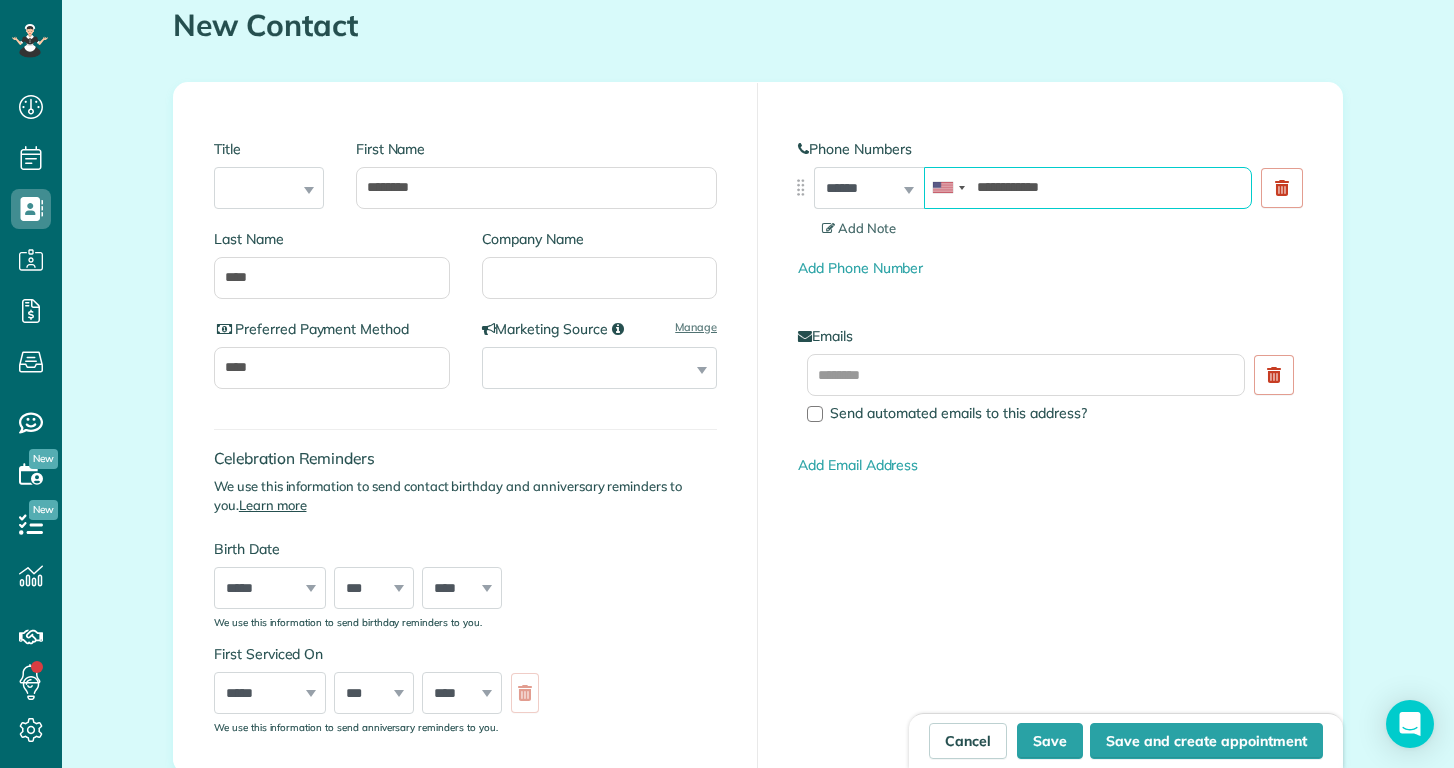 type on "**********" 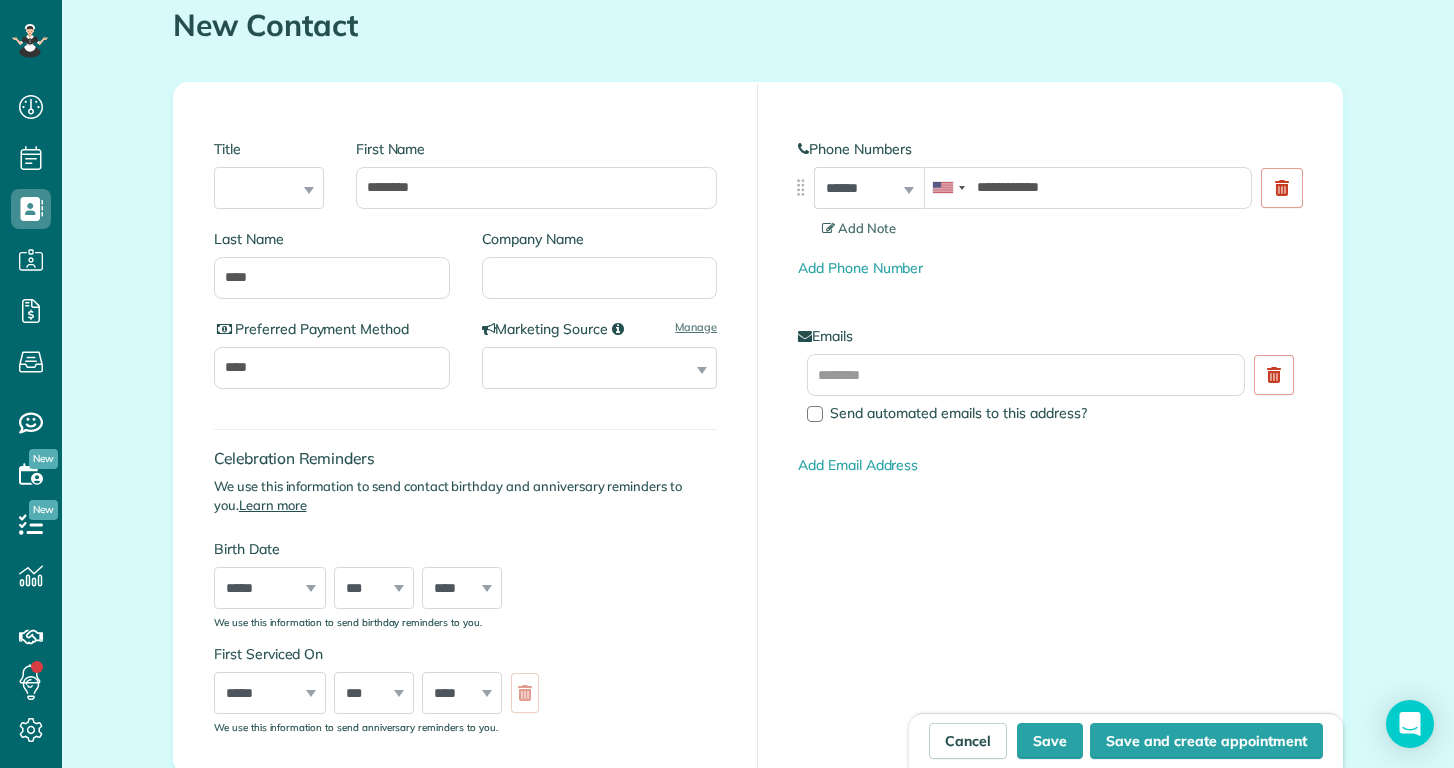 click on "**********" at bounding box center (1050, 428) 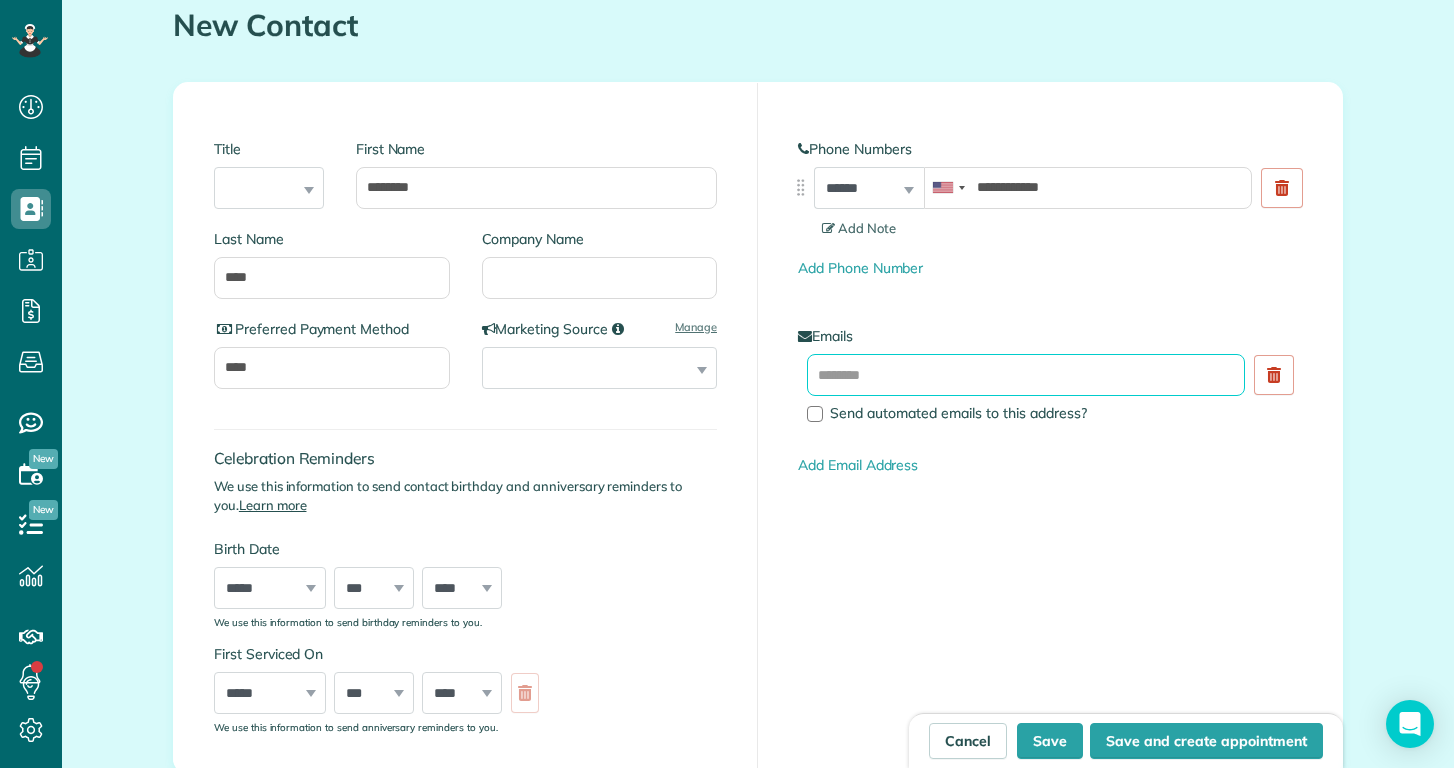 paste on "**********" 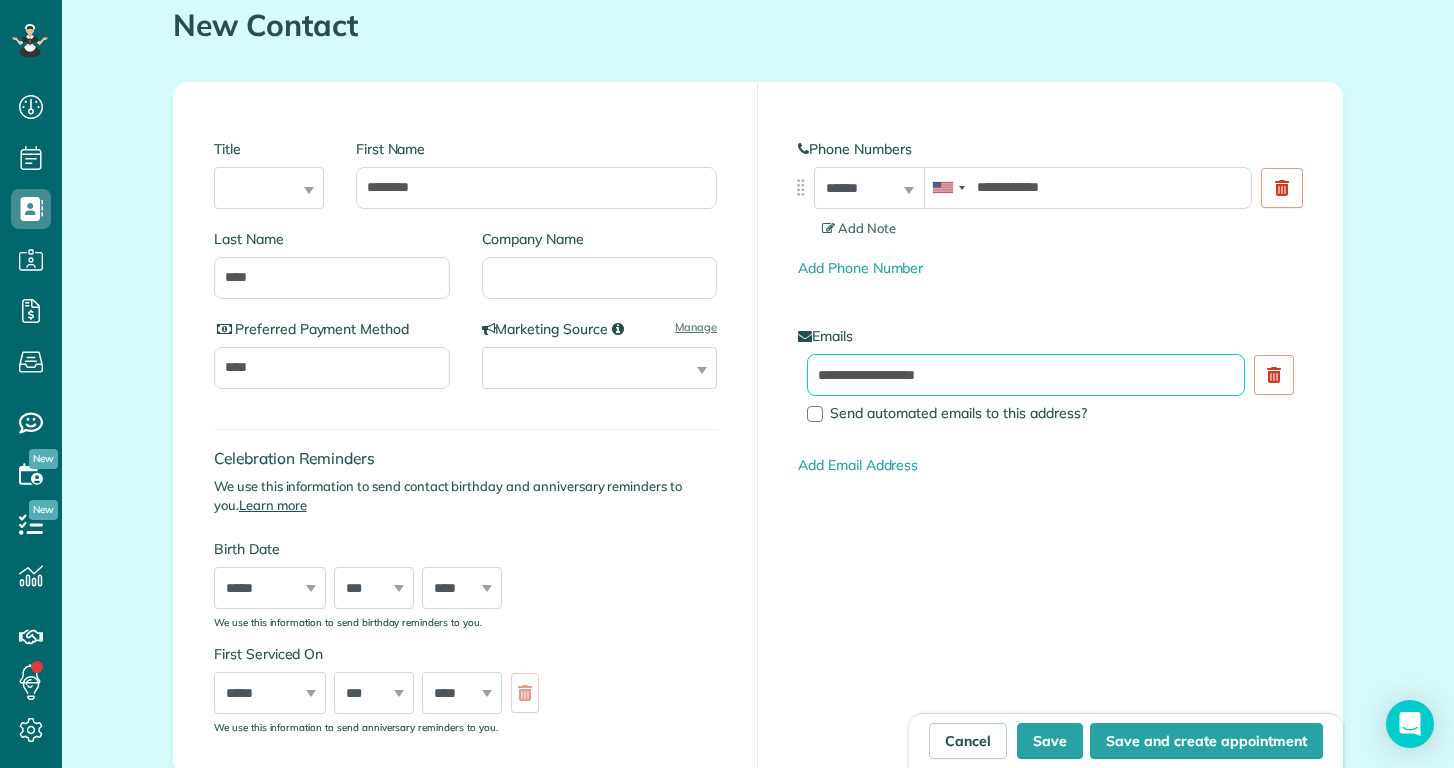type on "**********" 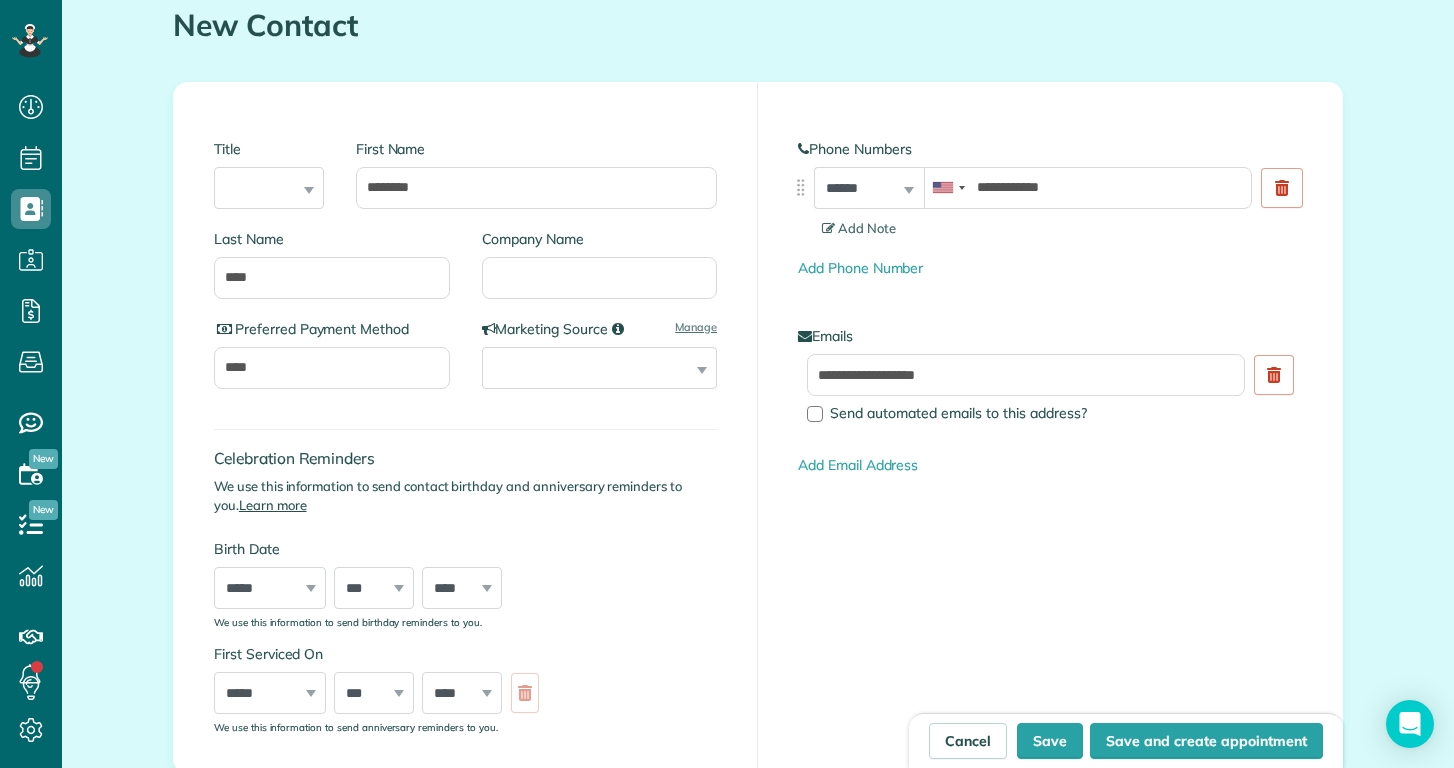 click on "**********" at bounding box center [1050, 428] 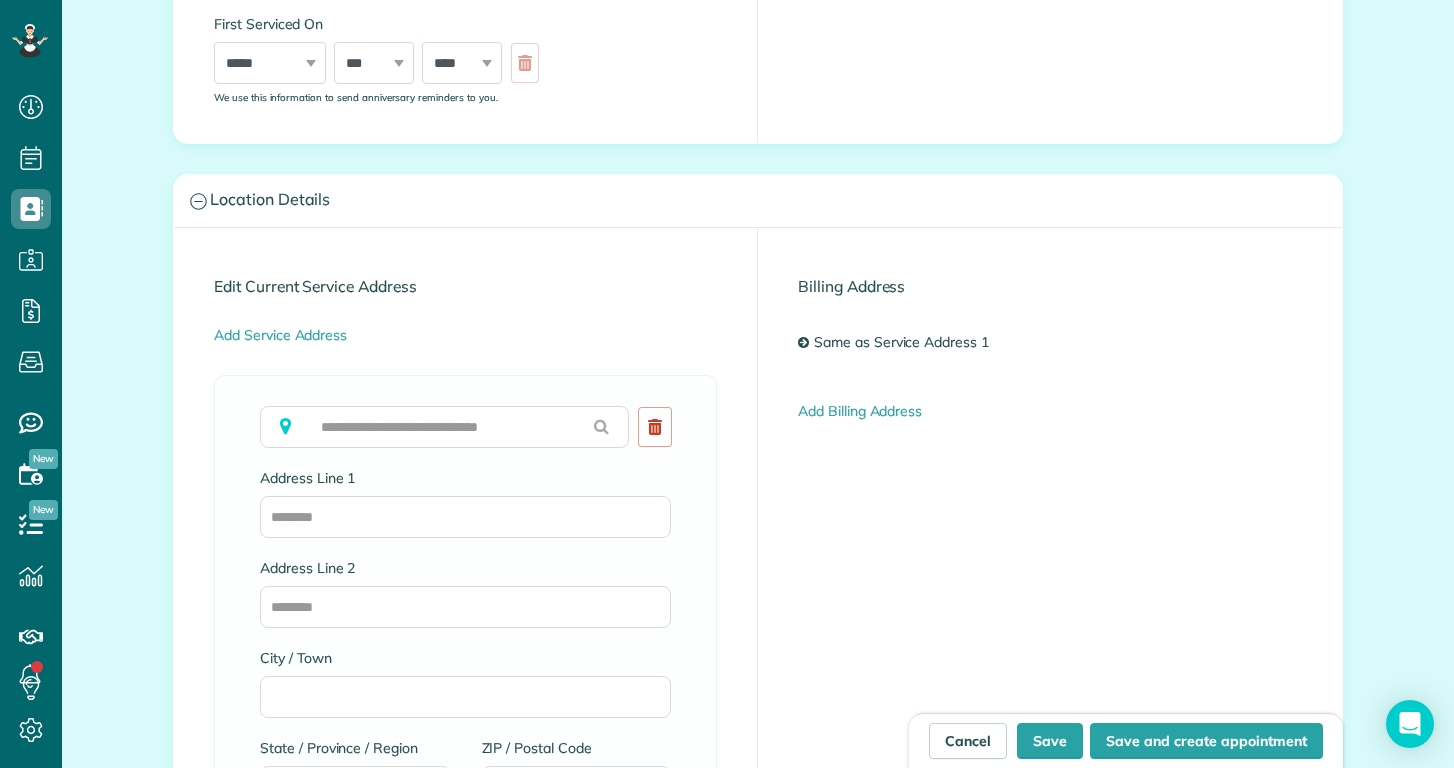scroll, scrollTop: 1039, scrollLeft: 0, axis: vertical 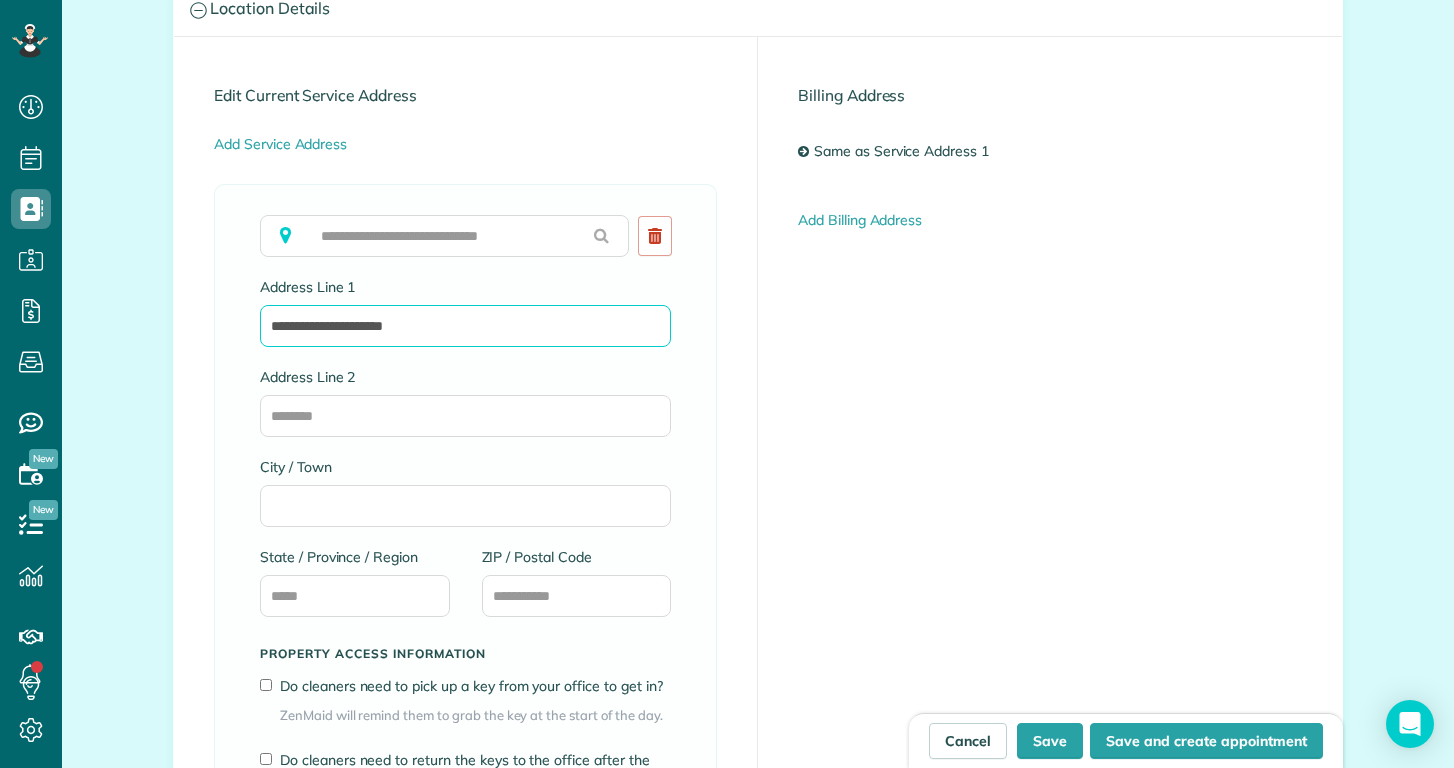 type on "**********" 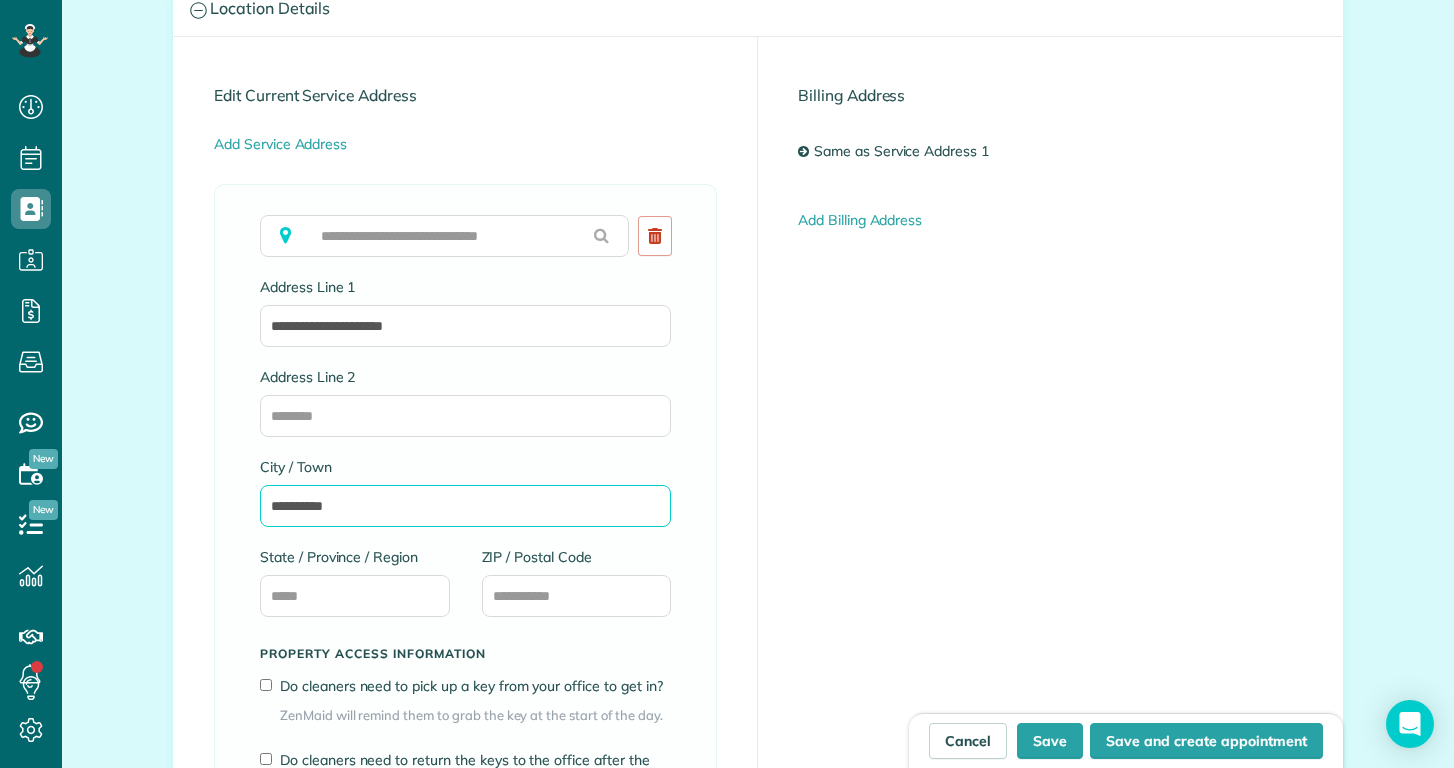 type on "*********" 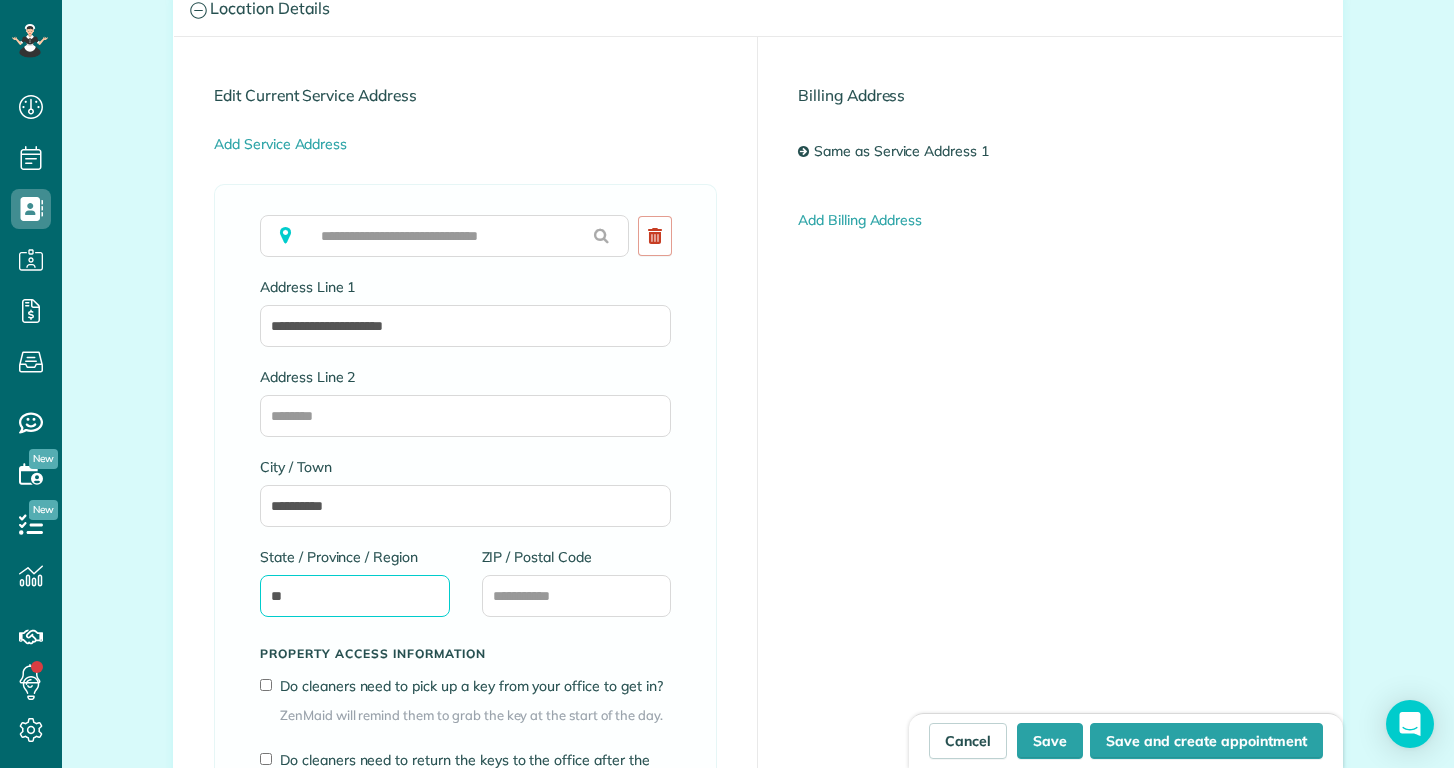 type on "**" 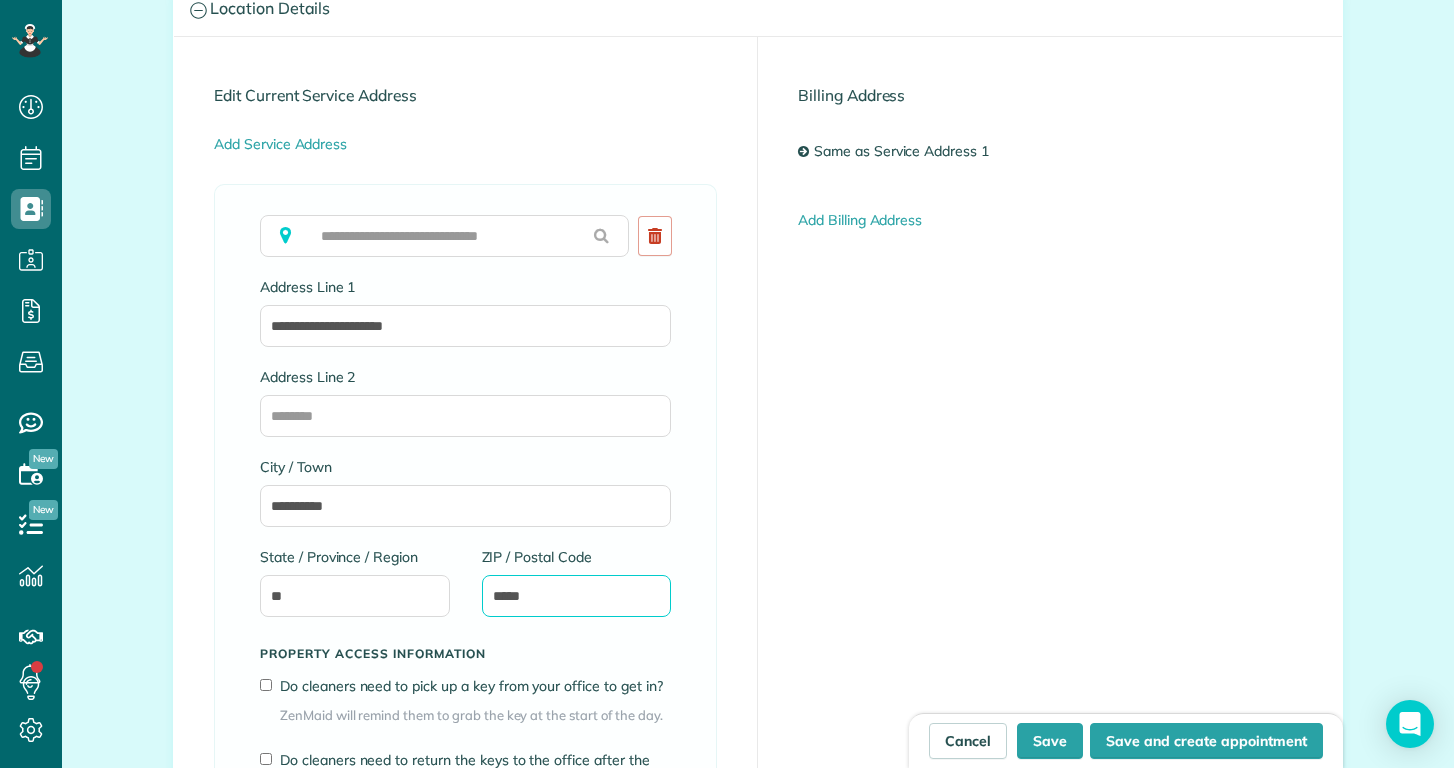 type on "*****" 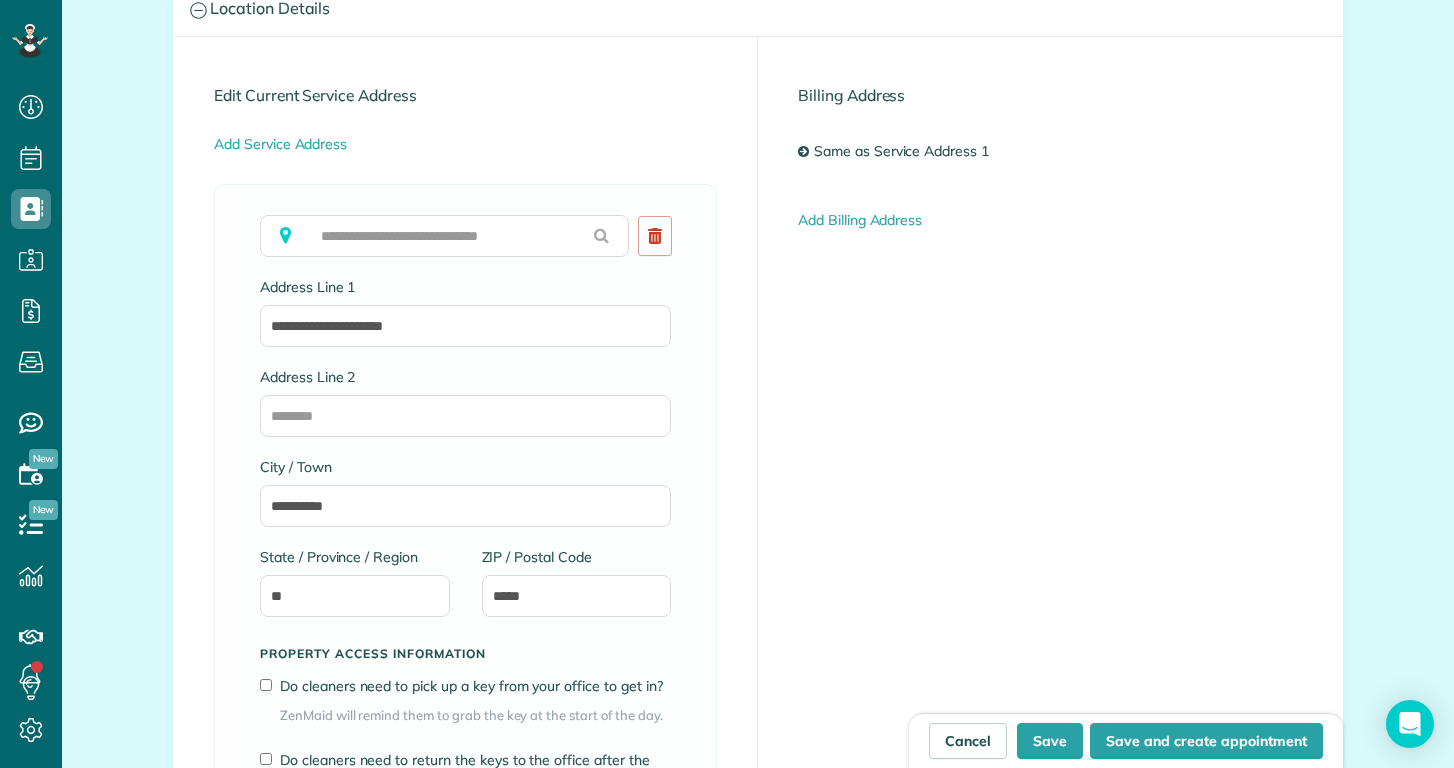 click on "**********" at bounding box center [465, 571] 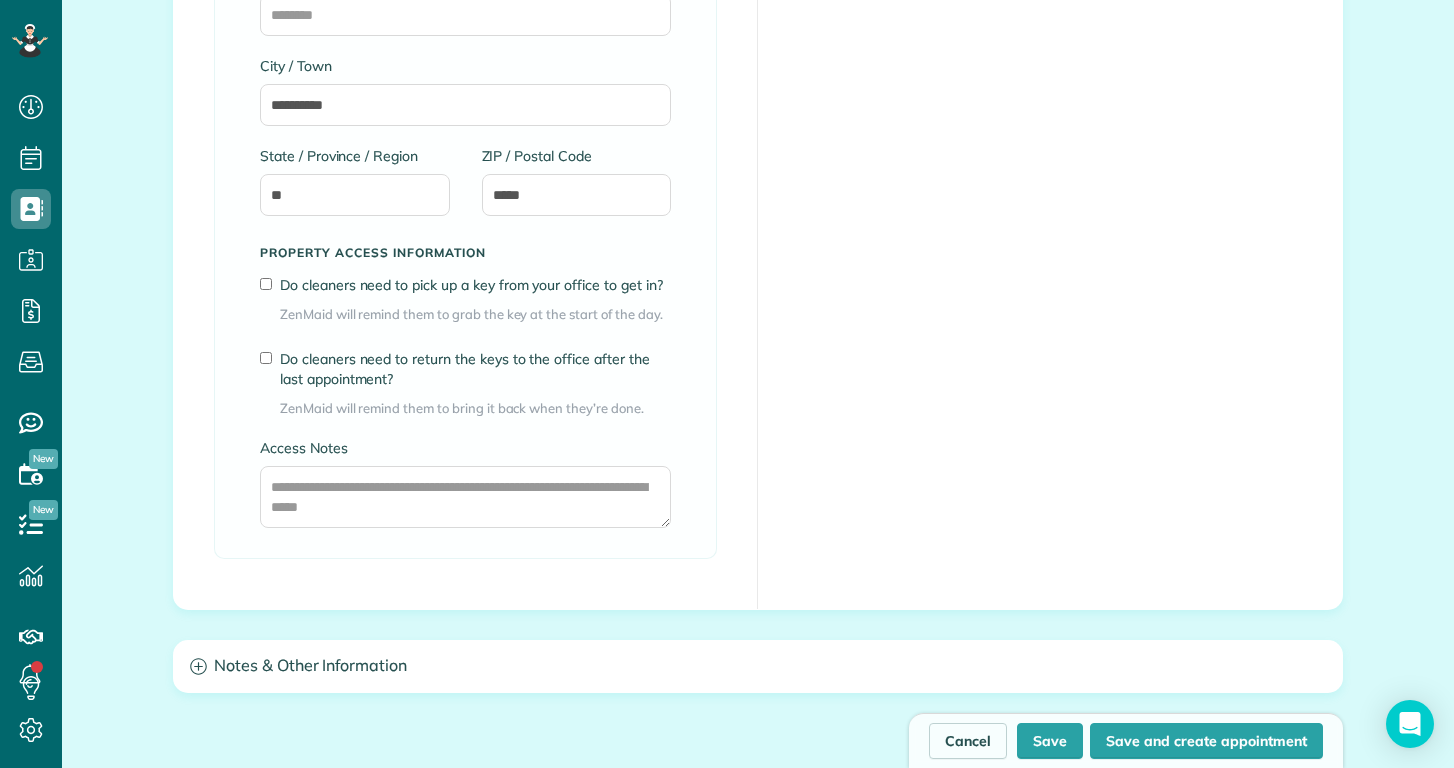 scroll, scrollTop: 1443, scrollLeft: 0, axis: vertical 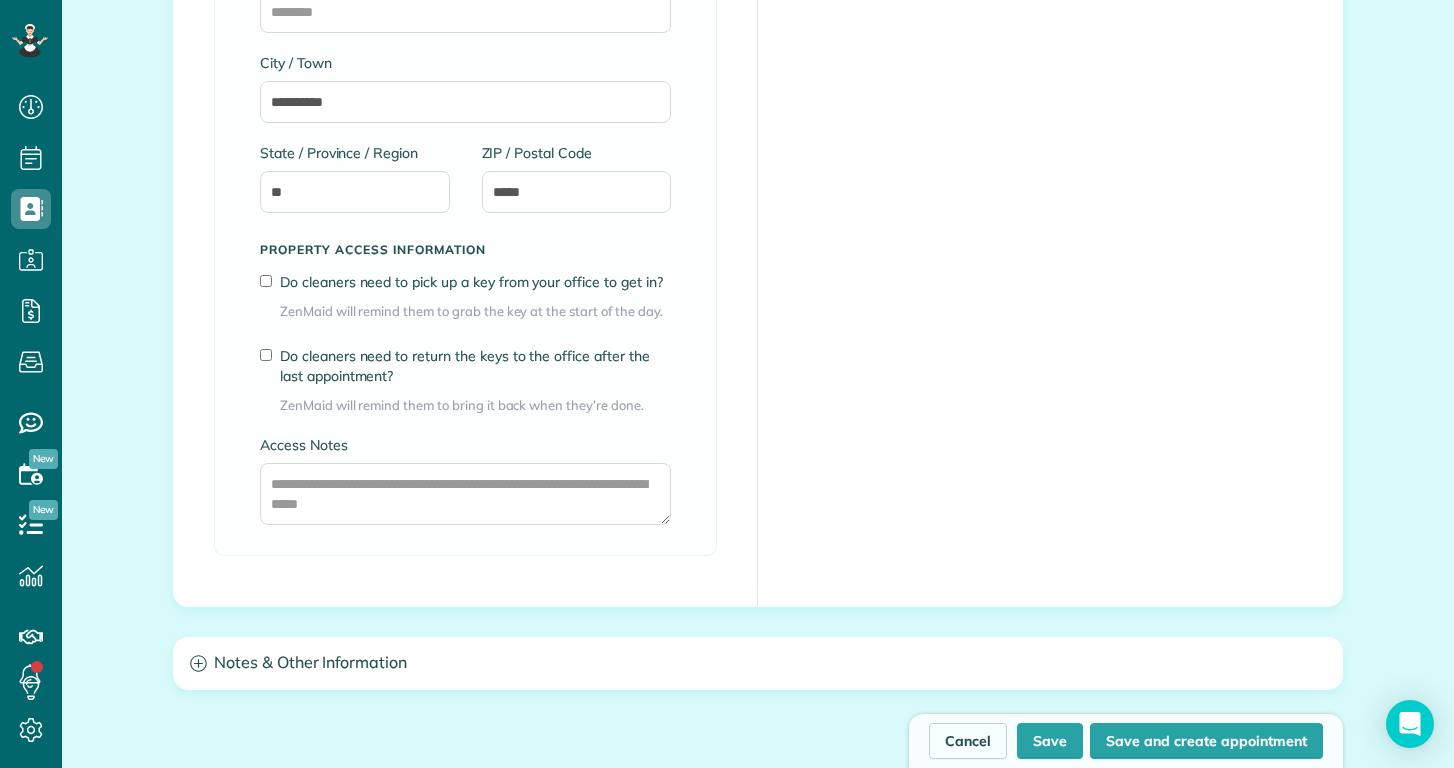click on "Notes & Other Information" at bounding box center [758, 663] 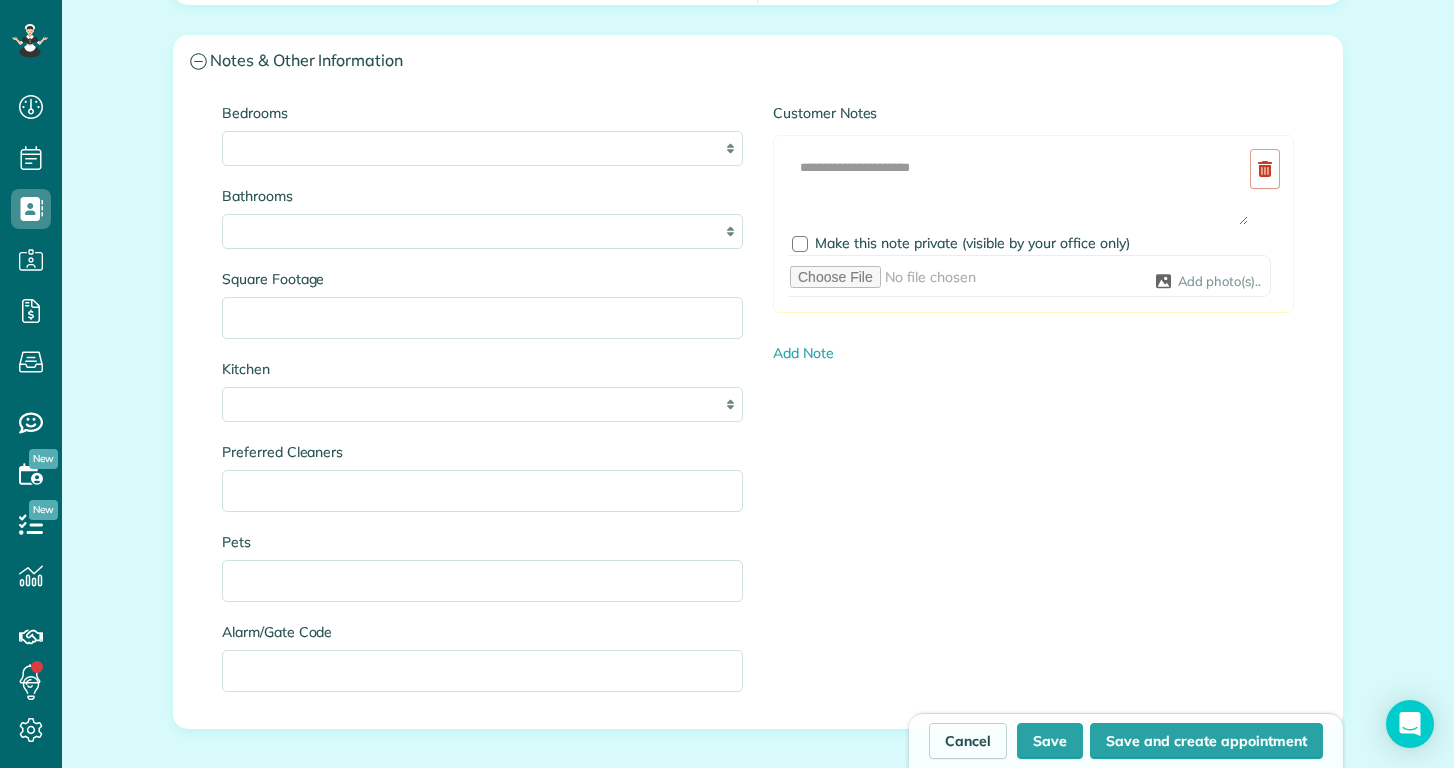 scroll, scrollTop: 2035, scrollLeft: 0, axis: vertical 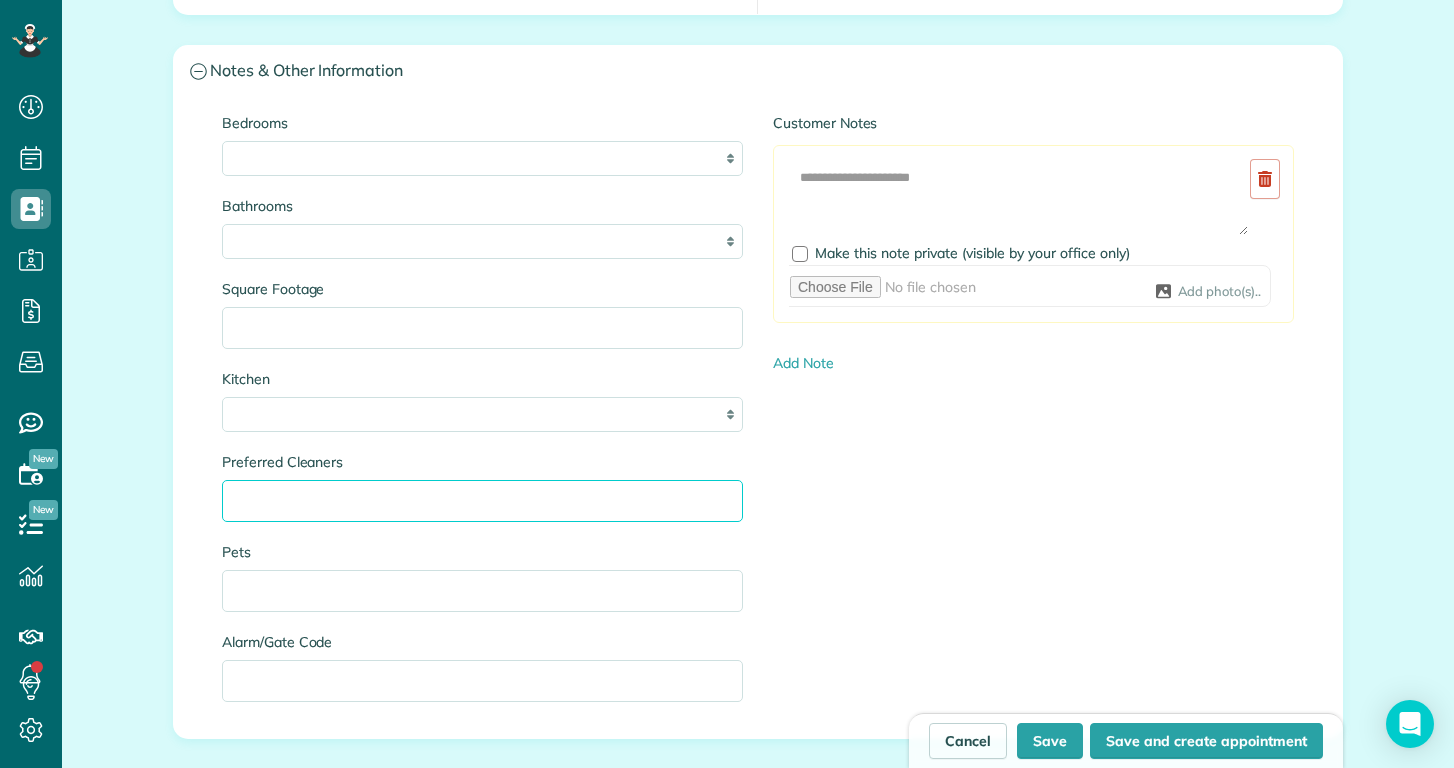click on "Preferred Cleaners" at bounding box center [482, 501] 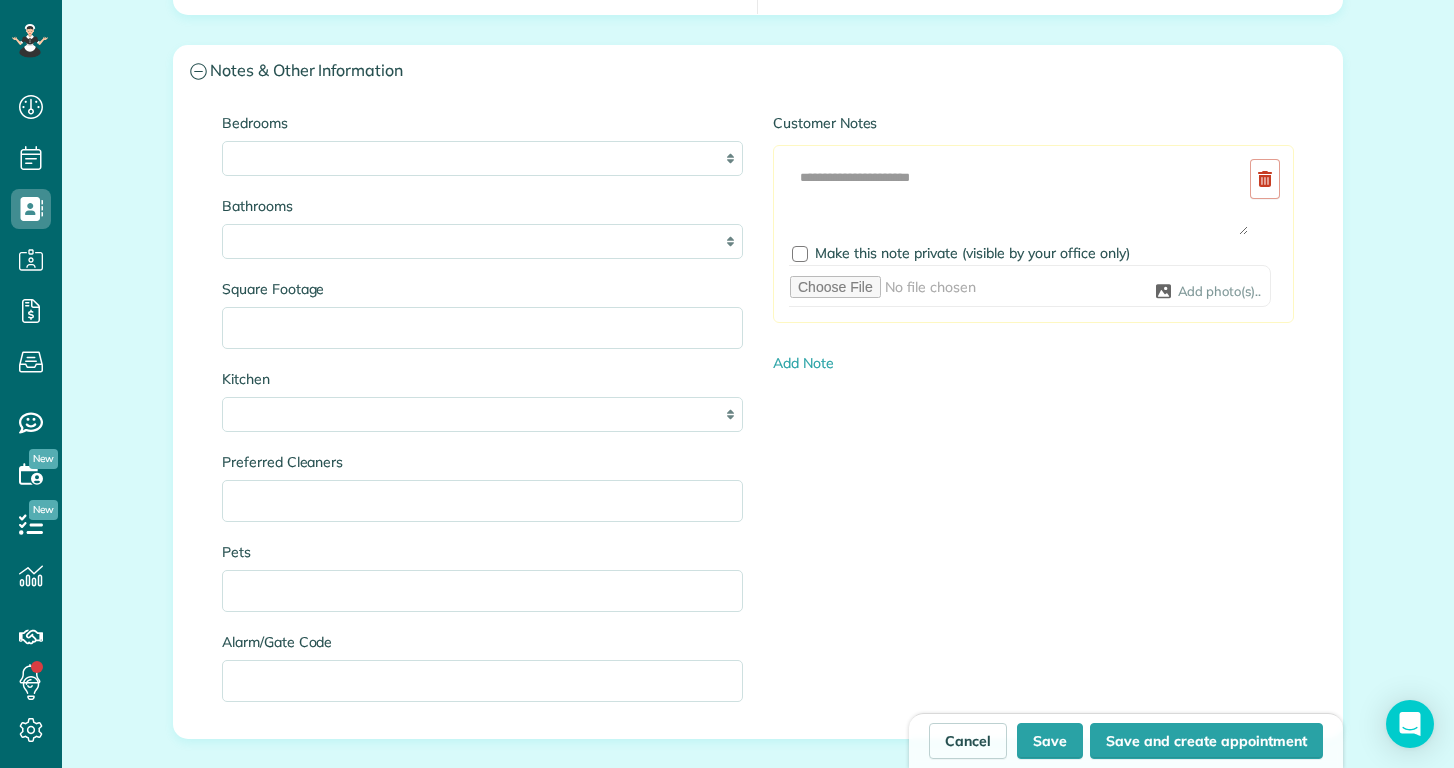 click on "Bedrooms
*
*
*
*
**
Bathrooms
*
***
*
***
*
***
*
***
**
Square Footage
Kitchen
*
*
*
*
Preferred Cleaners
Pets
Alarm/Gate Code
Customer Notes
Add Image
Make this note private (visible by your office only)
Add photo(s)..
Add Note" at bounding box center (758, 417) 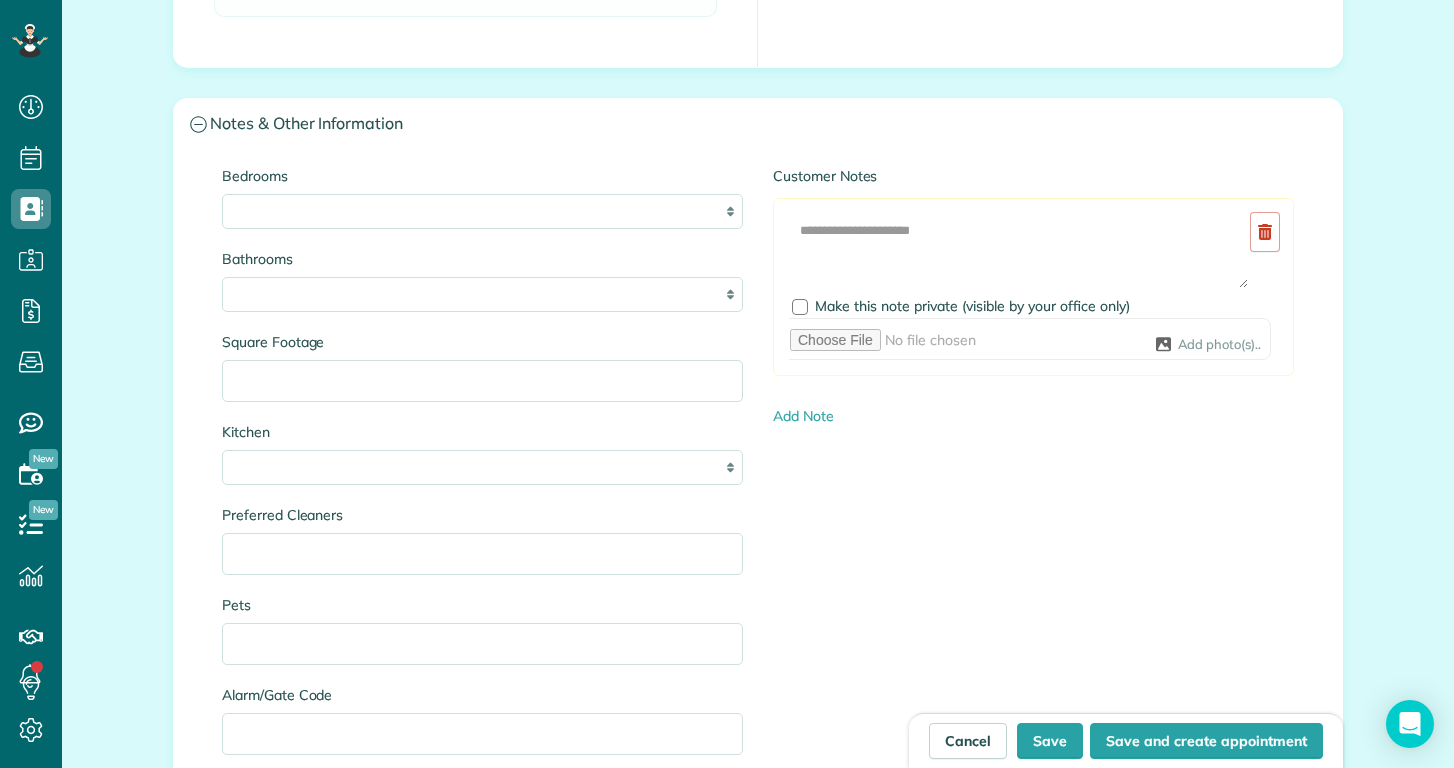 scroll, scrollTop: 1981, scrollLeft: 0, axis: vertical 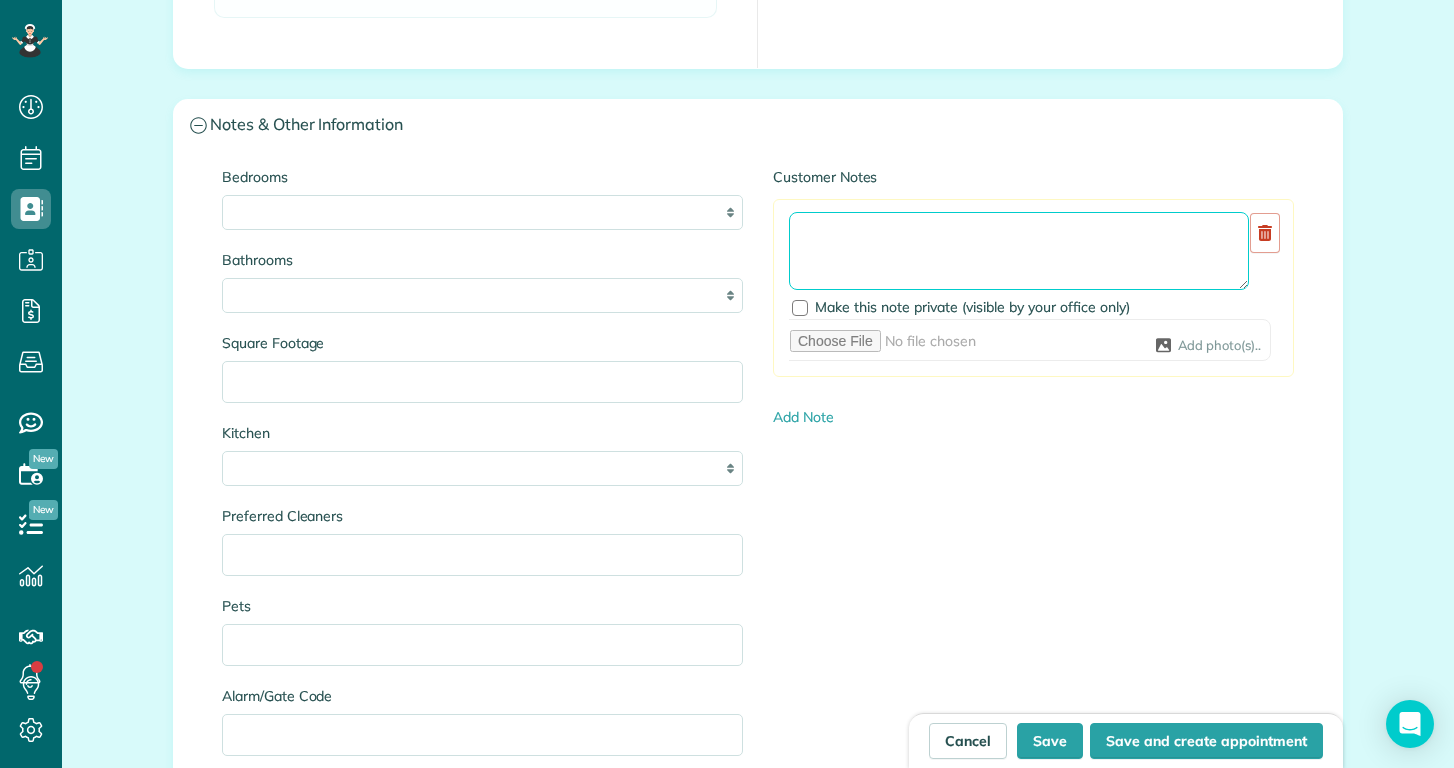 click at bounding box center (1019, 251) 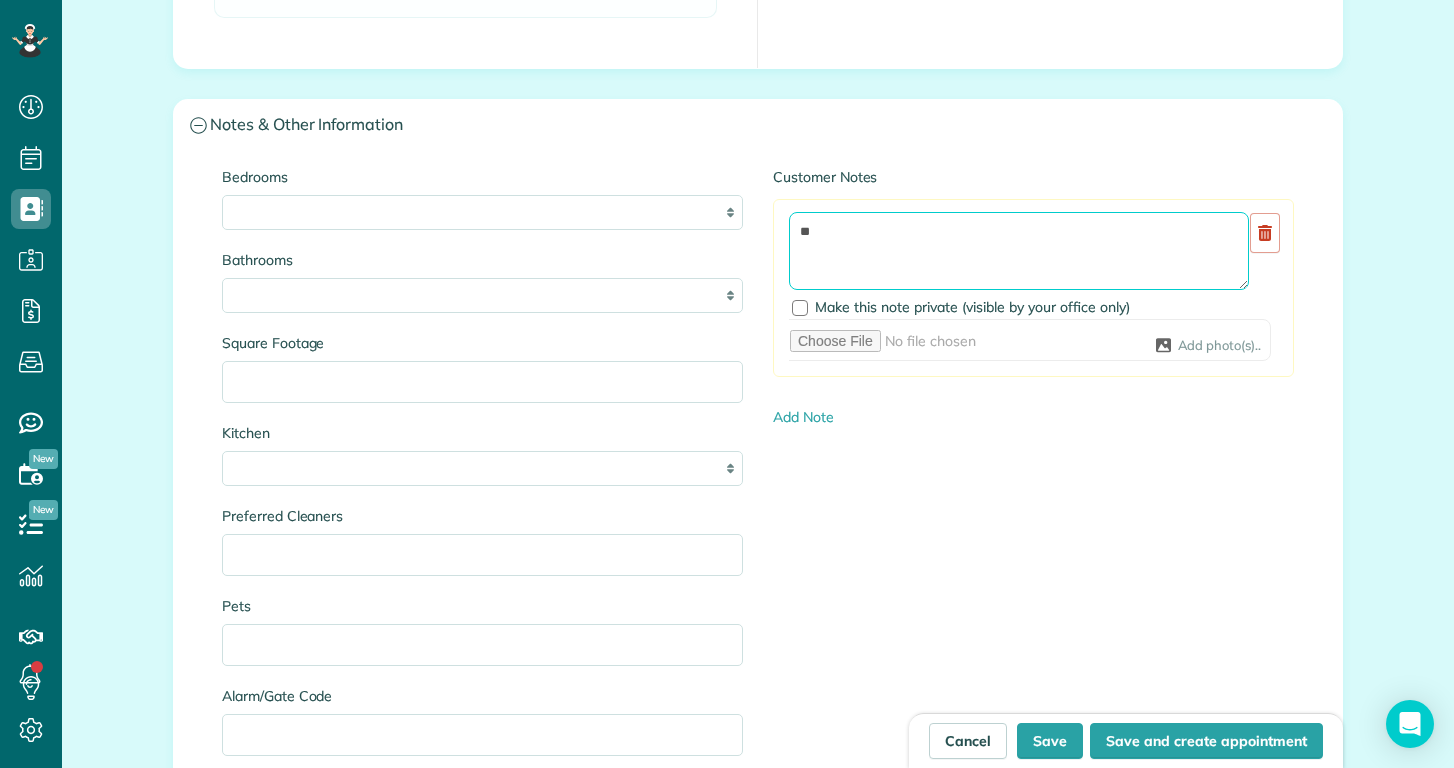 type on "*" 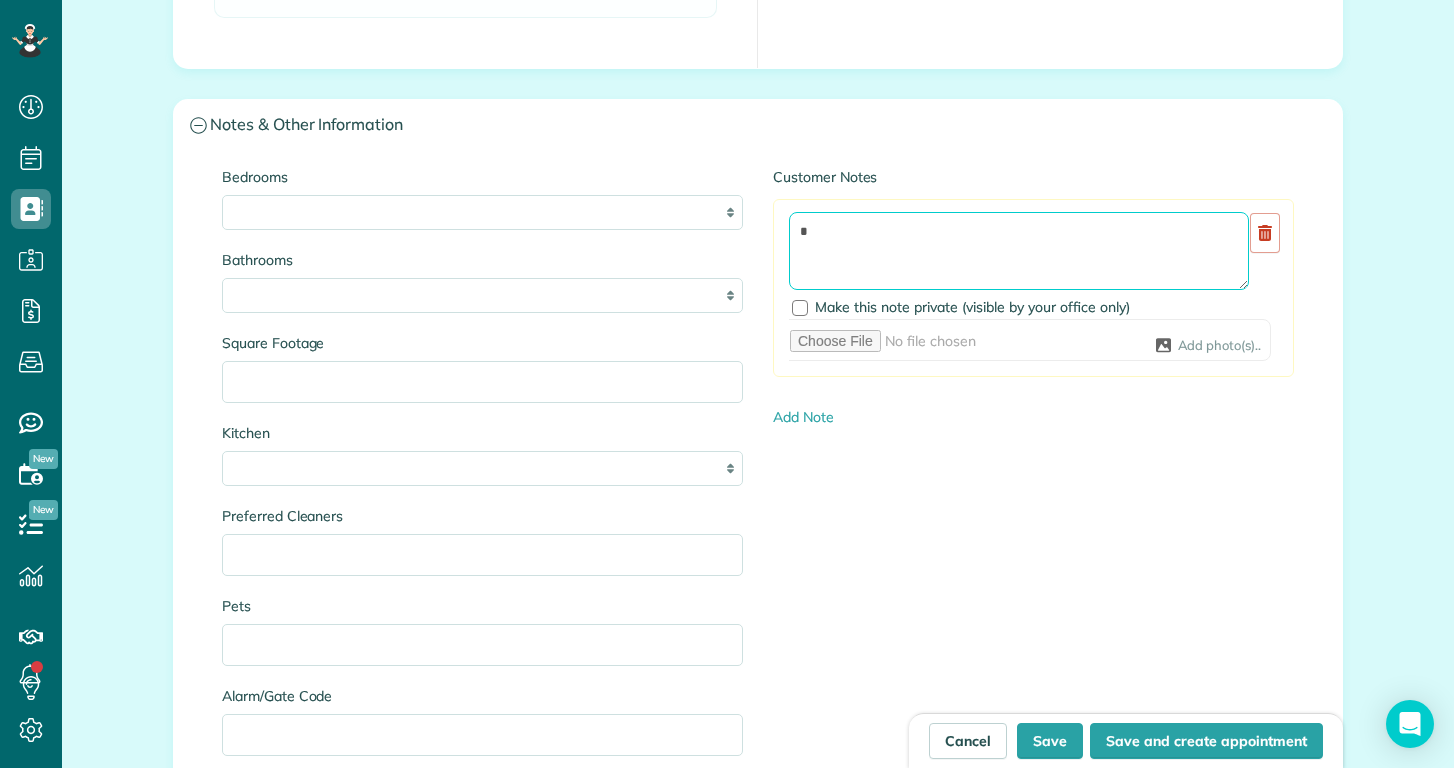 type 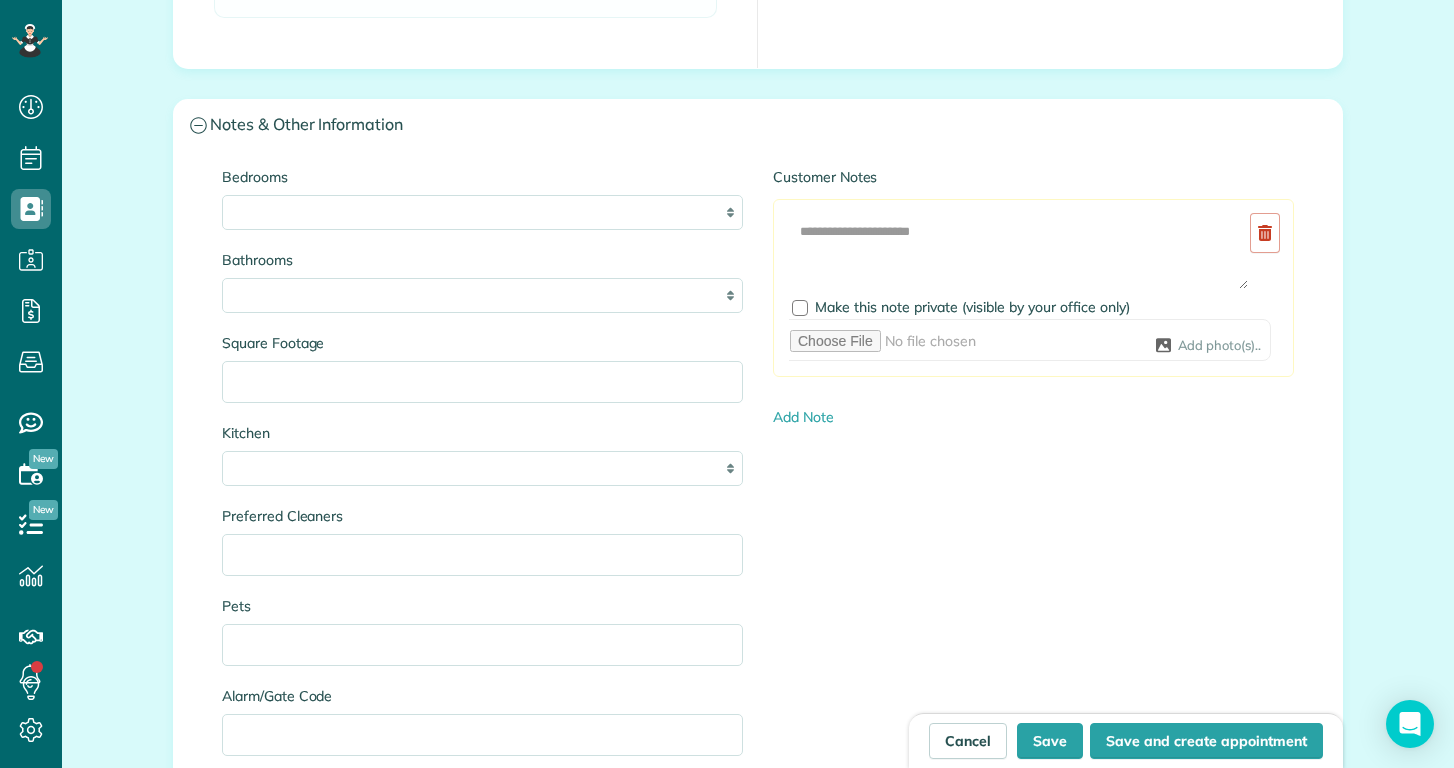 click on "Bedrooms
*
*
*
*
**
Bathrooms
*
***
*
***
*
***
*
***
**
Square Footage
Kitchen
*
*
*
*
Preferred Cleaners
Pets
Alarm/Gate Code
Customer Notes
Add Image
Make this note private (visible by your office only)
Add photo(s)..
Add Note" at bounding box center (758, 471) 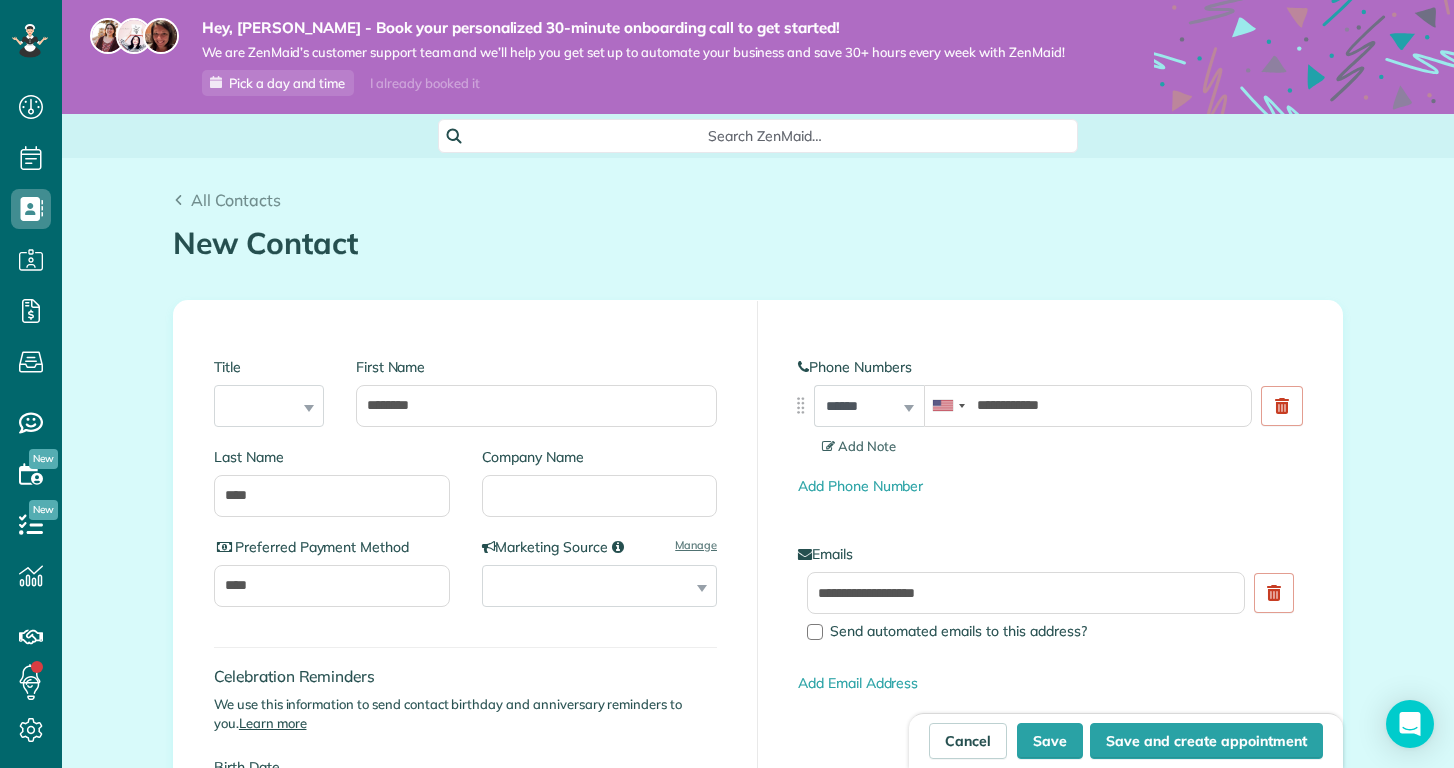 scroll, scrollTop: 0, scrollLeft: 0, axis: both 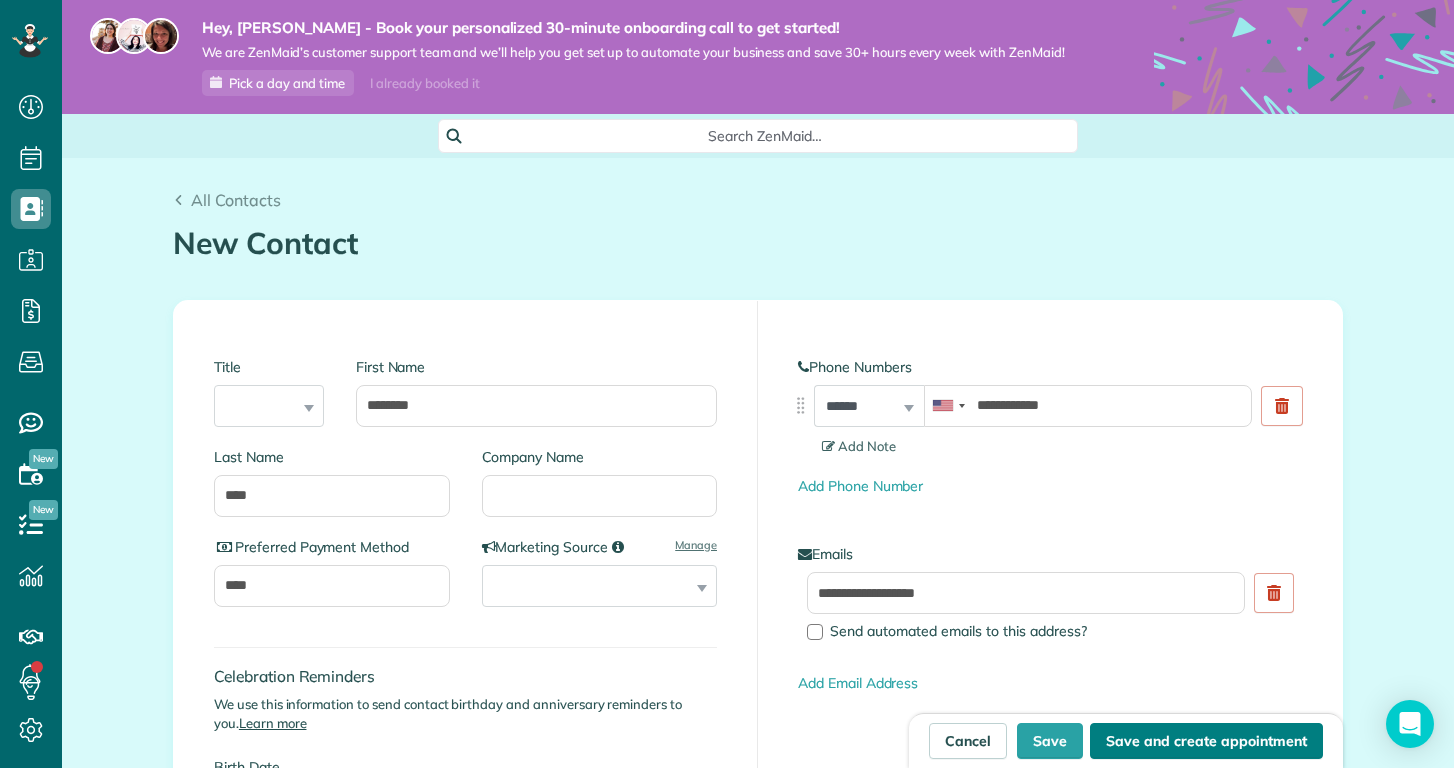 click on "Save and create appointment" at bounding box center (1206, 741) 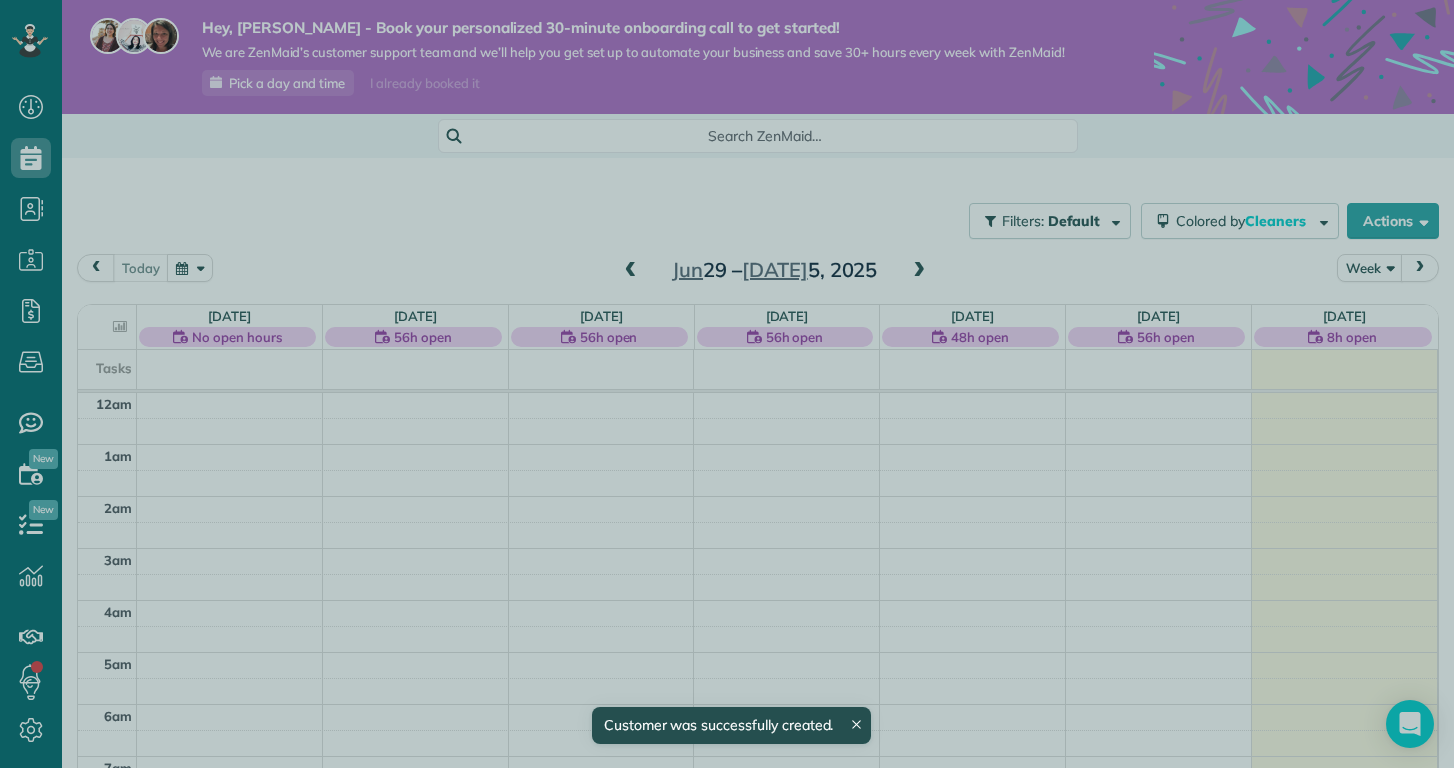 scroll, scrollTop: 0, scrollLeft: 0, axis: both 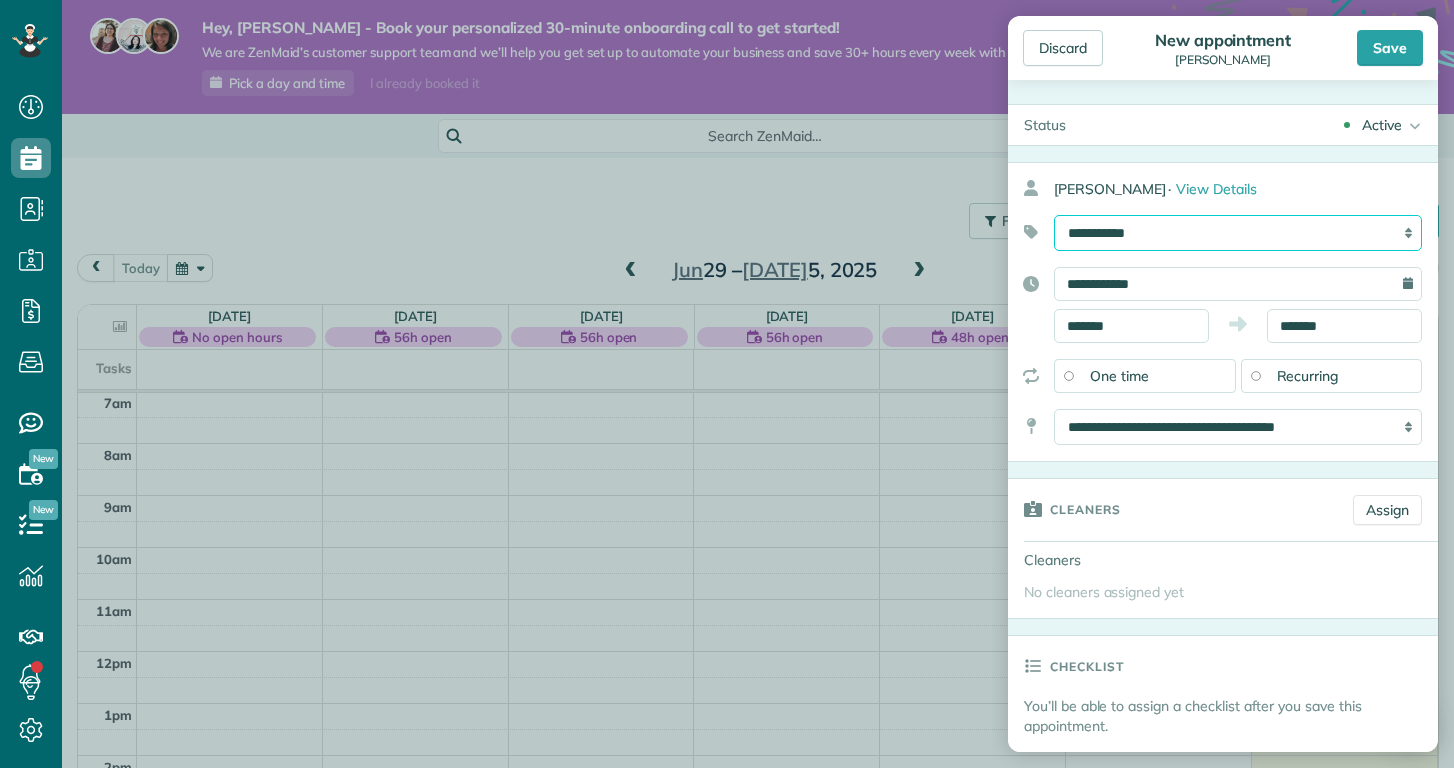 select on "******" 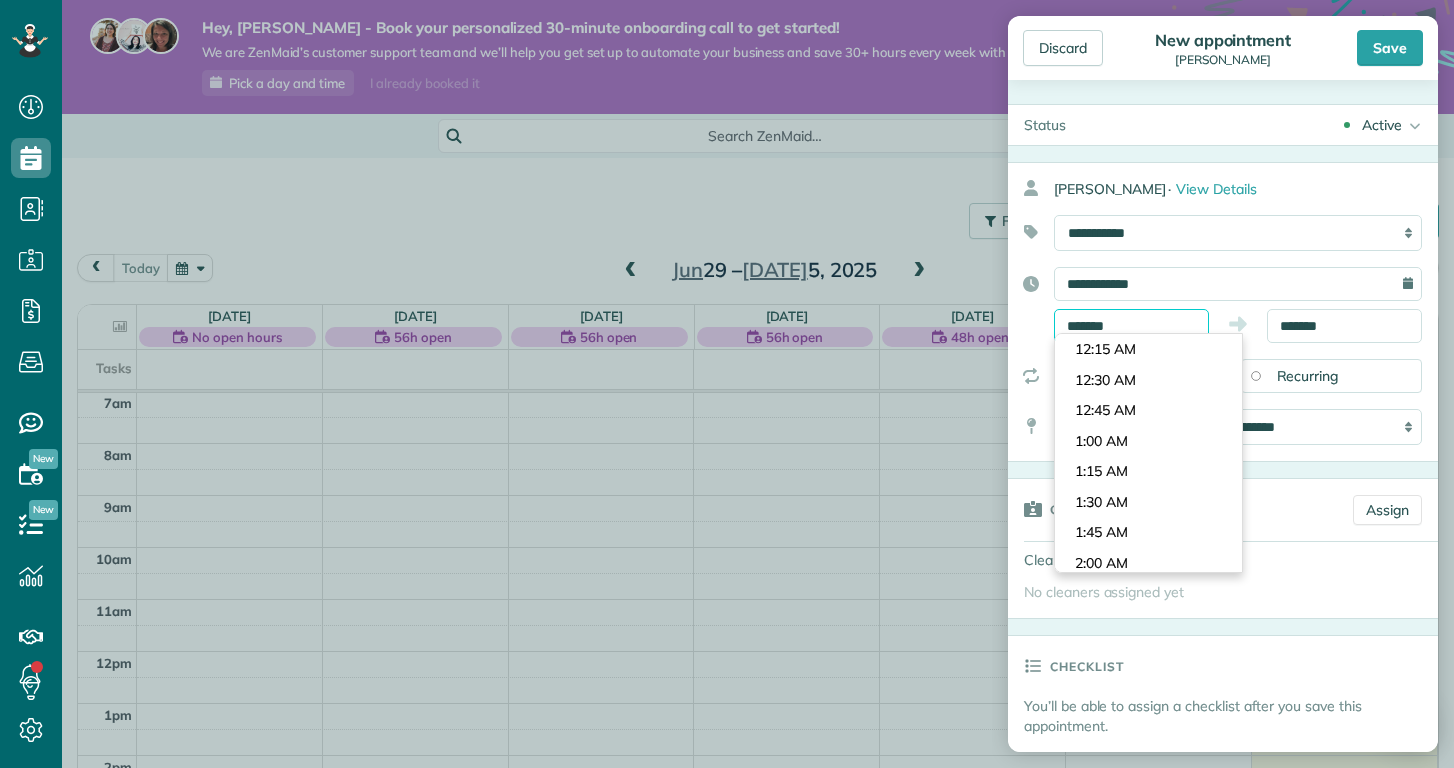 click on "*******" at bounding box center (1131, 326) 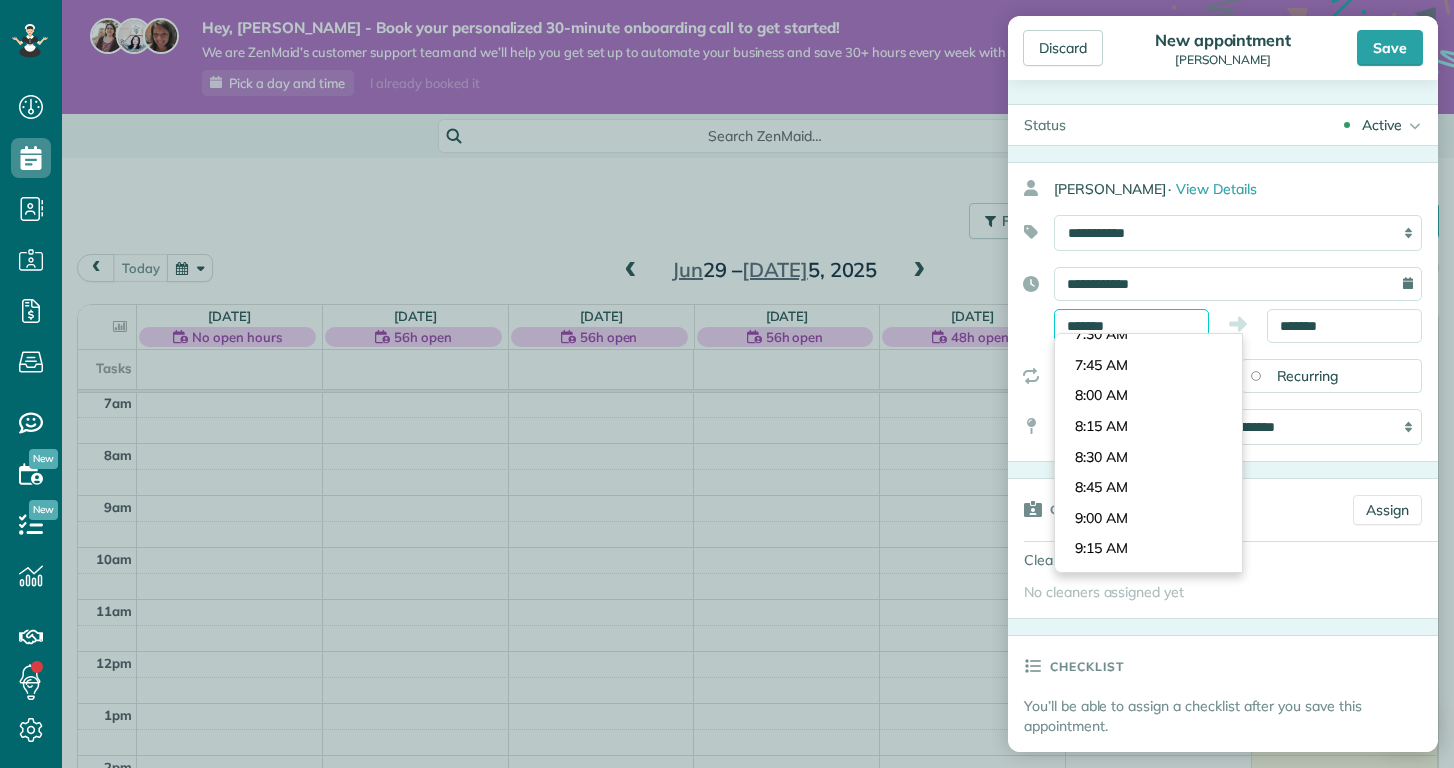 type on "*******" 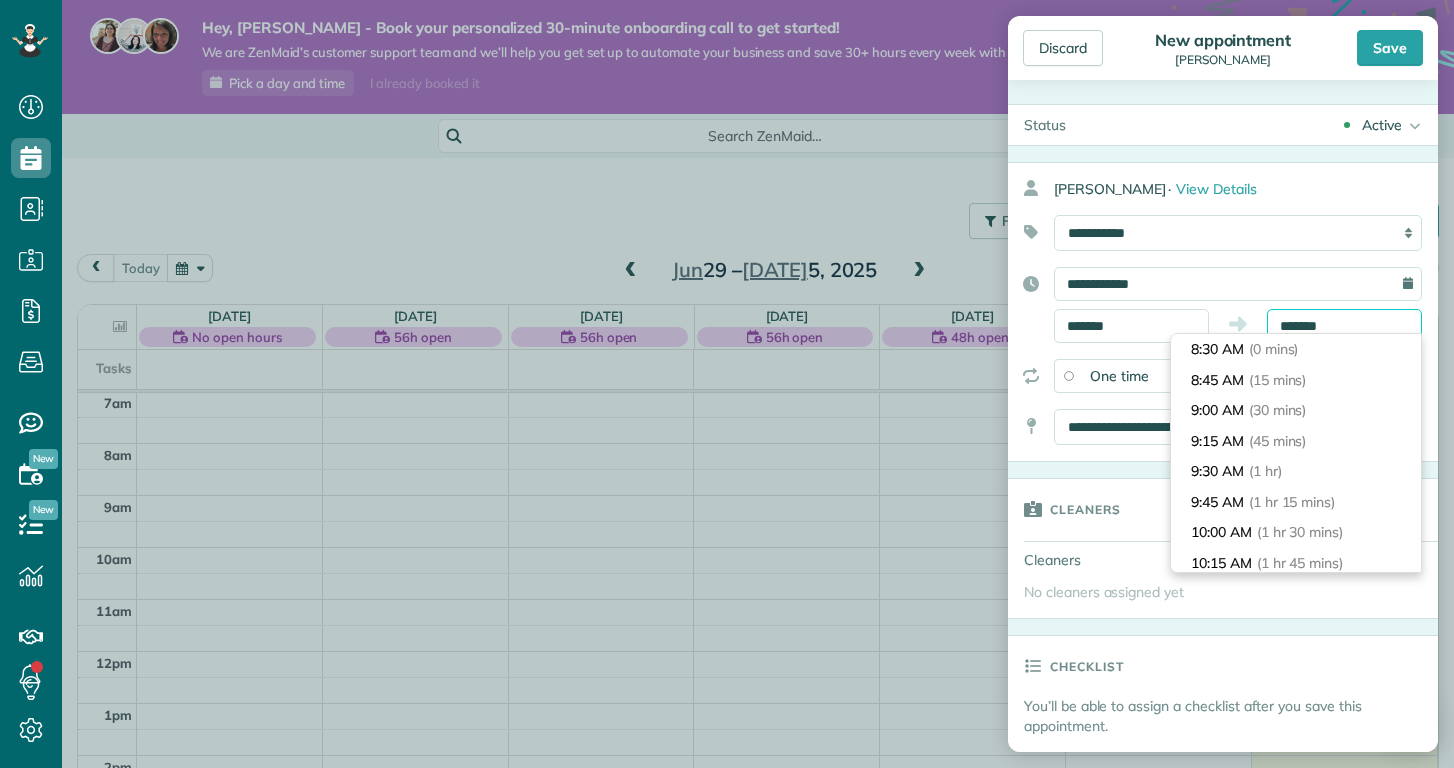 click on "*******" at bounding box center (1344, 326) 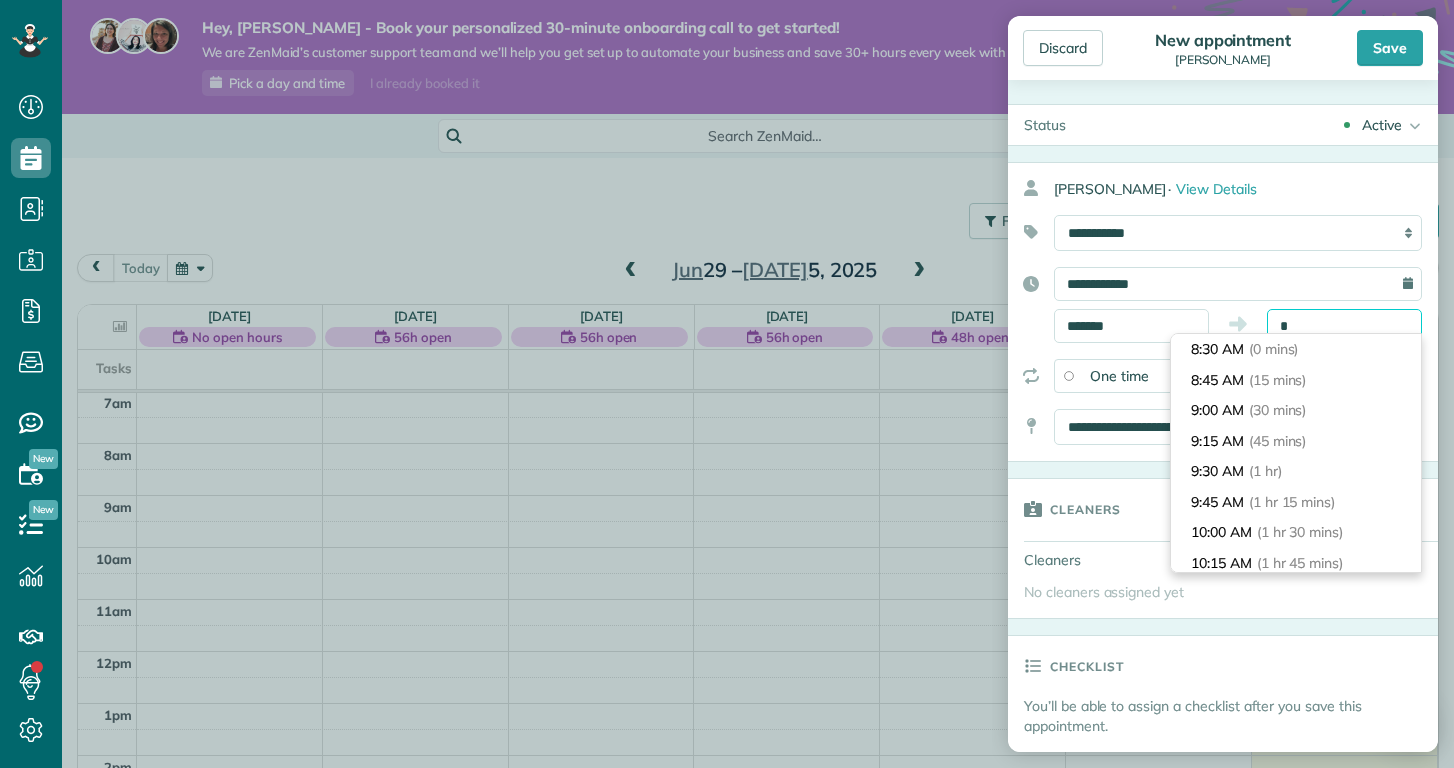 scroll, scrollTop: 510, scrollLeft: 0, axis: vertical 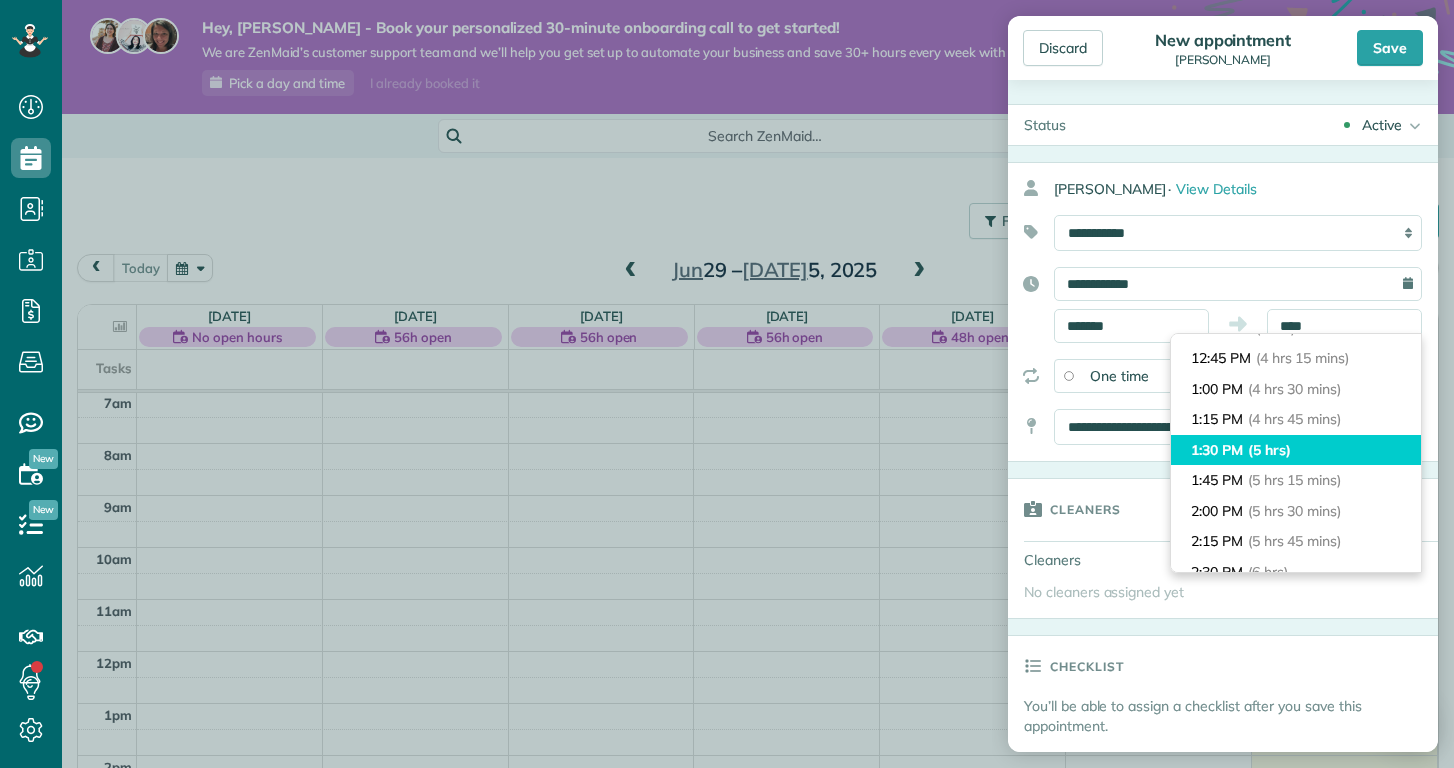 type on "*******" 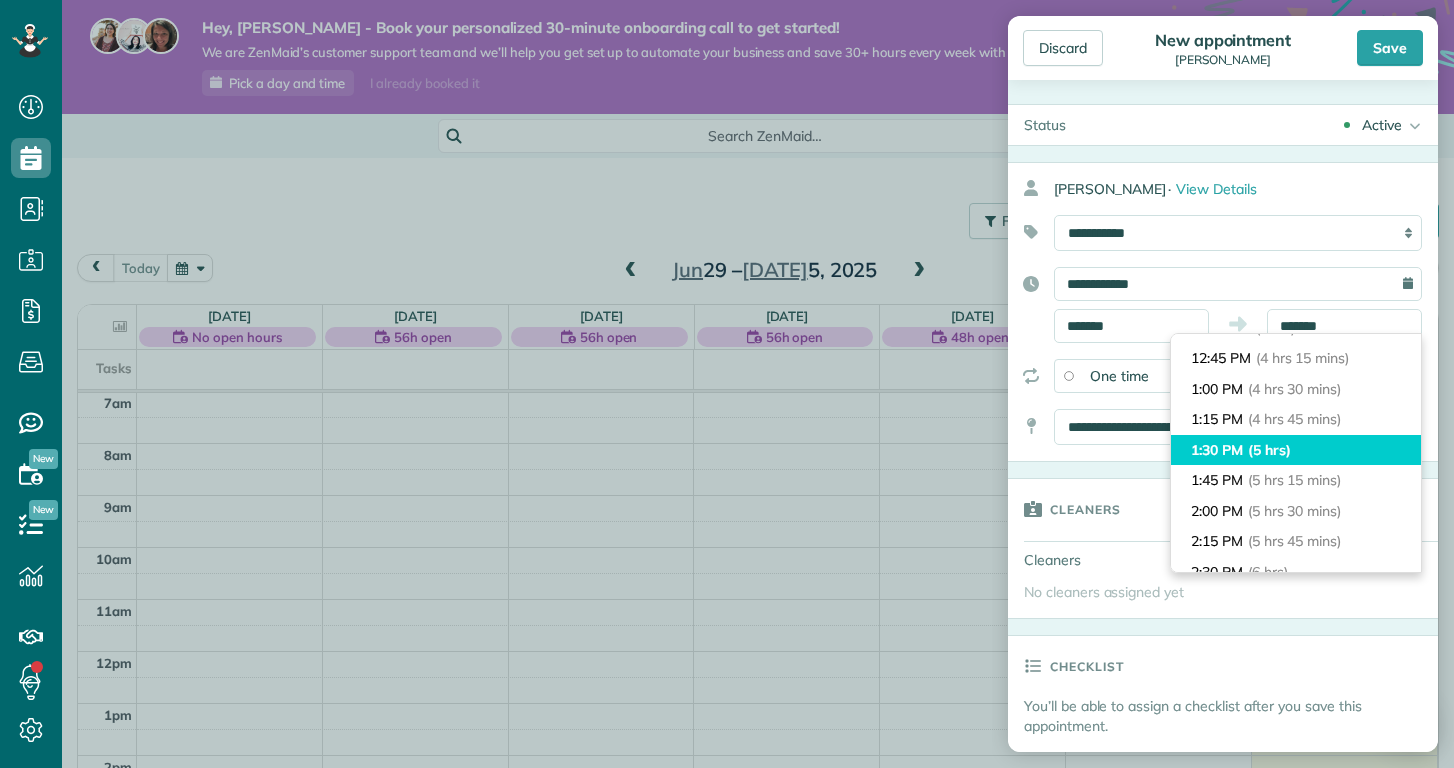 click on "1:30 PM  (5 hrs)" at bounding box center (1296, 450) 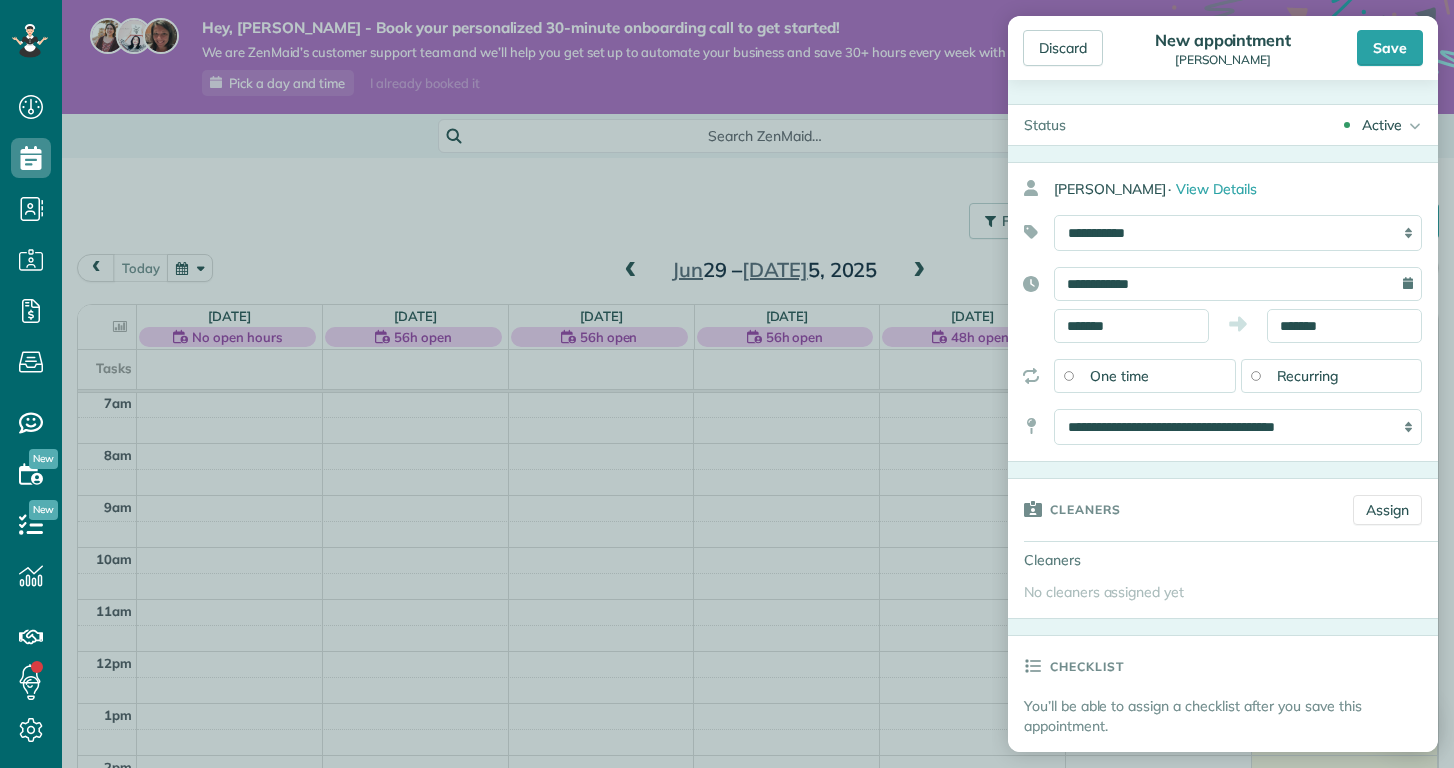 click on "**********" at bounding box center [1223, 312] 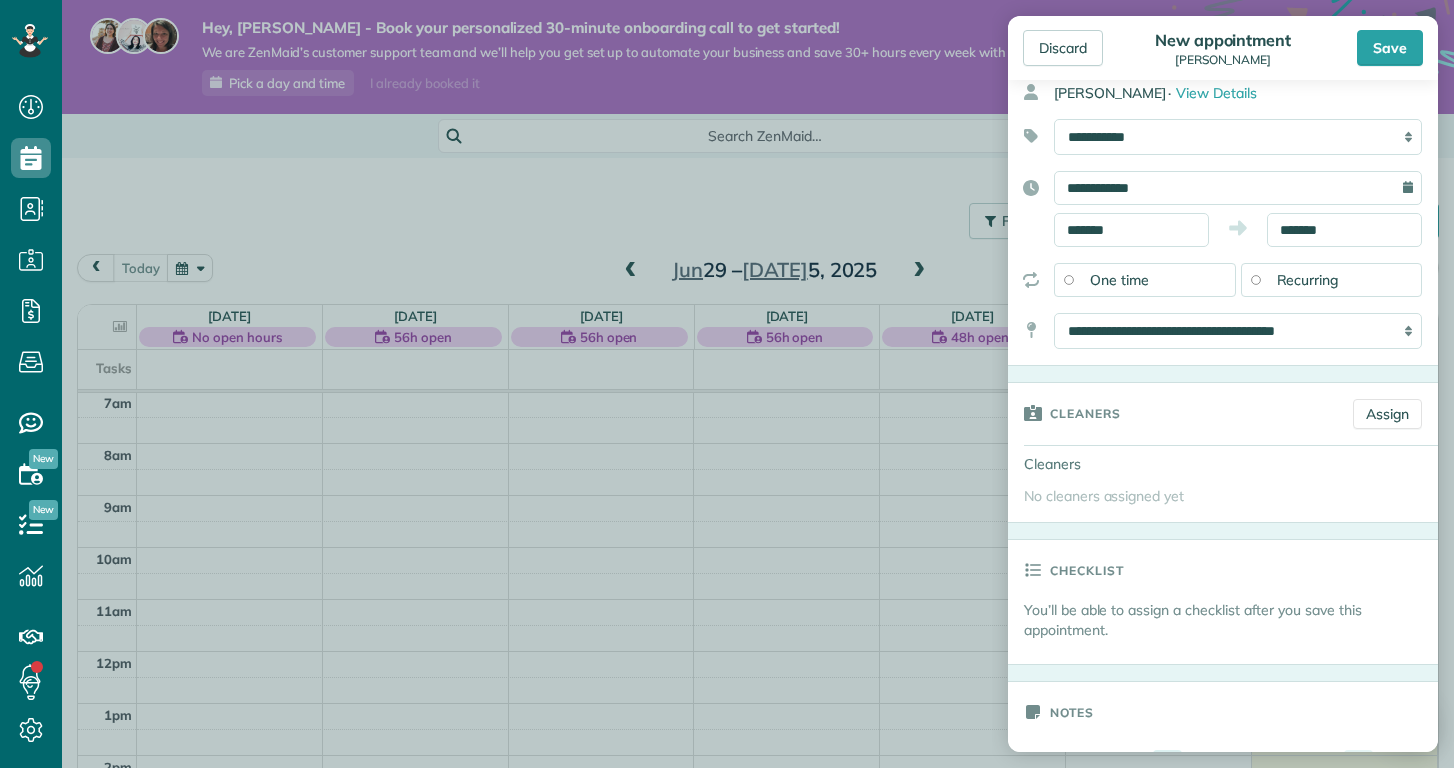 scroll, scrollTop: 97, scrollLeft: 0, axis: vertical 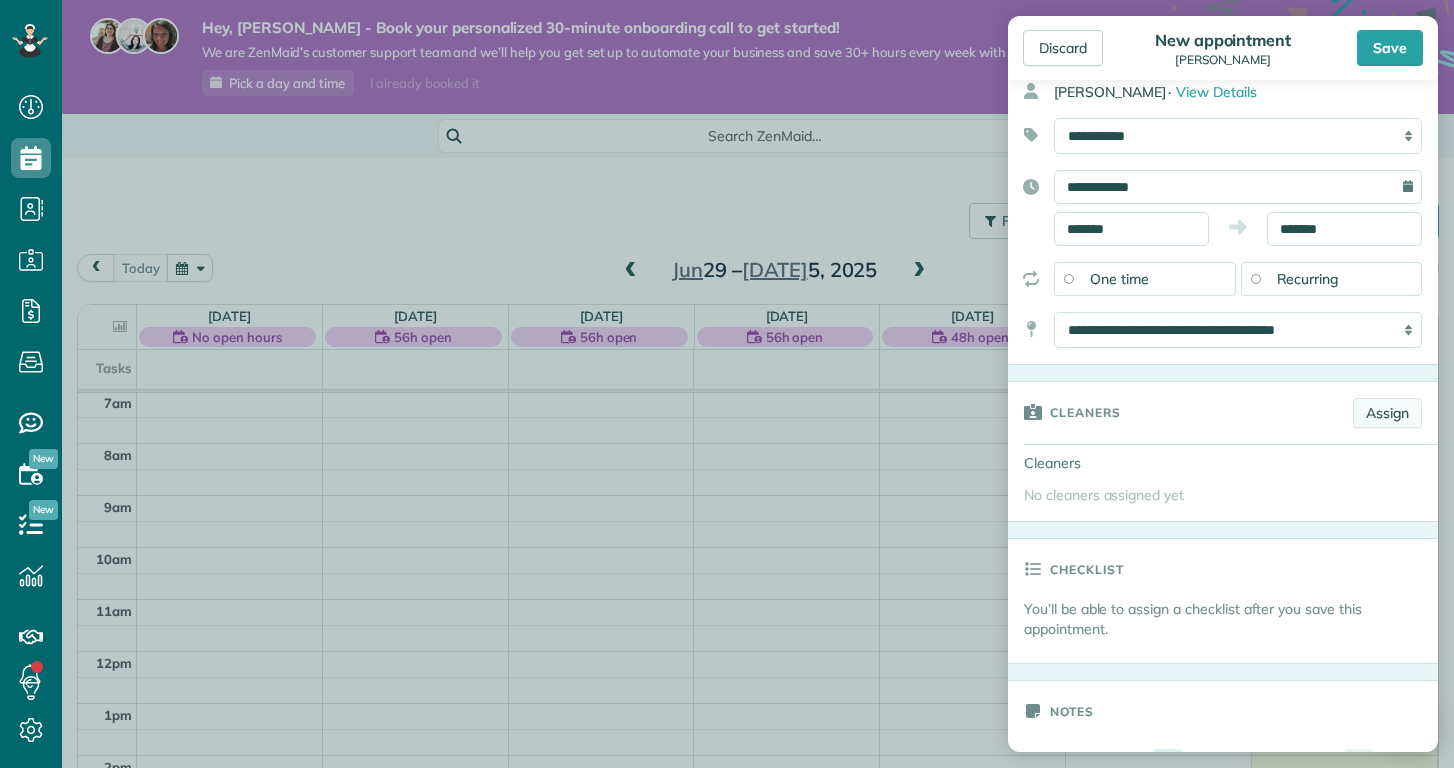 click on "Assign" at bounding box center (1387, 413) 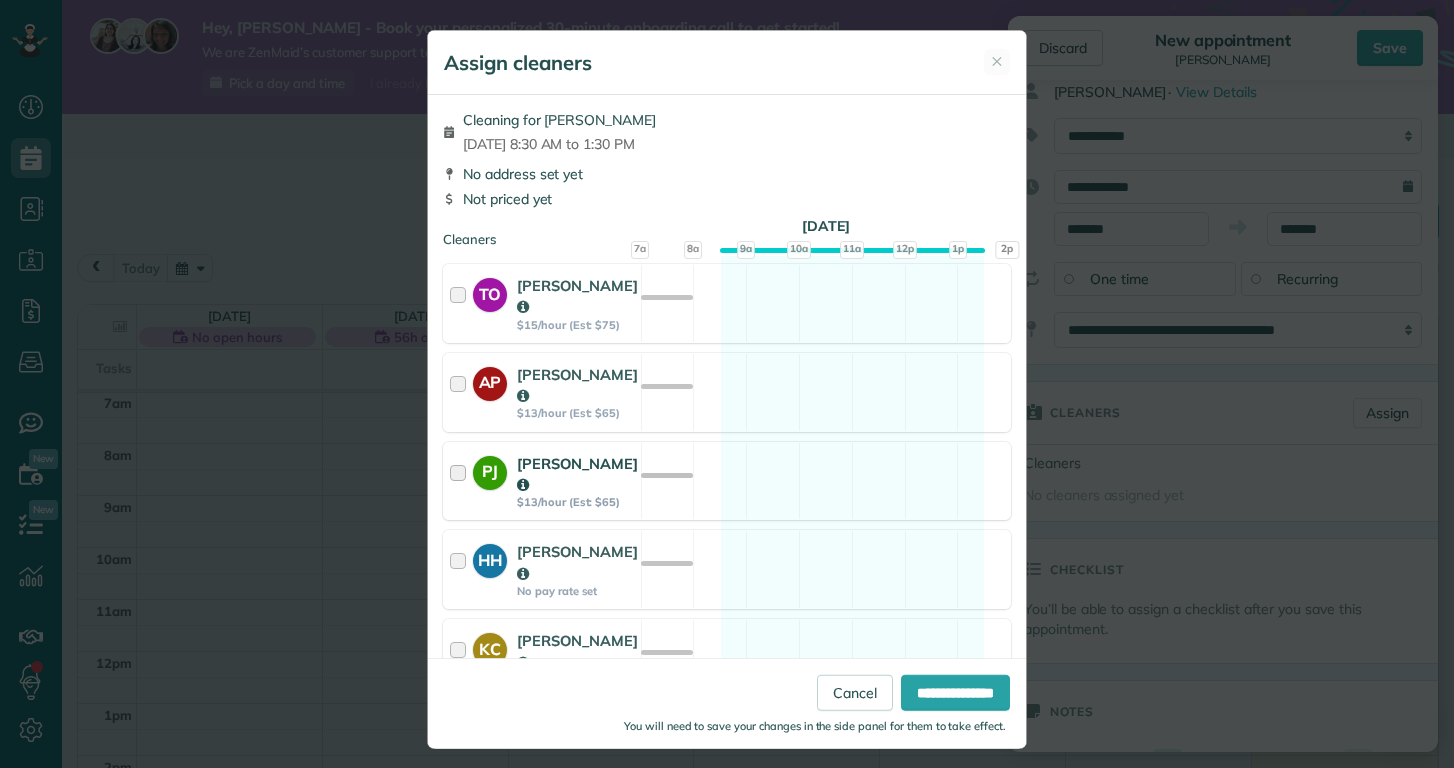 click at bounding box center [461, 481] 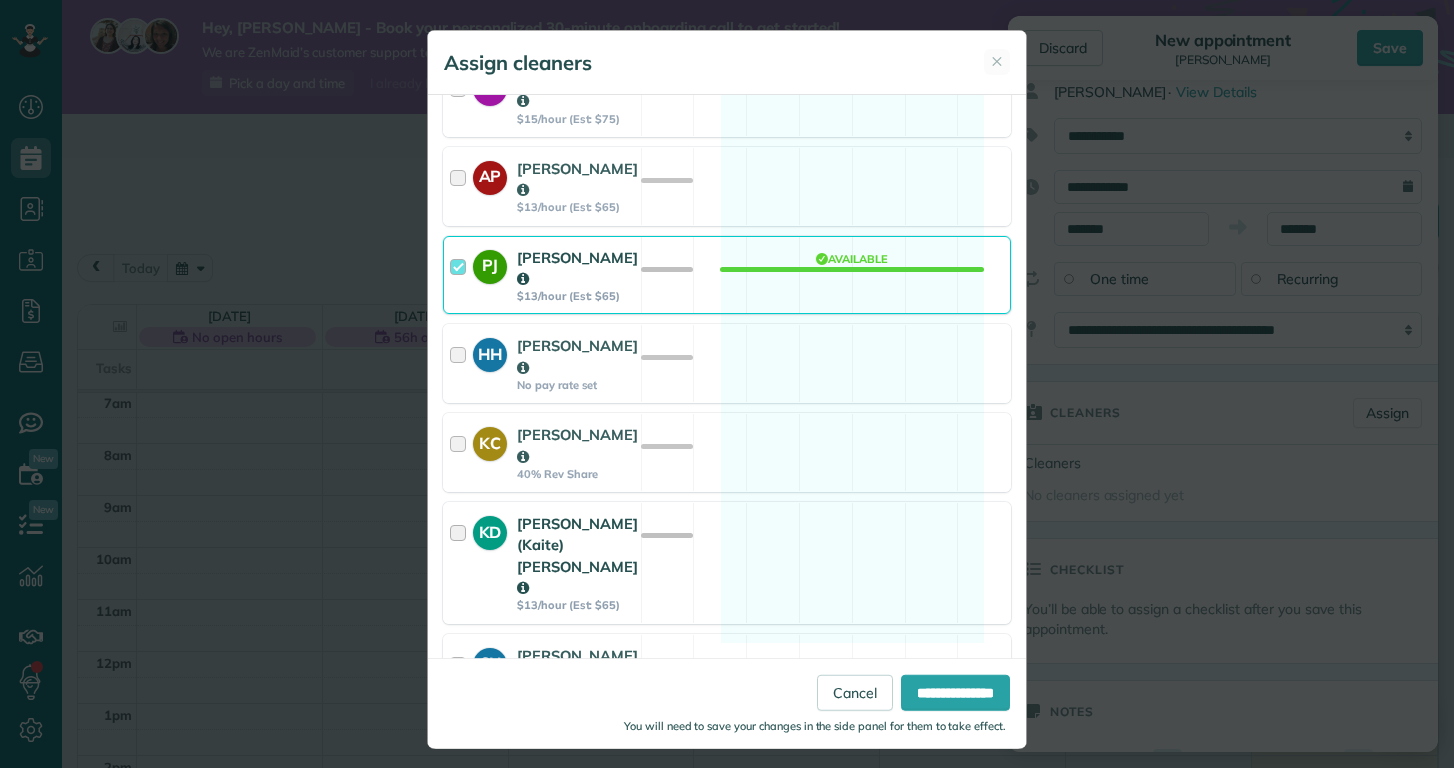 scroll, scrollTop: 205, scrollLeft: 0, axis: vertical 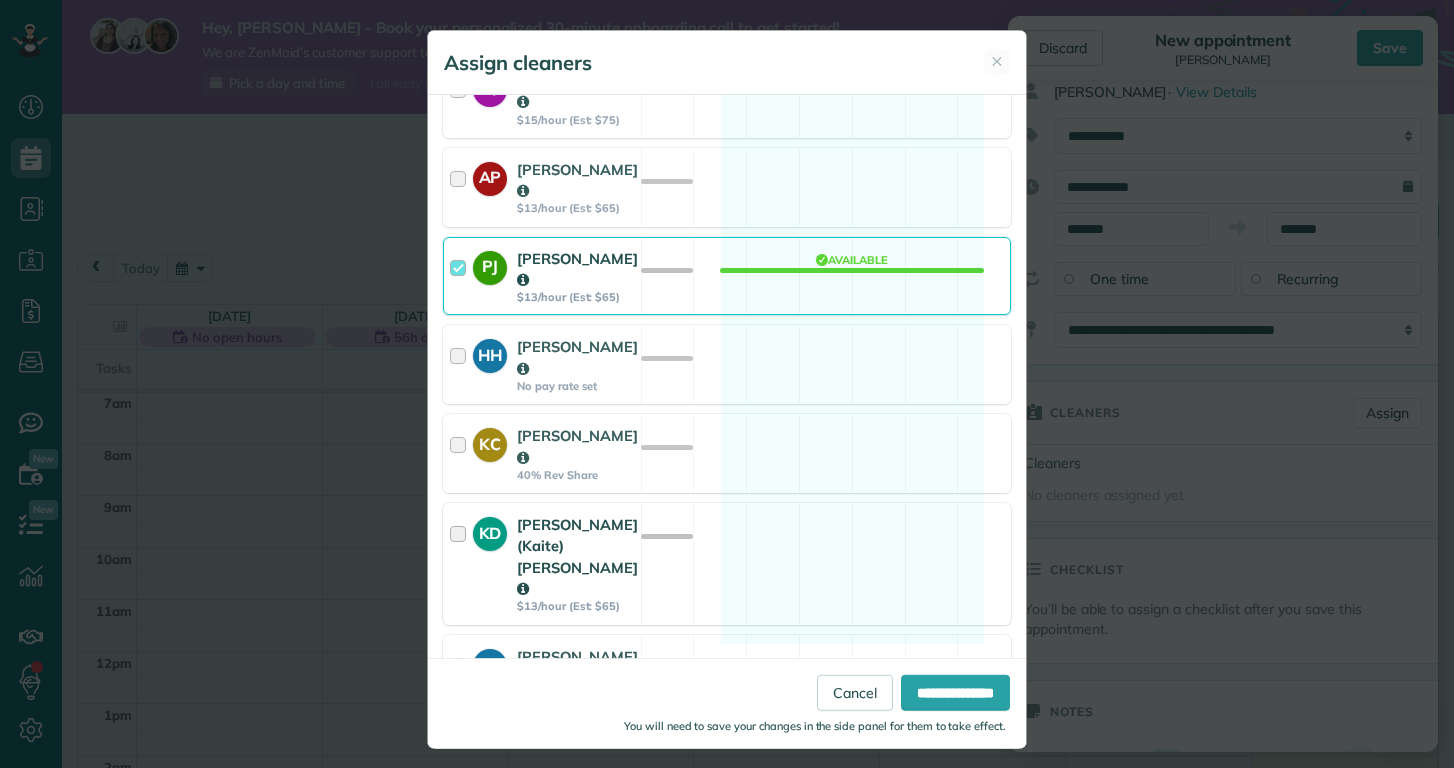 click at bounding box center [461, 563] 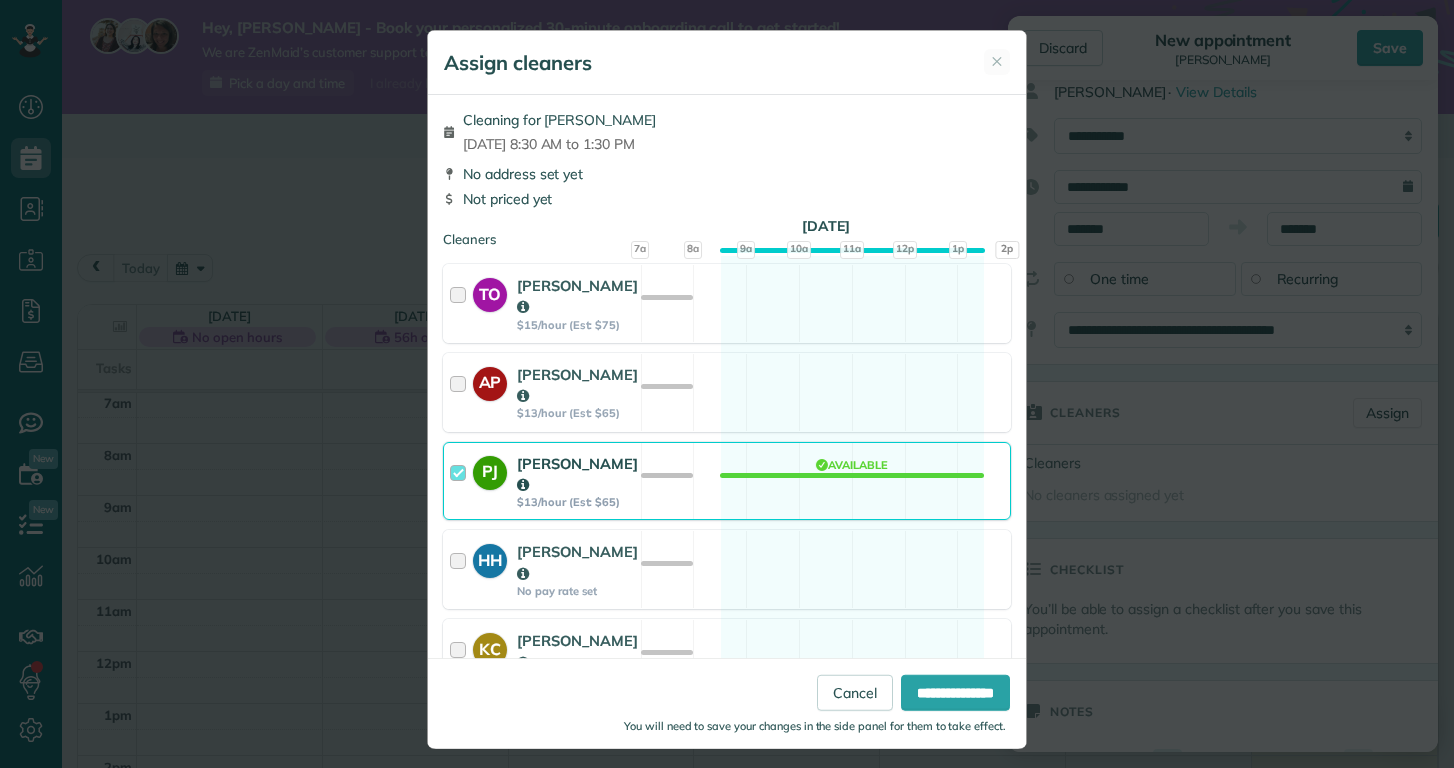 scroll, scrollTop: 0, scrollLeft: 0, axis: both 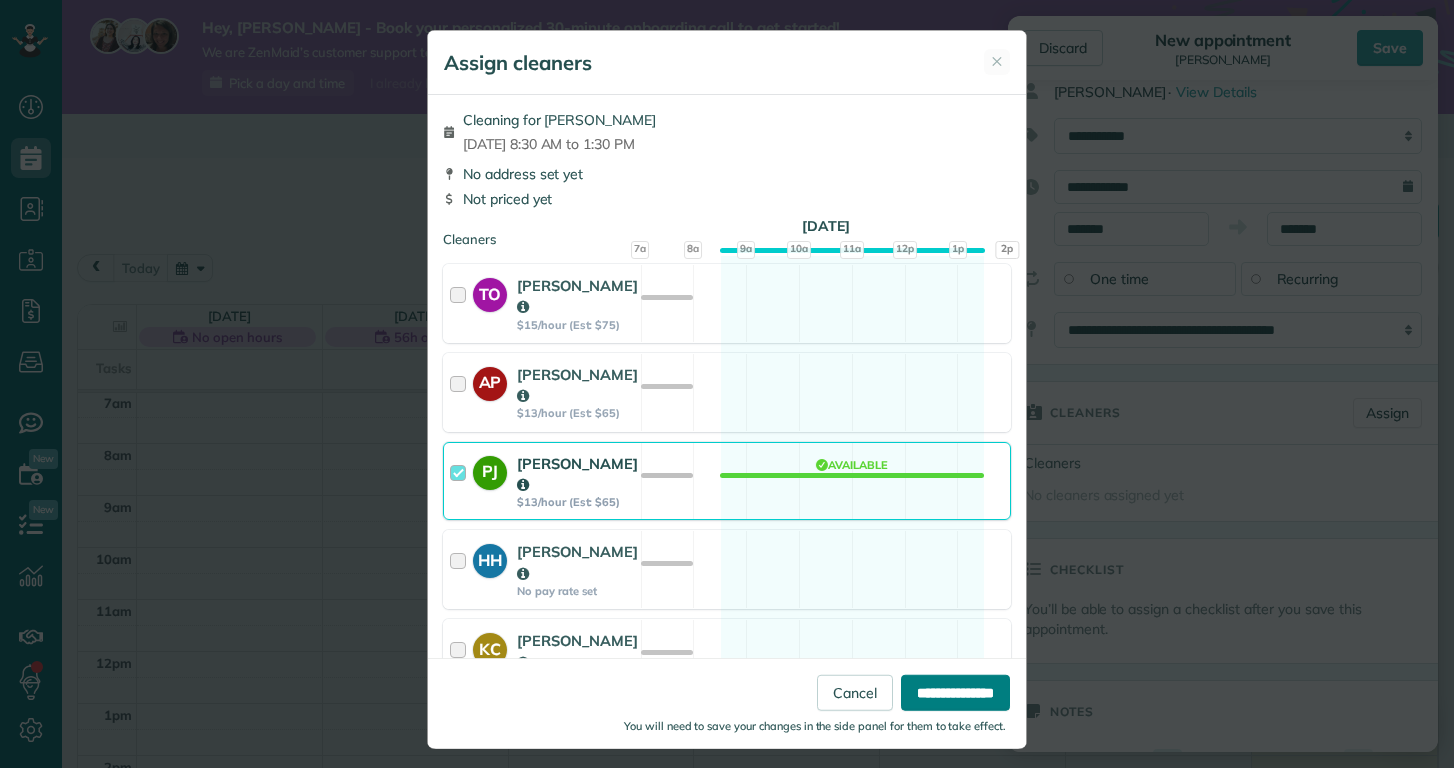 click on "**********" at bounding box center (955, 693) 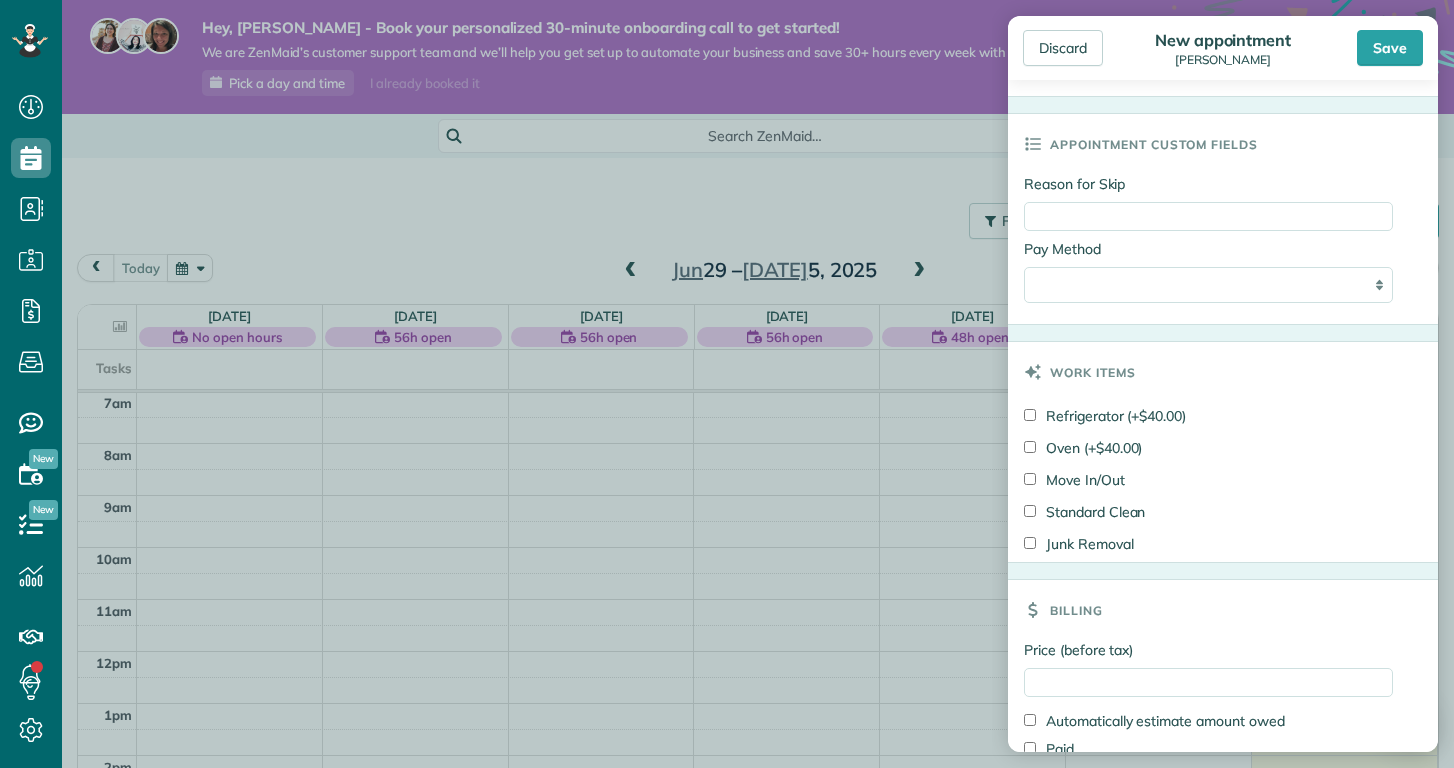 scroll, scrollTop: 1090, scrollLeft: 0, axis: vertical 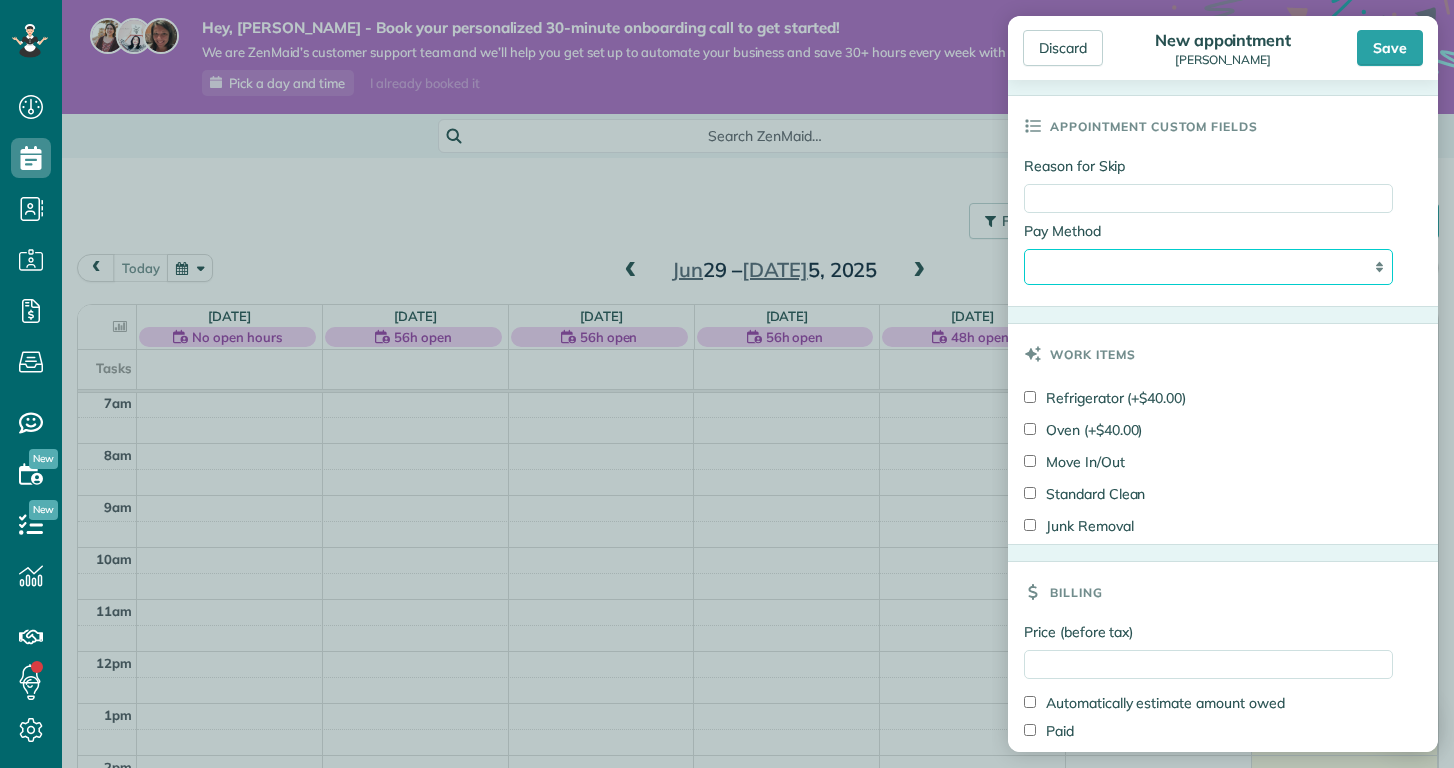 select on "**********" 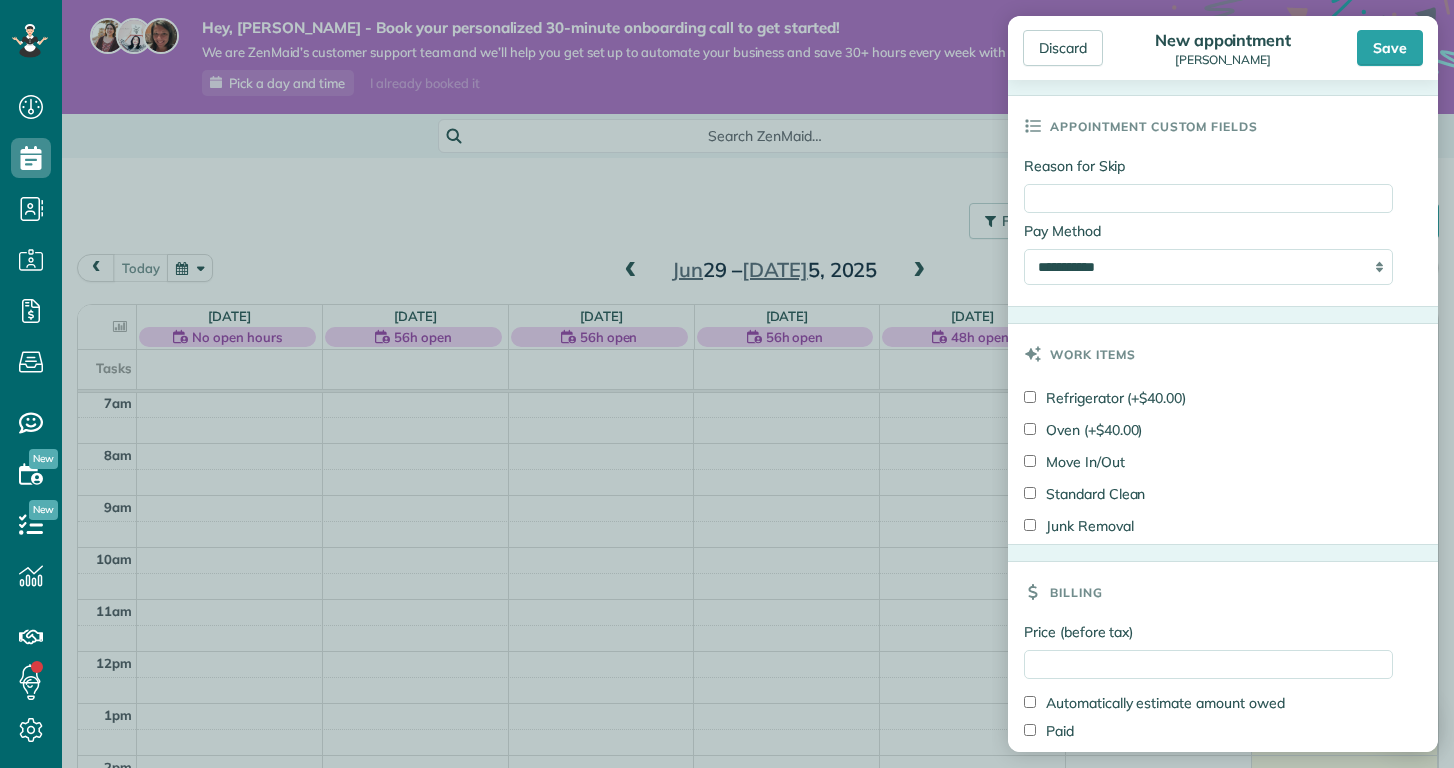 click on "Move In/Out" at bounding box center [1074, 462] 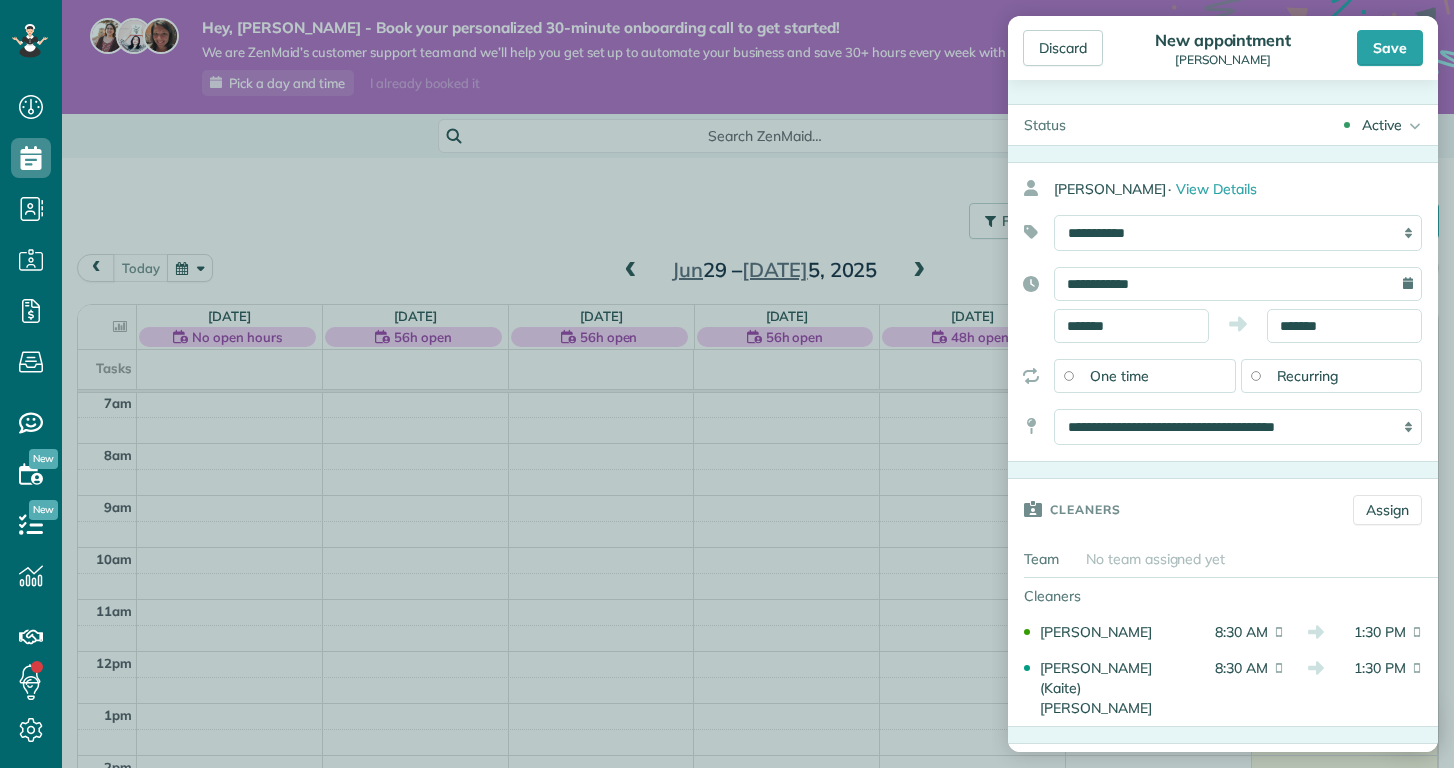 scroll, scrollTop: 0, scrollLeft: 0, axis: both 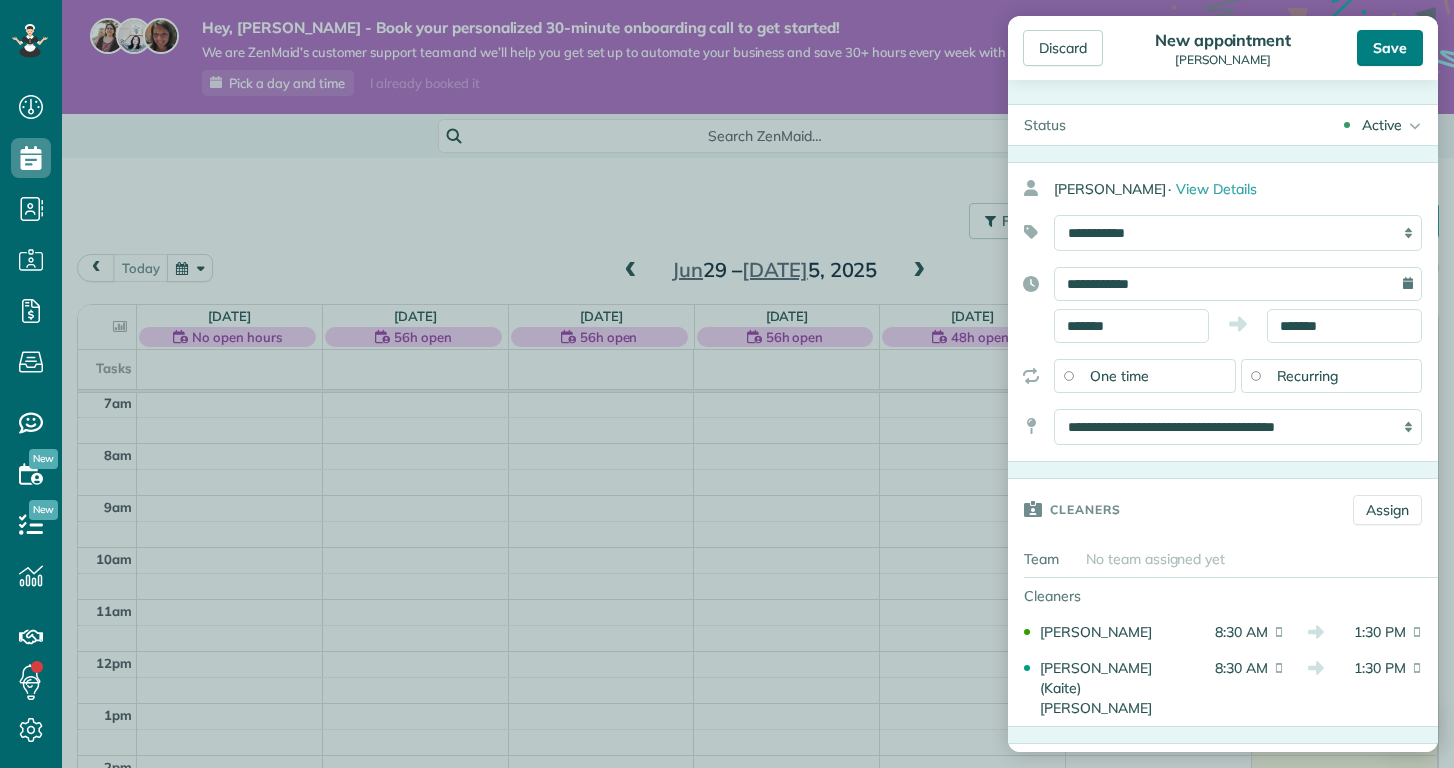 click on "Save" at bounding box center (1390, 48) 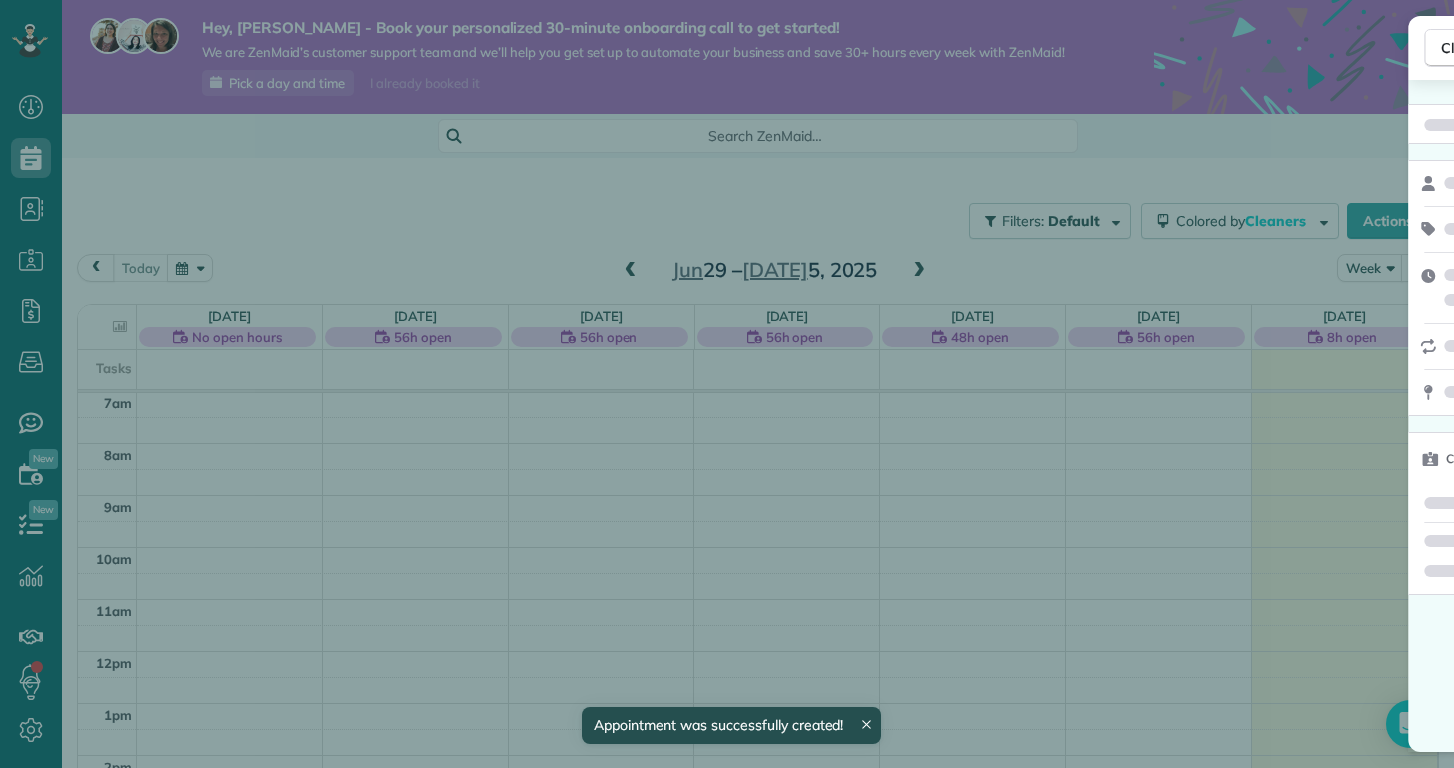 scroll, scrollTop: 365, scrollLeft: 0, axis: vertical 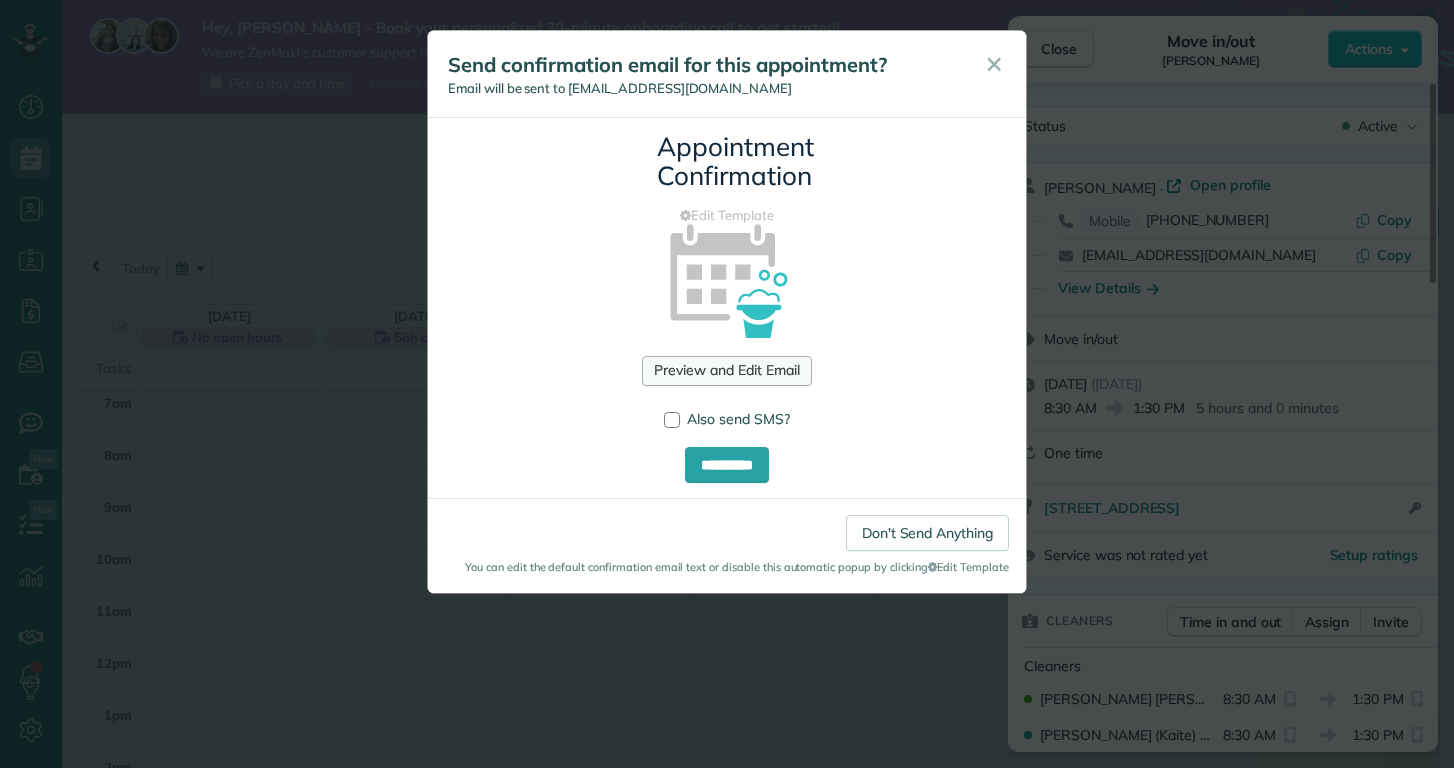 click on "Preview and Edit Email" at bounding box center [726, 371] 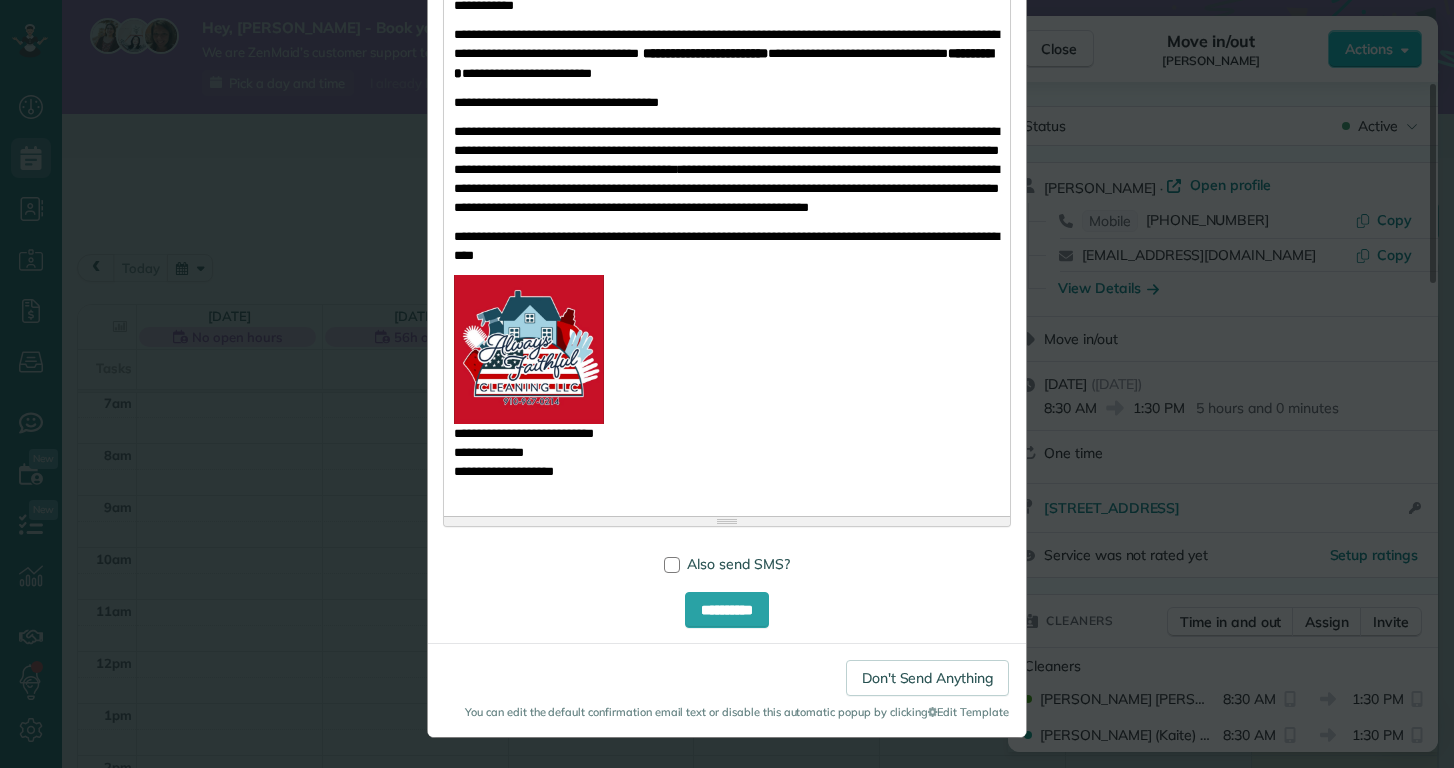 scroll, scrollTop: 580, scrollLeft: 0, axis: vertical 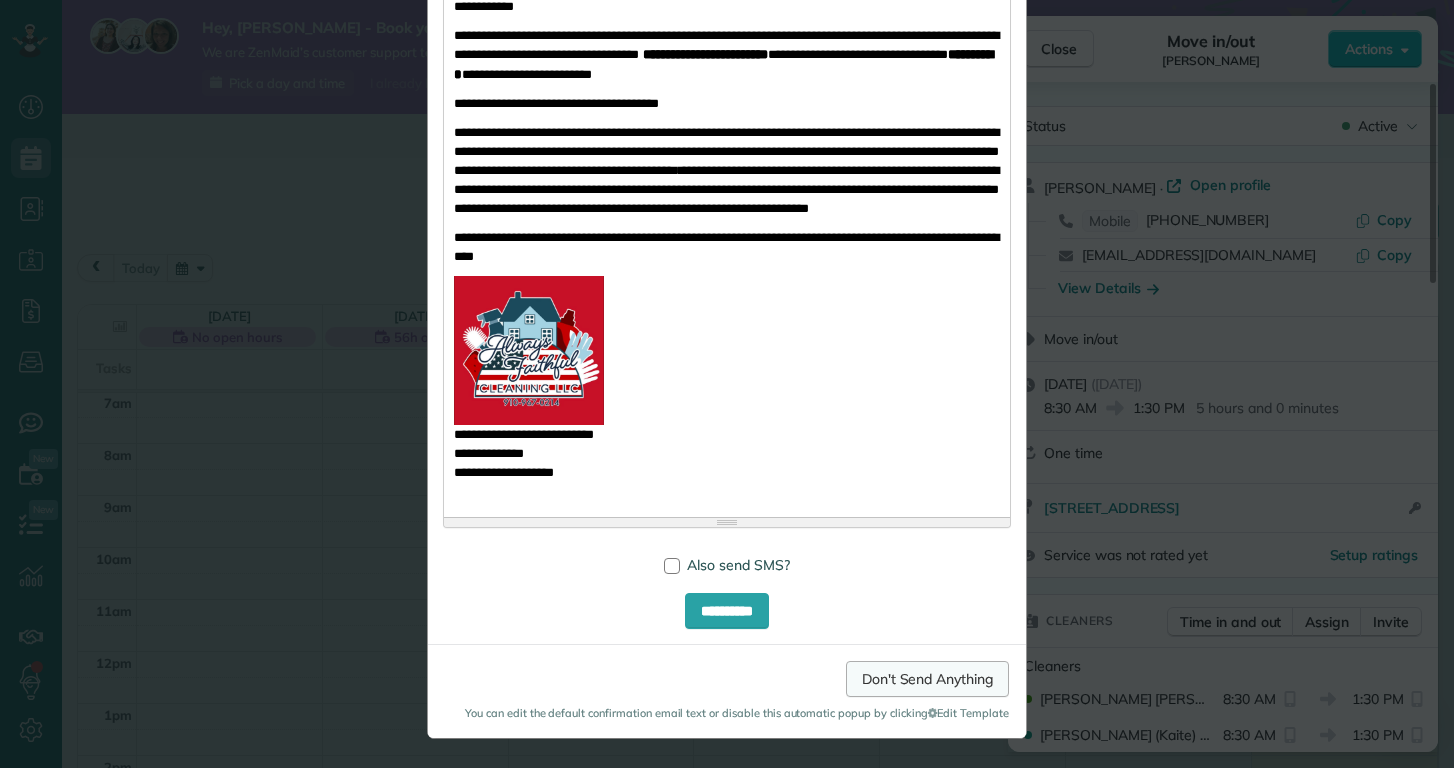 click on "Don't Send Anything" at bounding box center (927, 679) 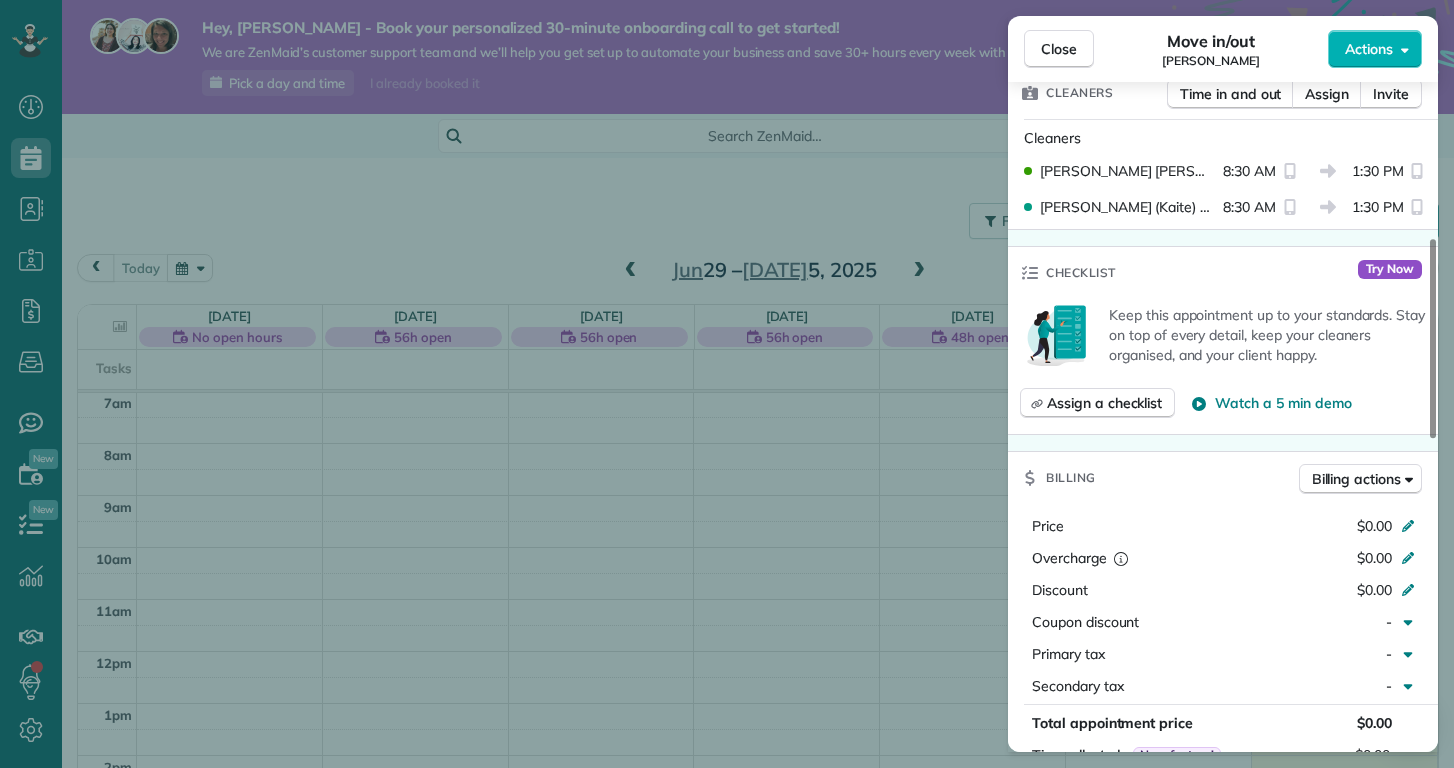 scroll, scrollTop: 523, scrollLeft: 0, axis: vertical 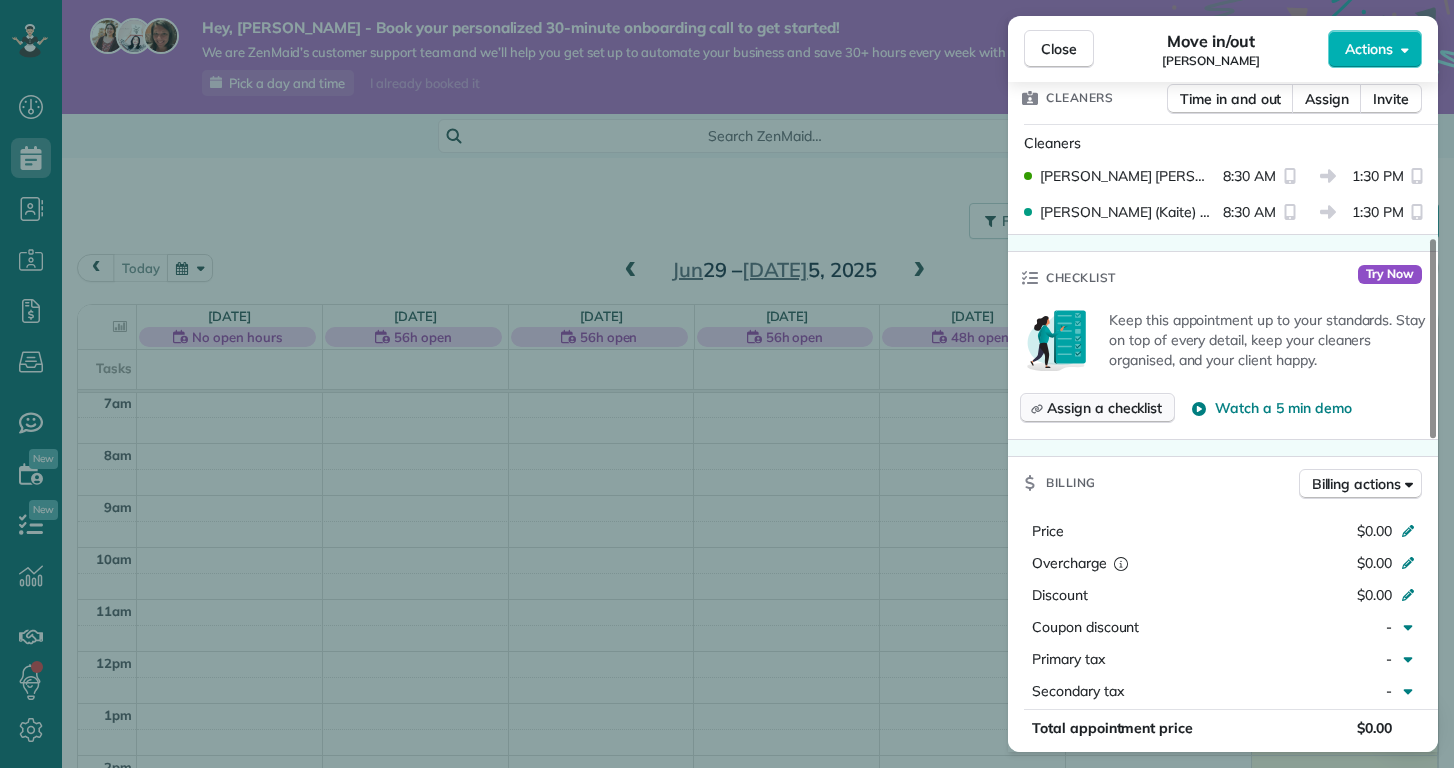 click on "Assign a checklist" at bounding box center (1104, 408) 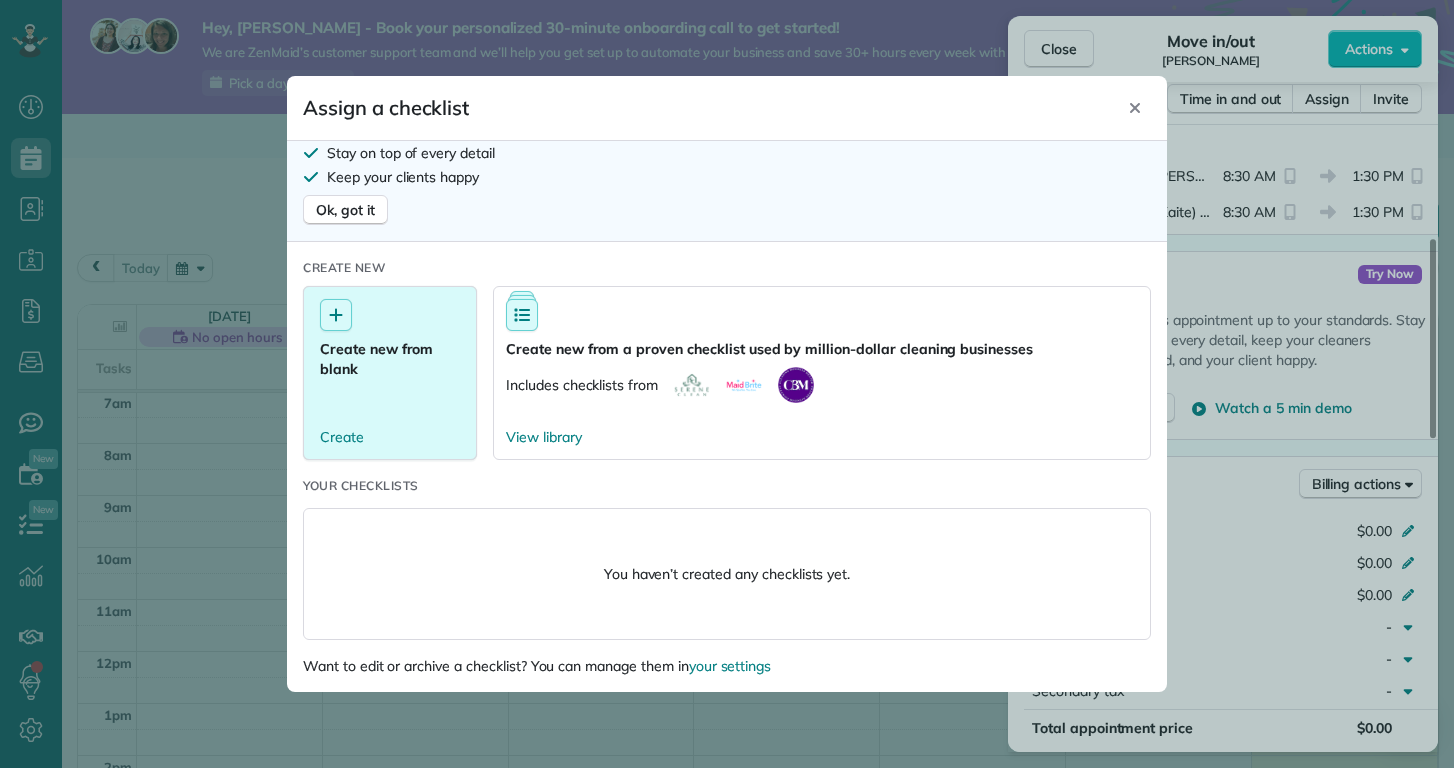 scroll, scrollTop: 0, scrollLeft: 0, axis: both 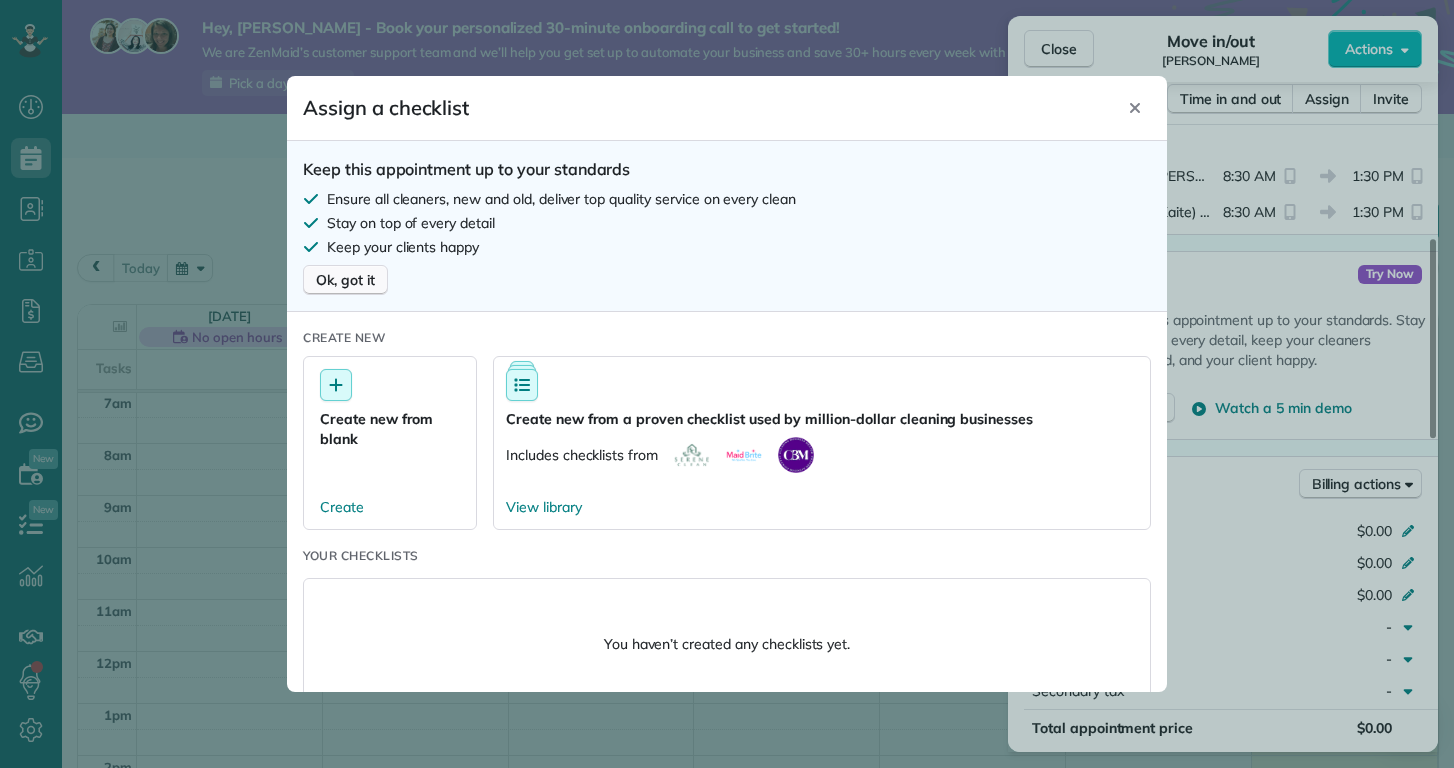click on "Ok, got it" at bounding box center [345, 280] 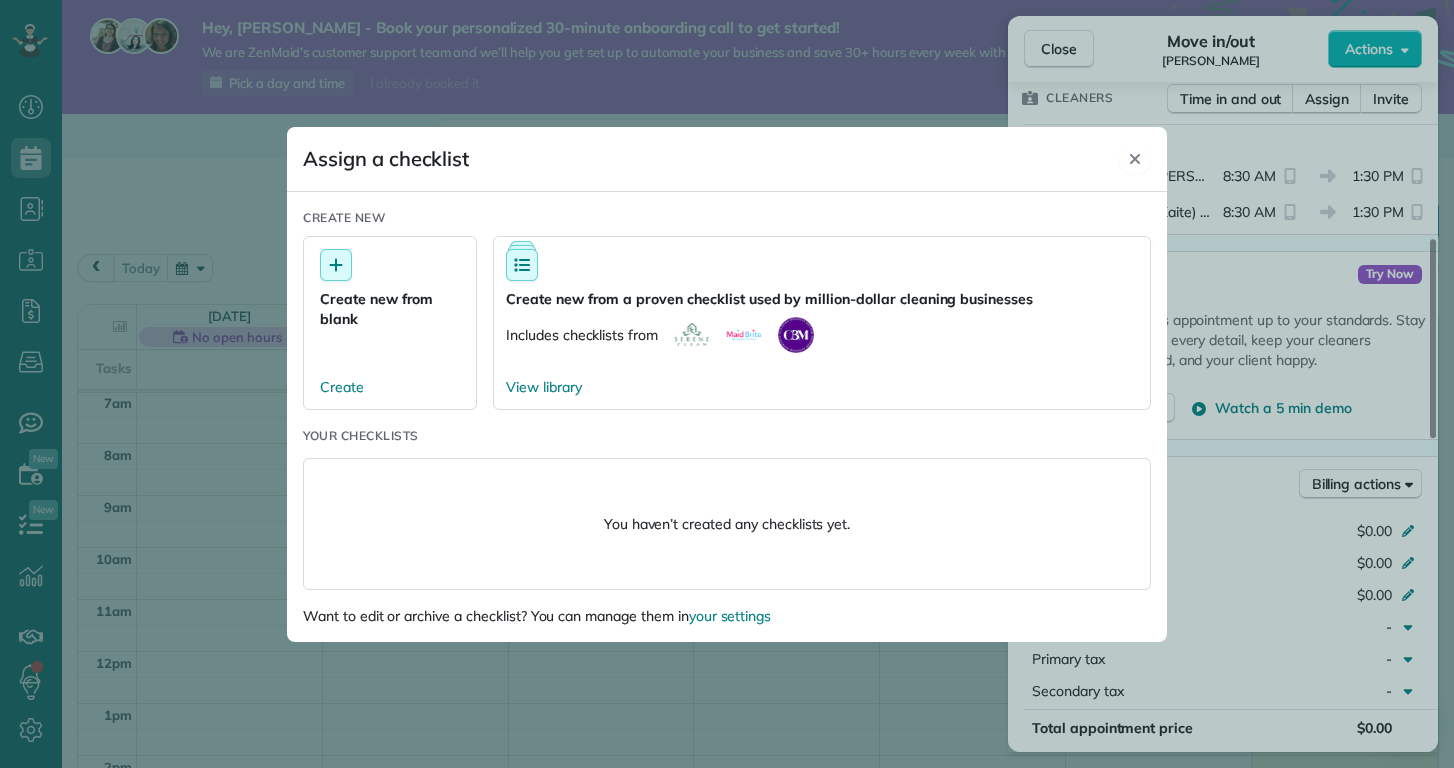 click 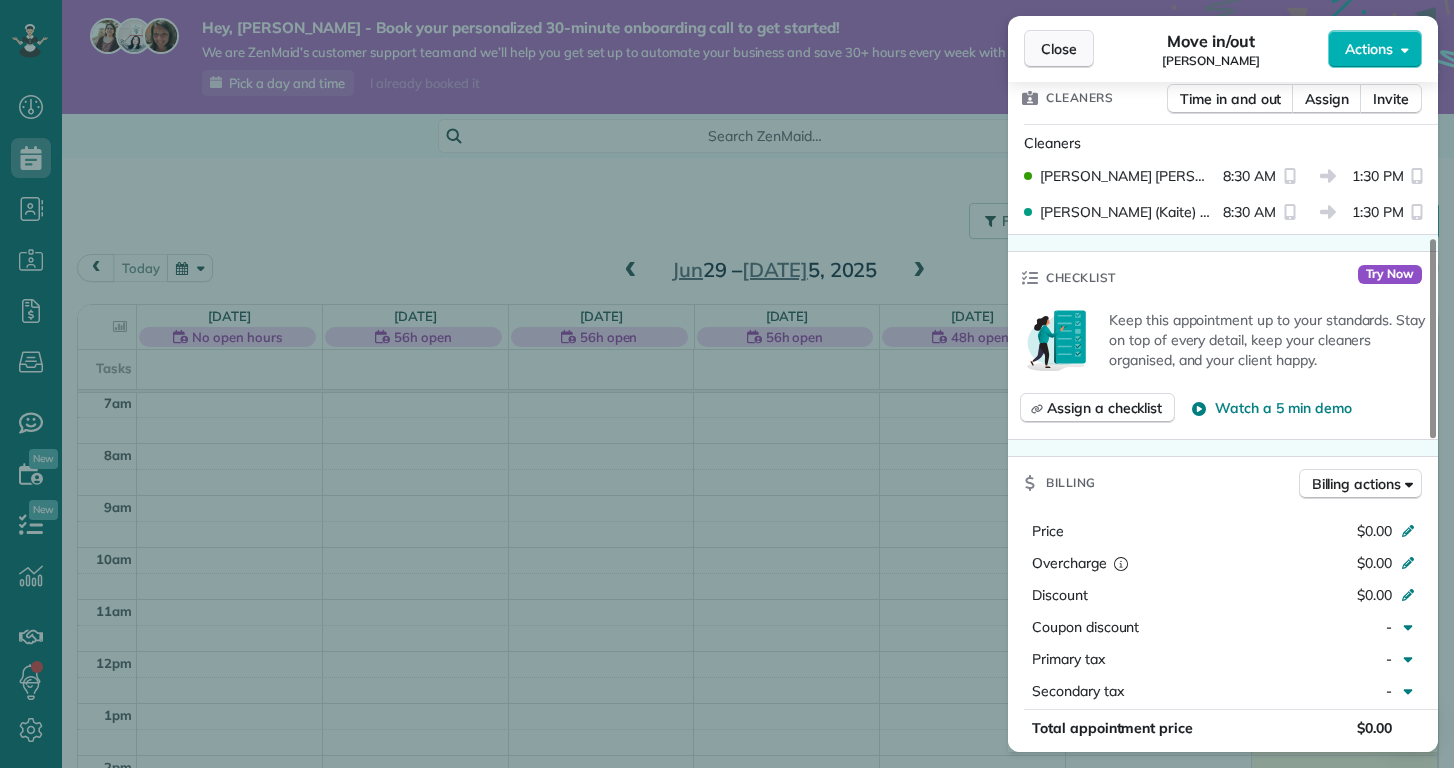 click on "Close" at bounding box center (1059, 49) 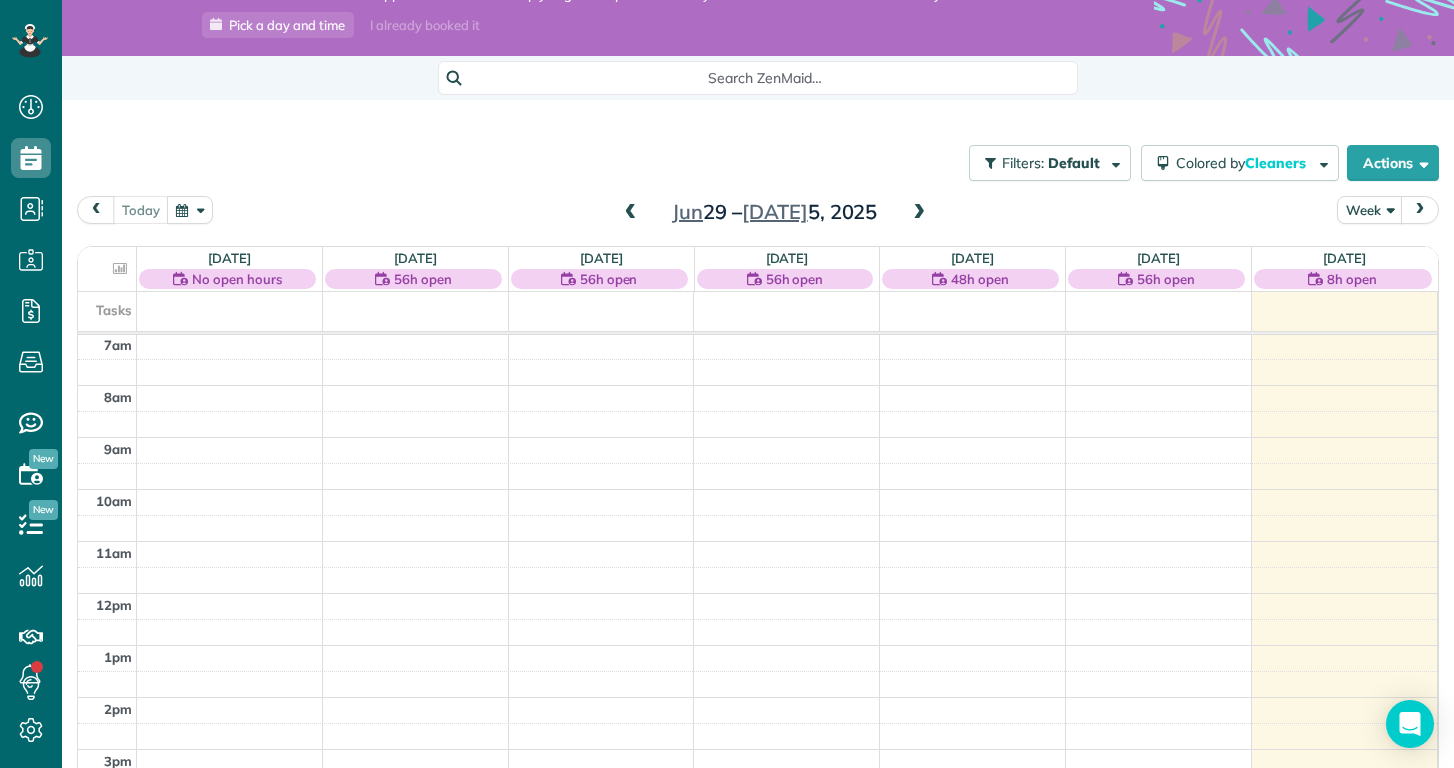 scroll, scrollTop: 87, scrollLeft: 0, axis: vertical 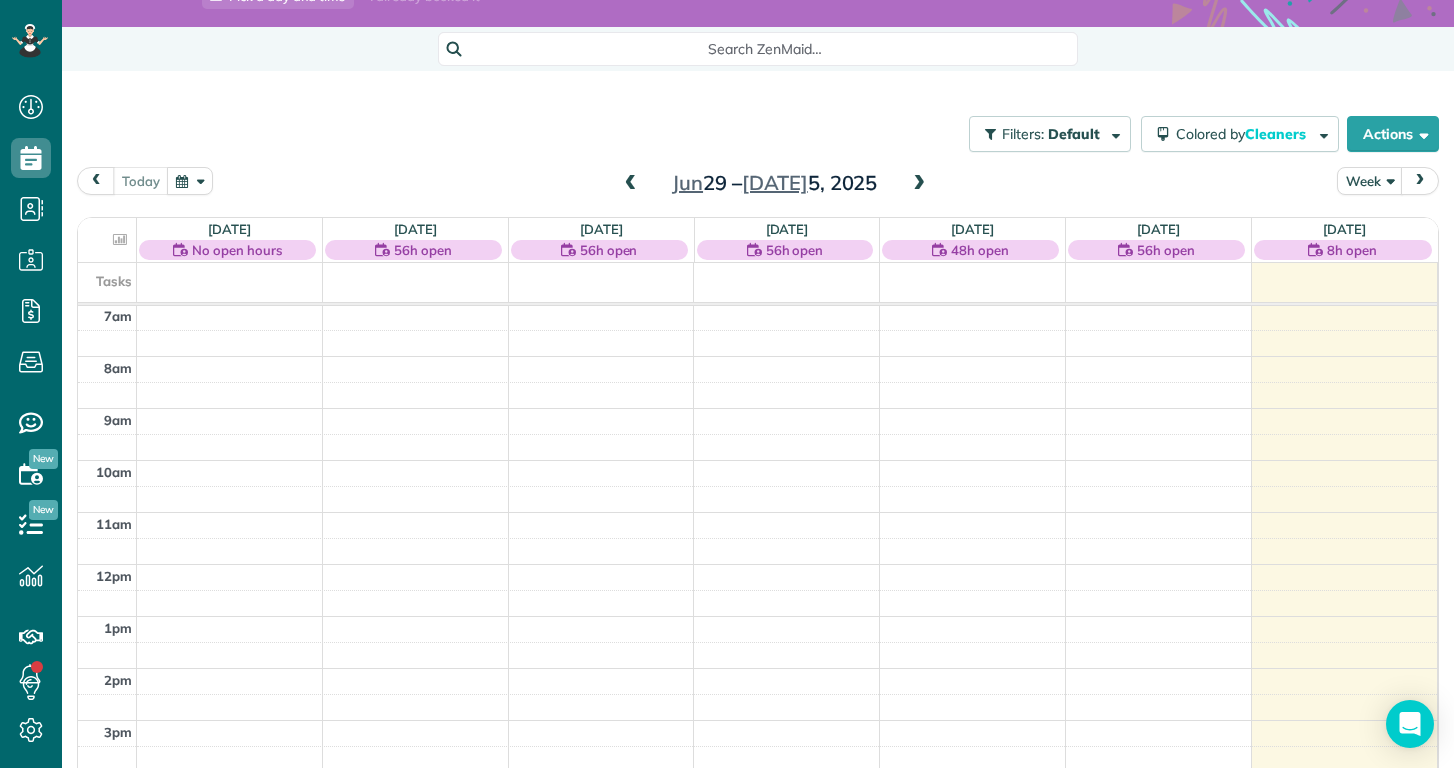 click at bounding box center [1420, 180] 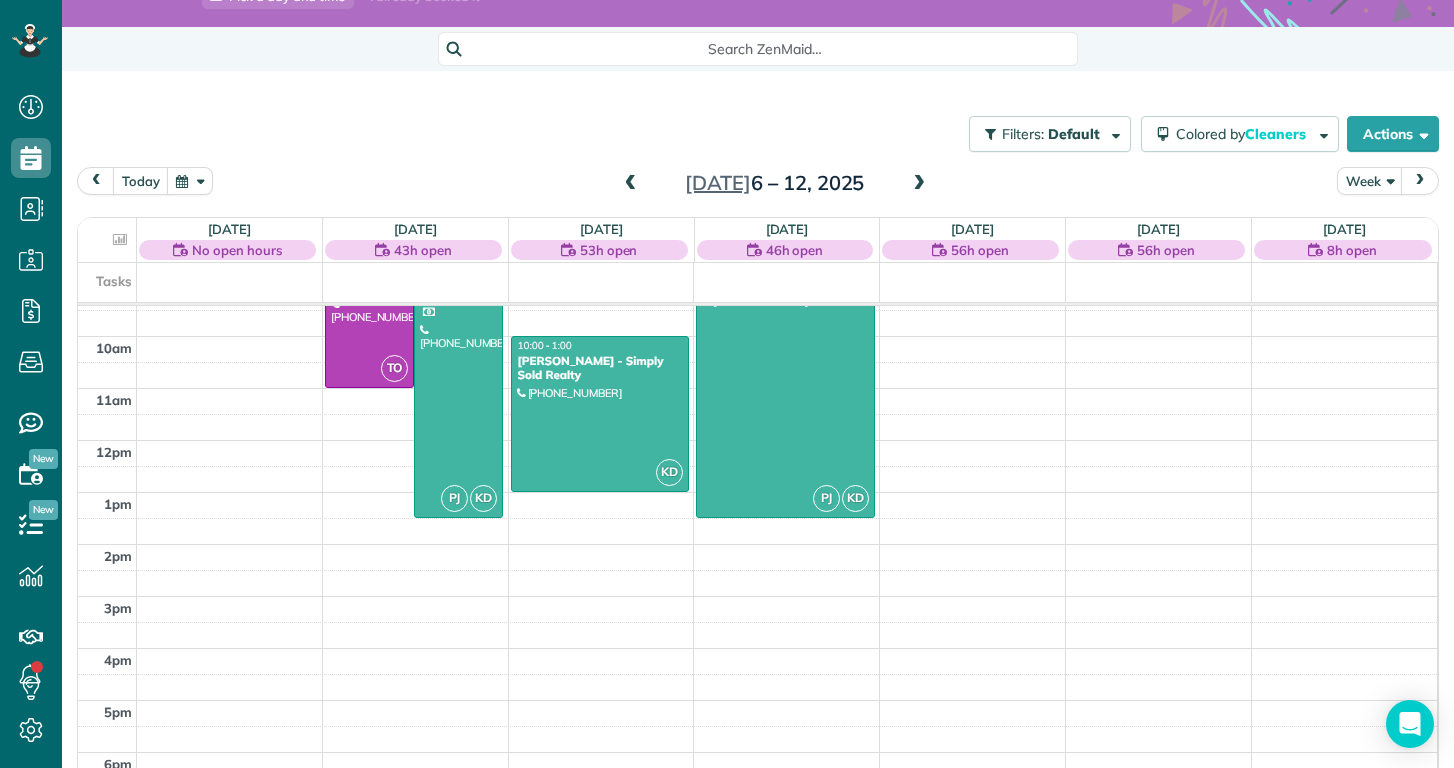 scroll, scrollTop: 485, scrollLeft: 0, axis: vertical 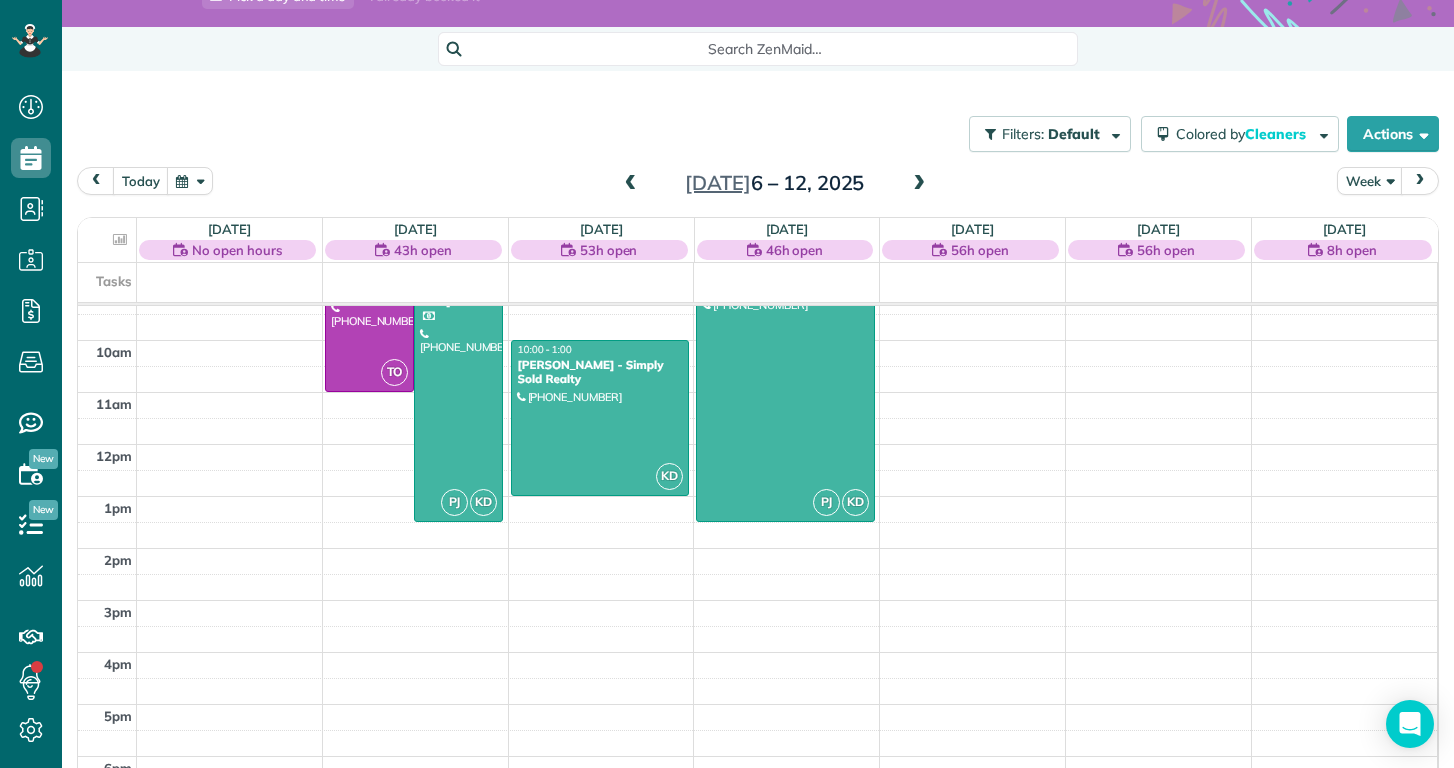 click on "12am 1am 2am 3am 4am 5am 6am 7am 8am 9am 10am 11am 12pm 1pm 2pm 3pm 4pm 5pm 6pm 7pm 8pm 9pm 10pm 11pm TO 8:00 - 11:00 Kelly Delaney (910) 650-2280 907 Eakins Lane Richlands, NC 28574 PJ KD 8:30 - 1:30 Alexandria Mullins Mullins (704) 401-6343 213 Admiral Court Sneads Ferry, NC 28460 KD 10:00 - 1:00 Priscilla Parrott - Simply Sold Realty (920) 427-0852 4c Port West Ct Swansboro, NC ? PJ KD 8:30 - 1:30 Geoffrey Mraz (630) 478-5568 126 Walnut Hills Drive Richlands, NC 28574" at bounding box center [757, 444] 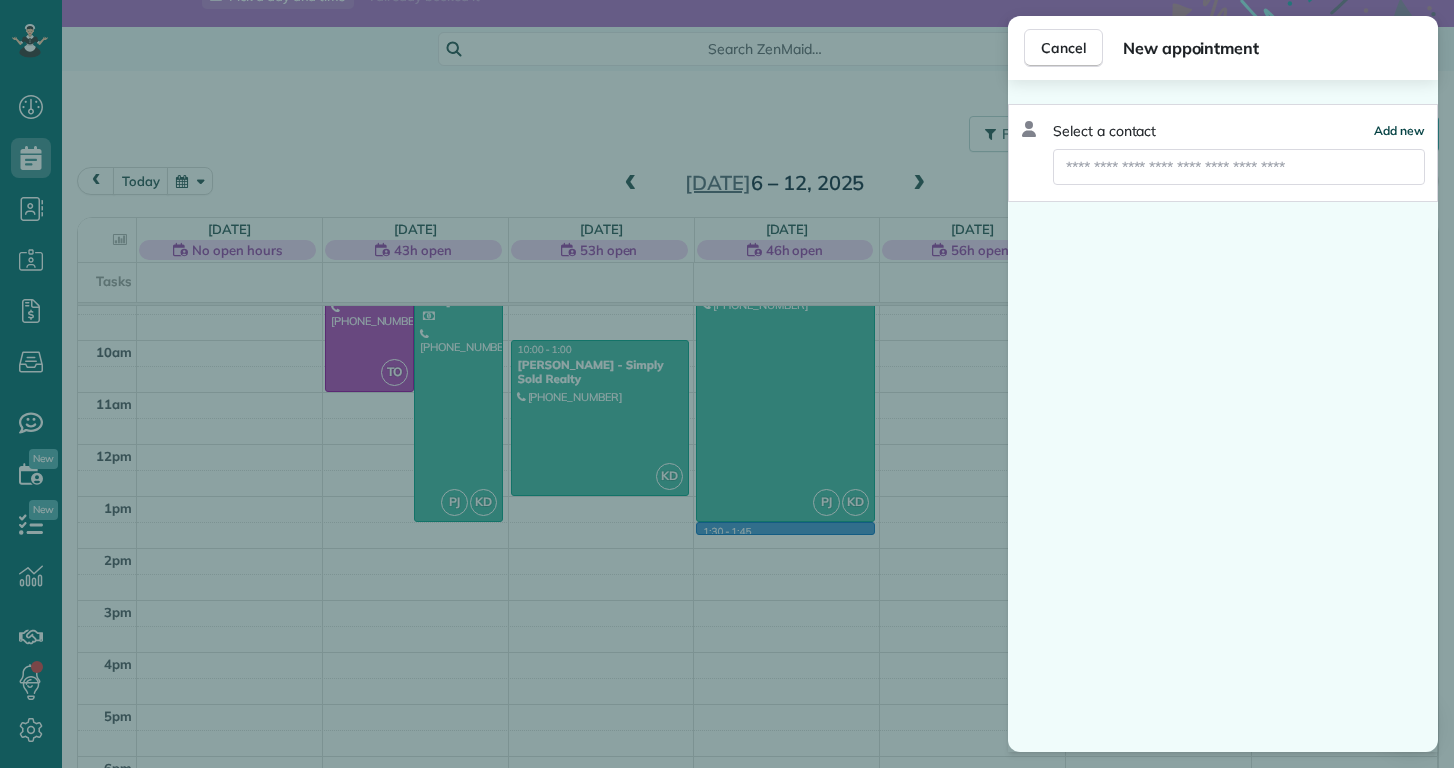 click on "Add new" at bounding box center (1399, 130) 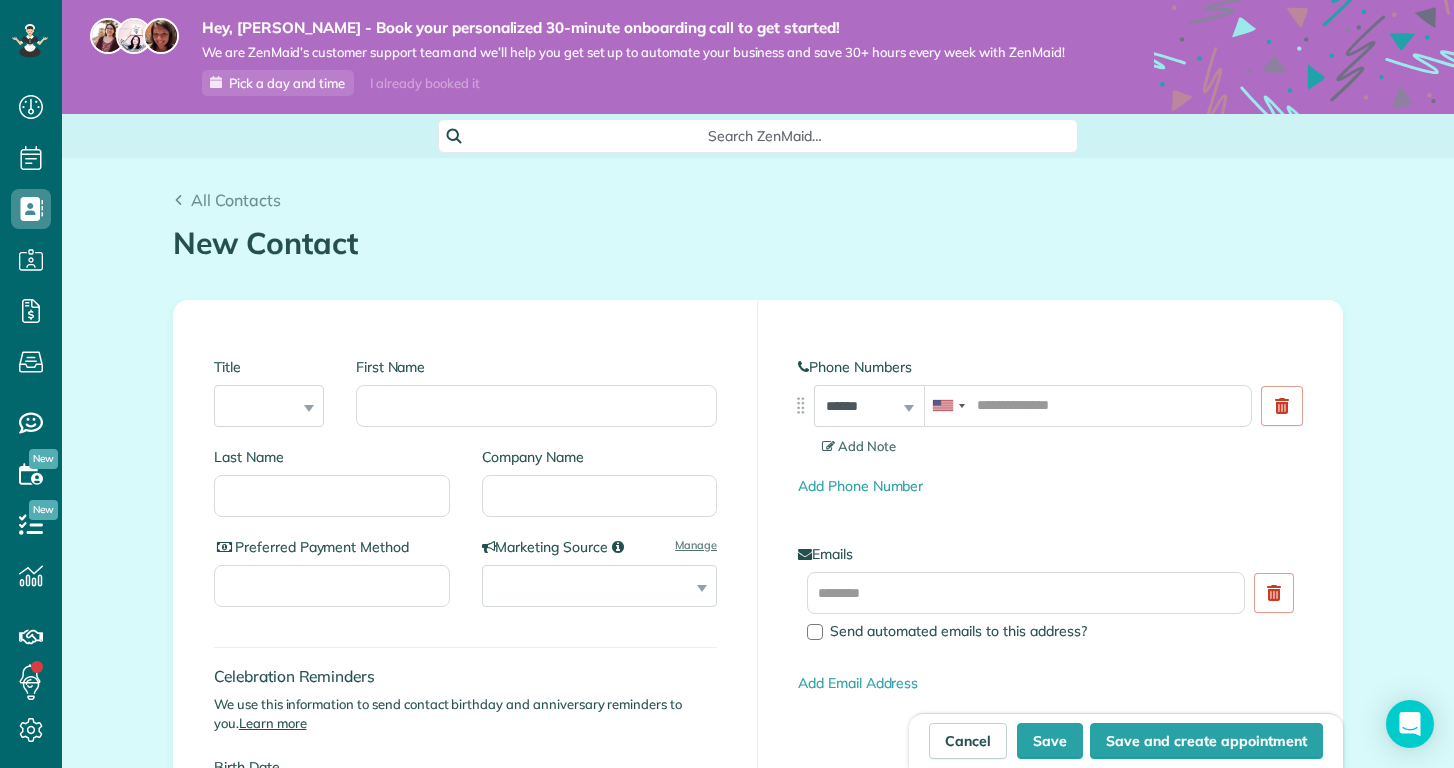 scroll, scrollTop: 0, scrollLeft: 0, axis: both 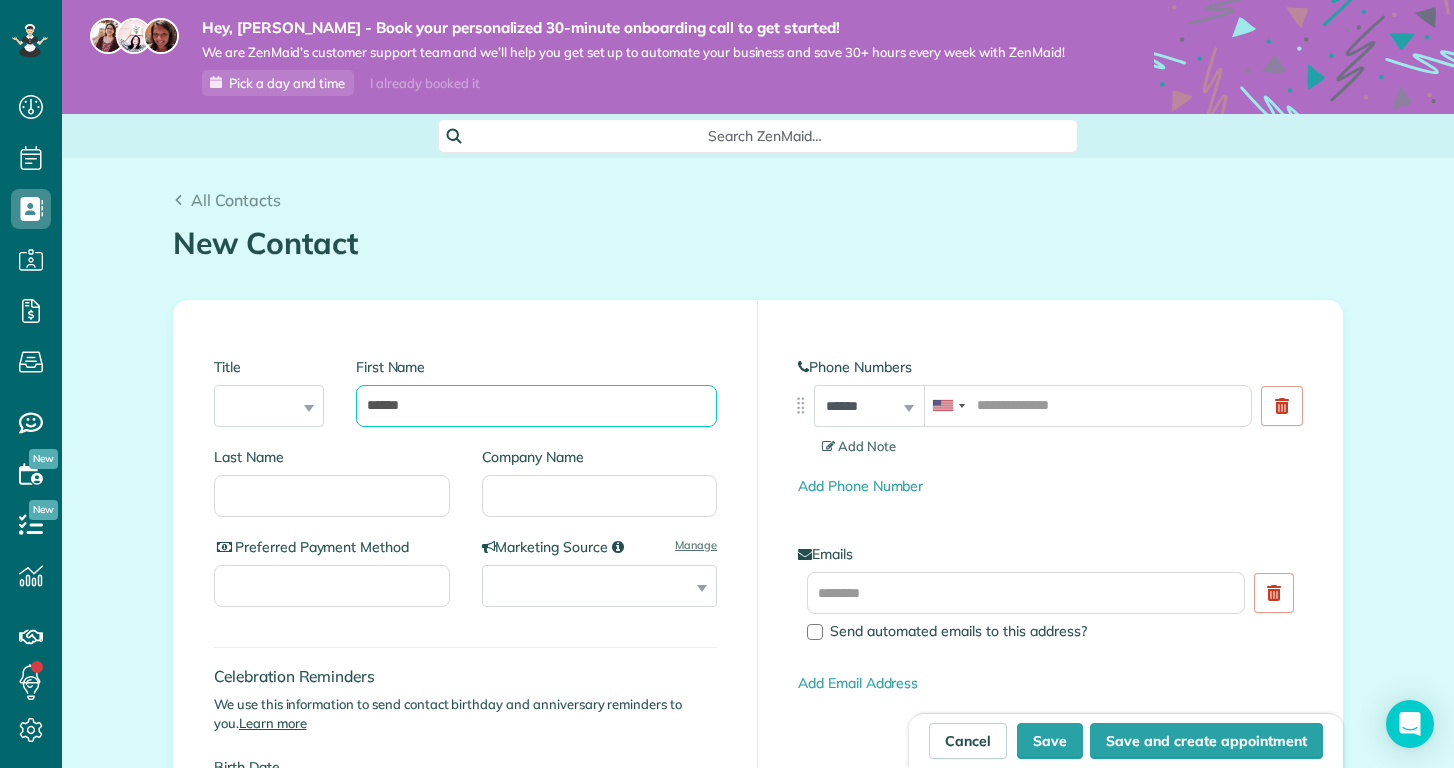 type on "******" 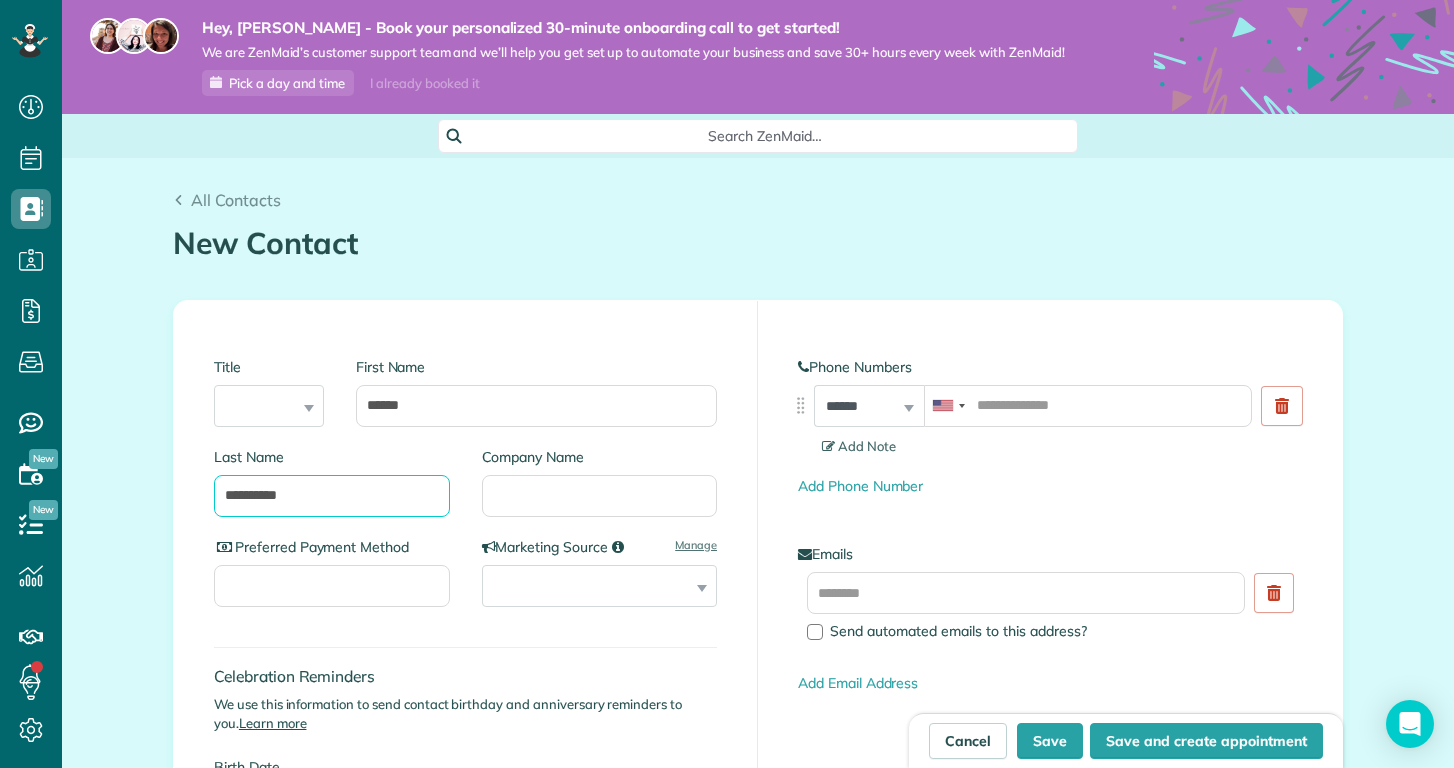 type on "*********" 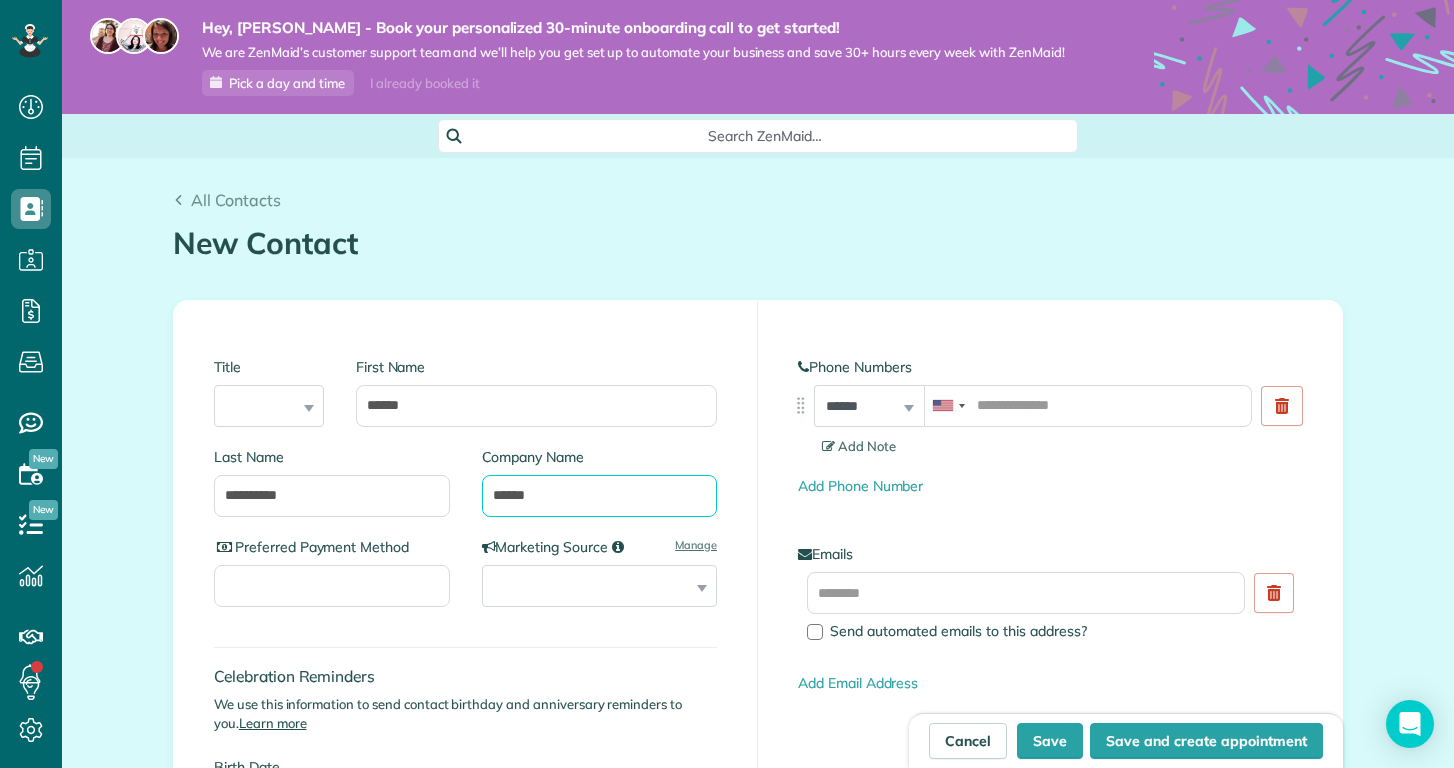 type on "******" 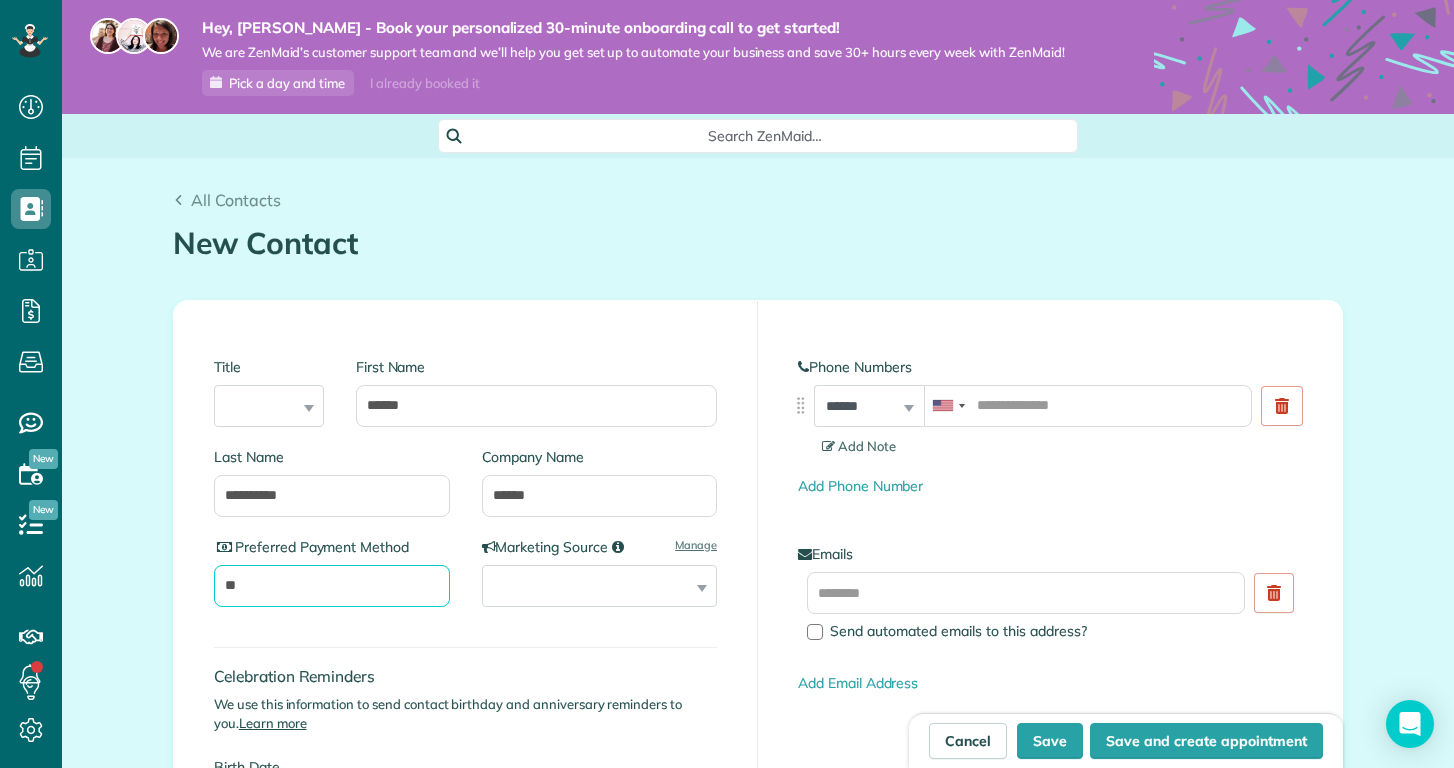type on "*" 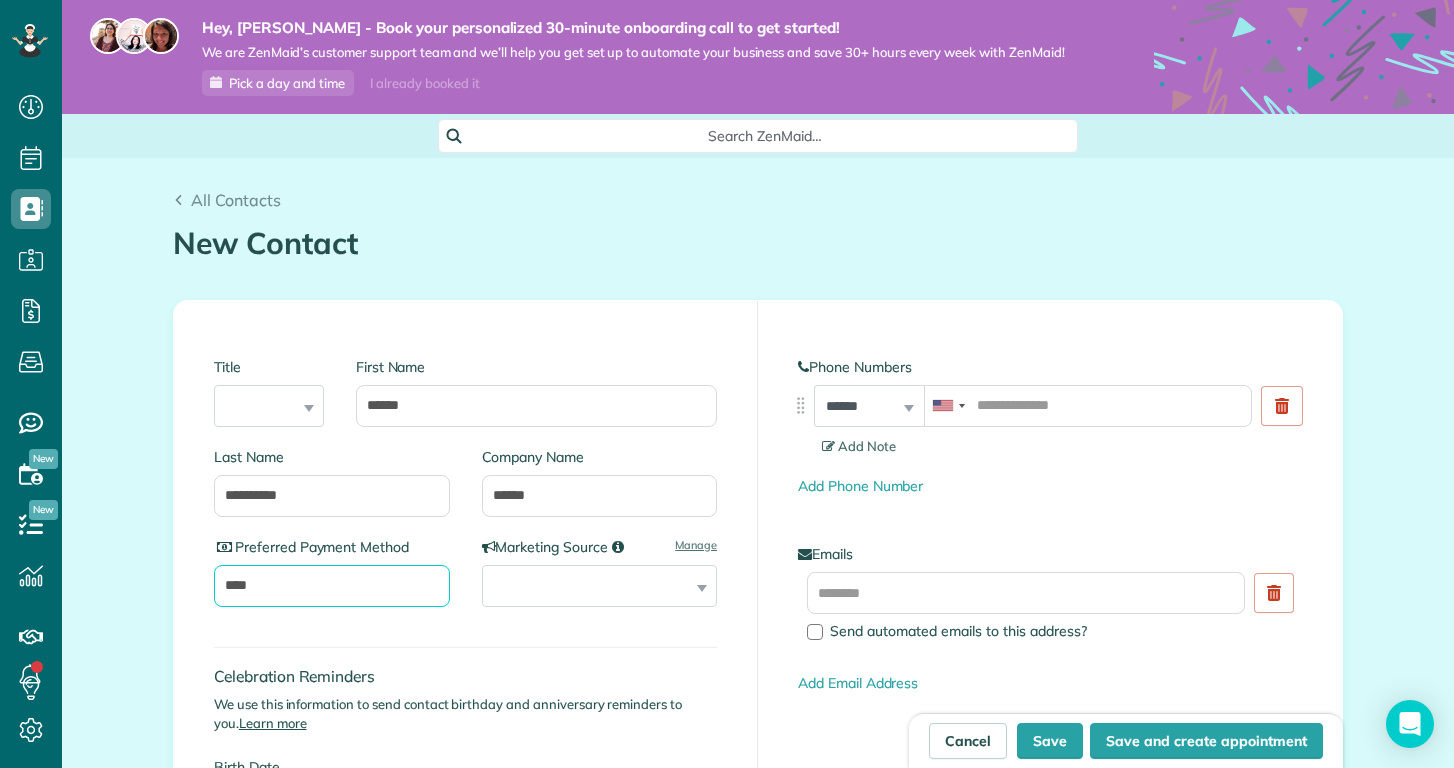 type on "****" 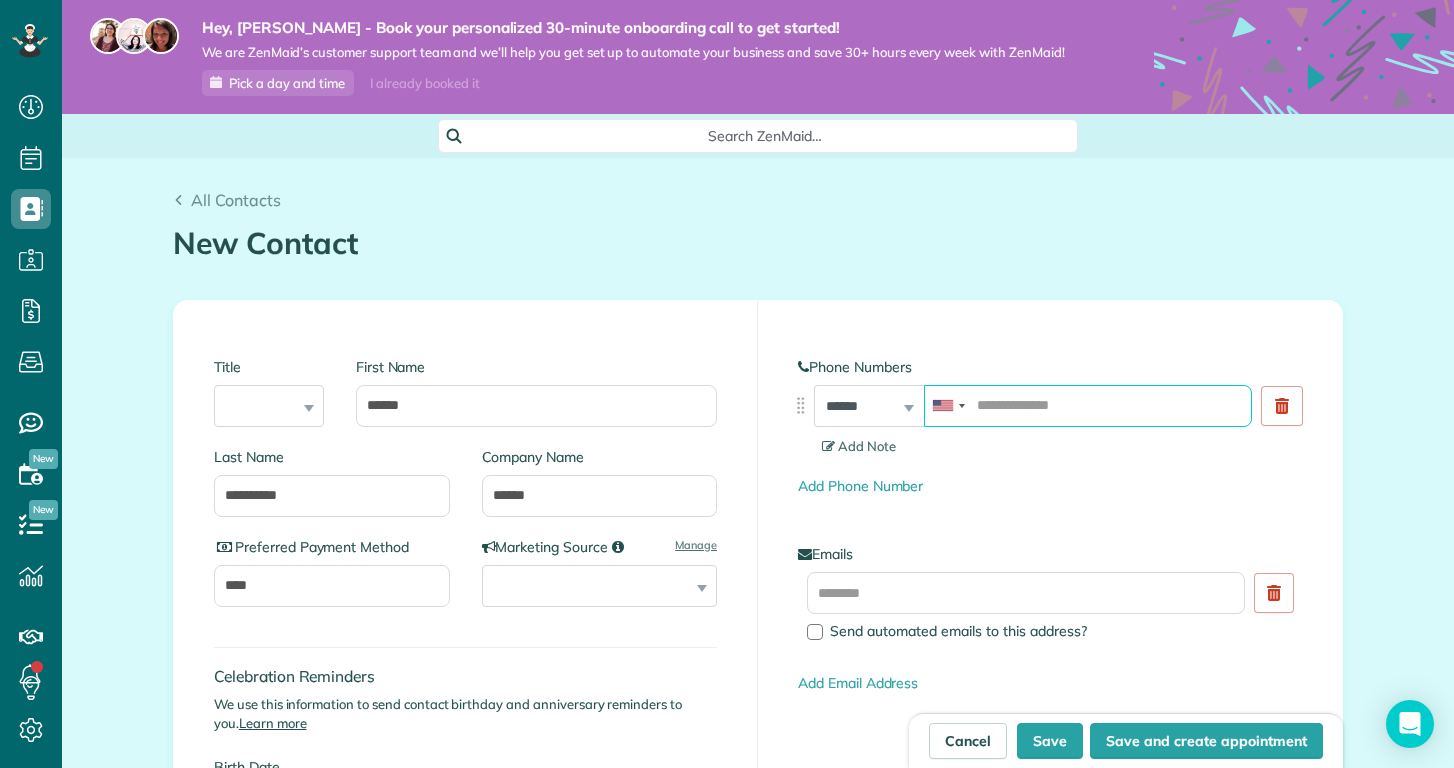 paste on "**********" 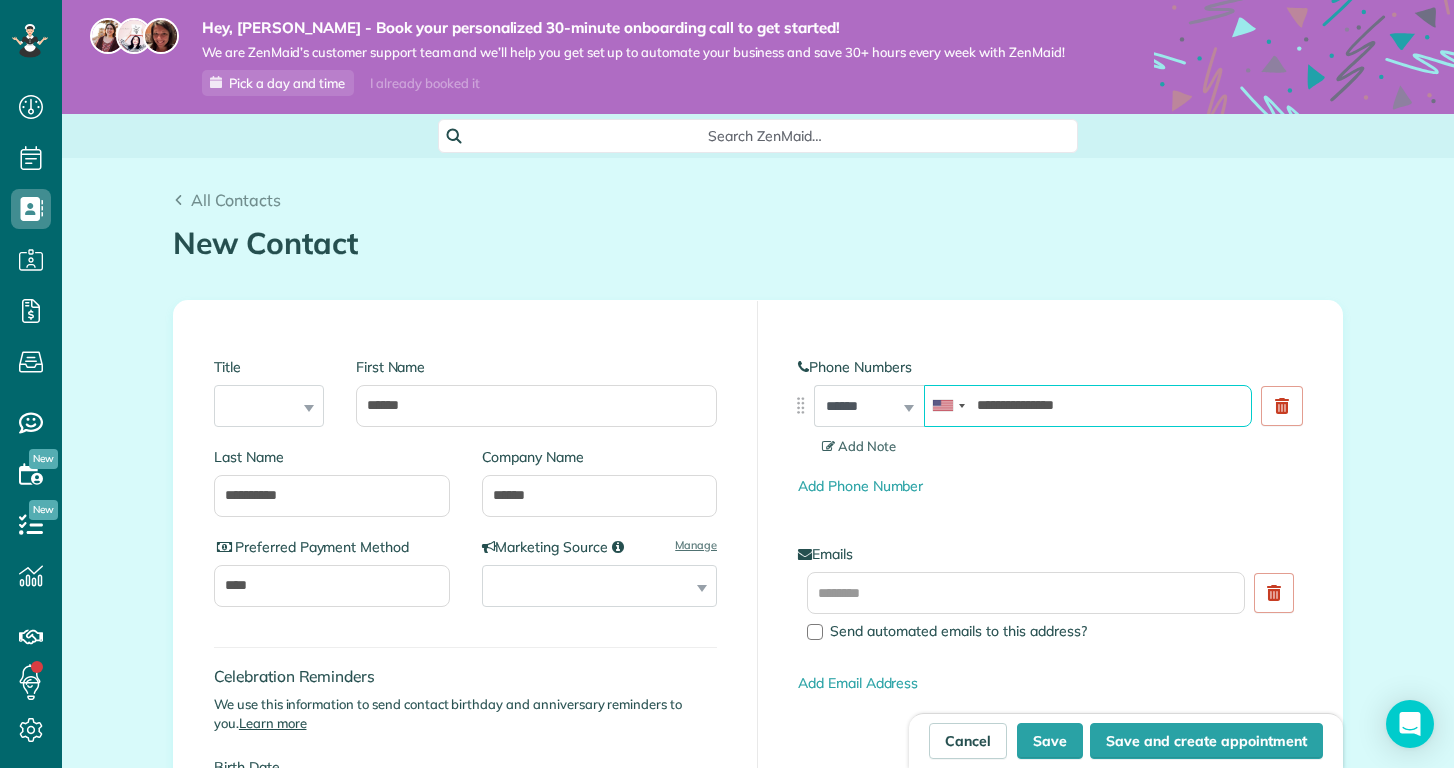 drag, startPoint x: 999, startPoint y: 405, endPoint x: 902, endPoint y: 400, distance: 97.128784 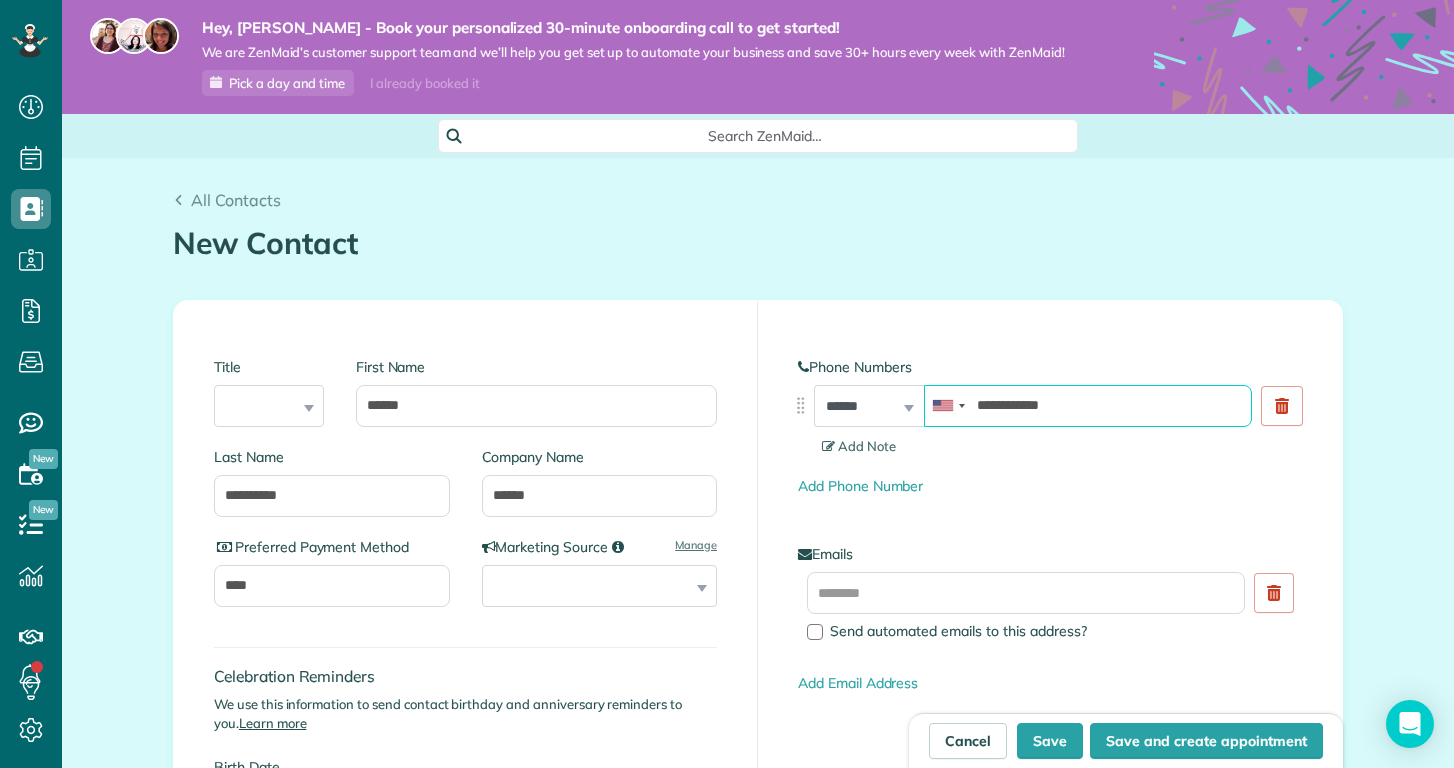 type on "**********" 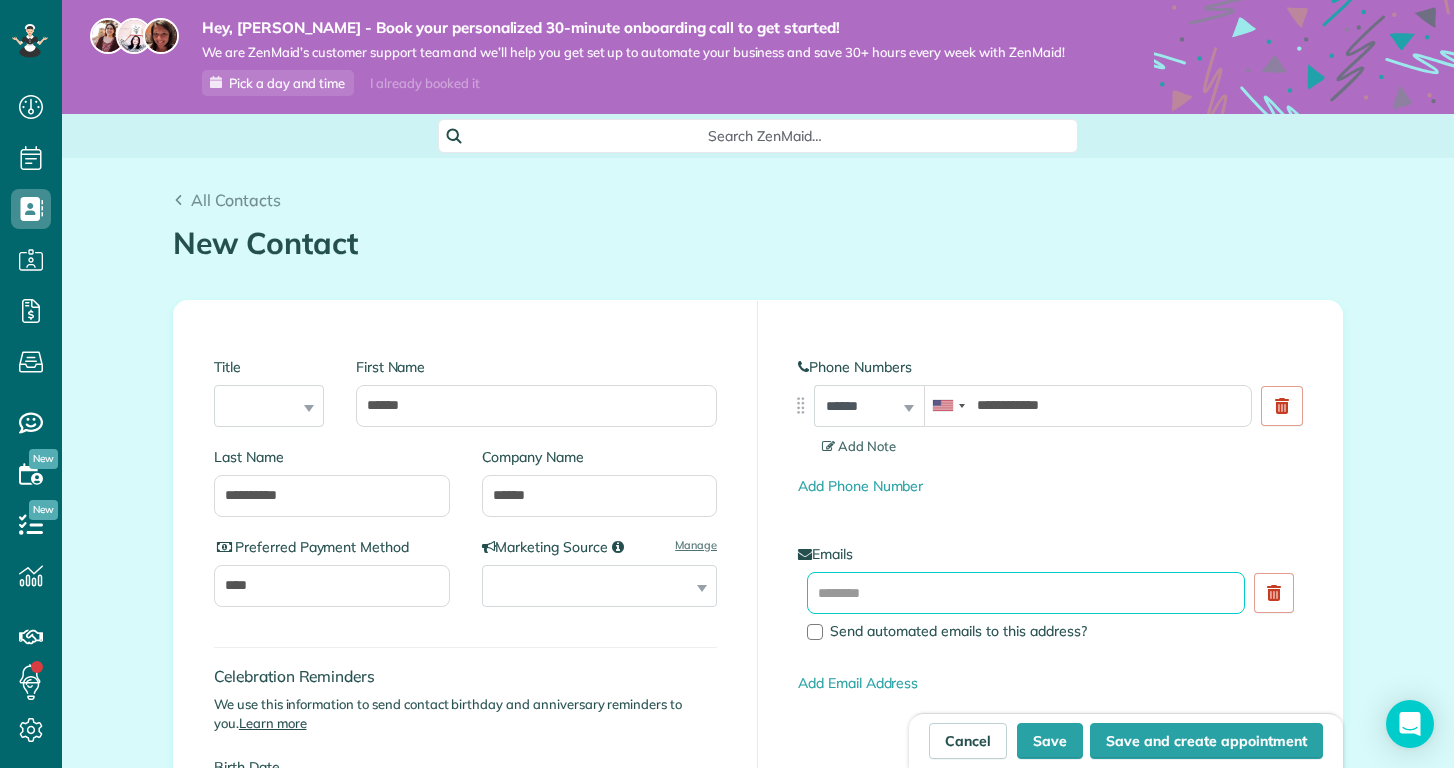 paste on "**********" 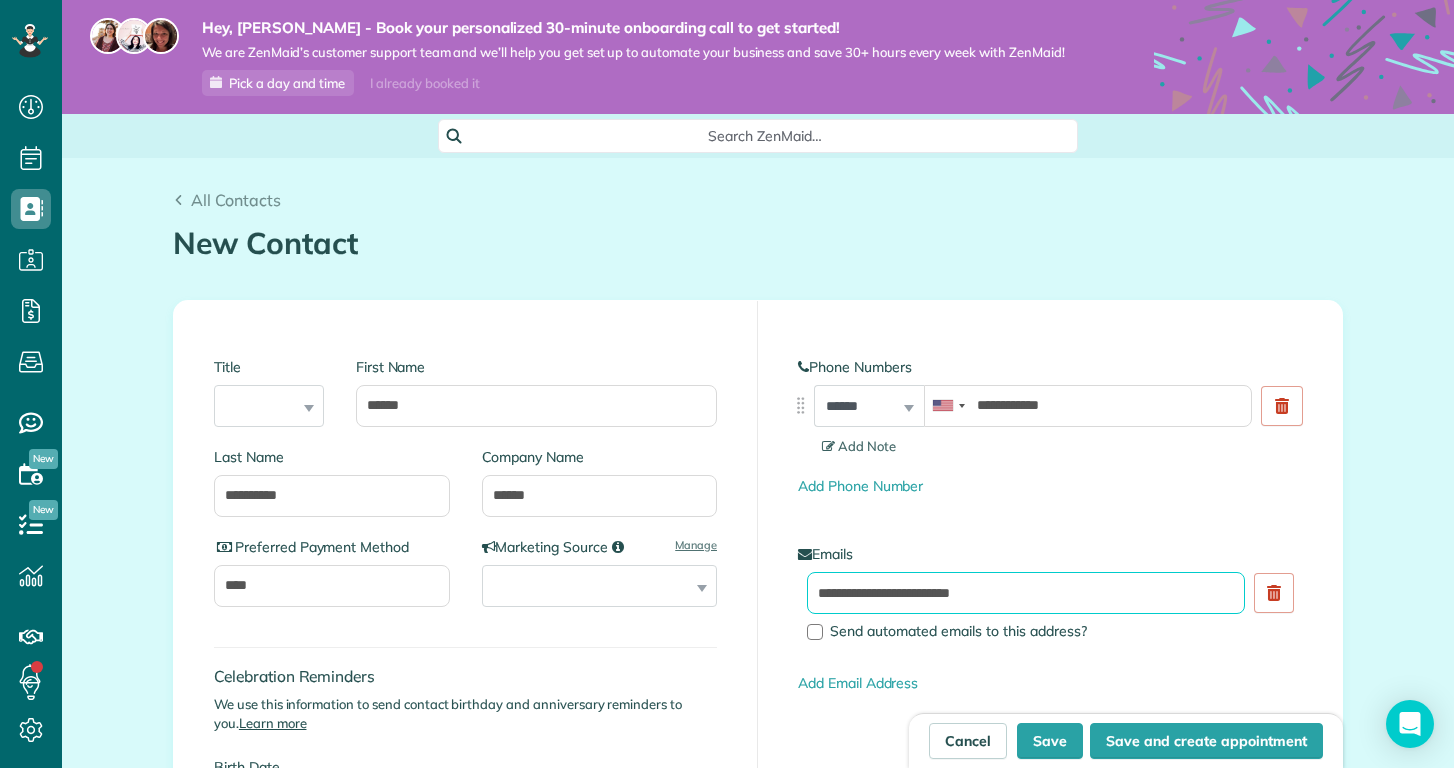 type on "**********" 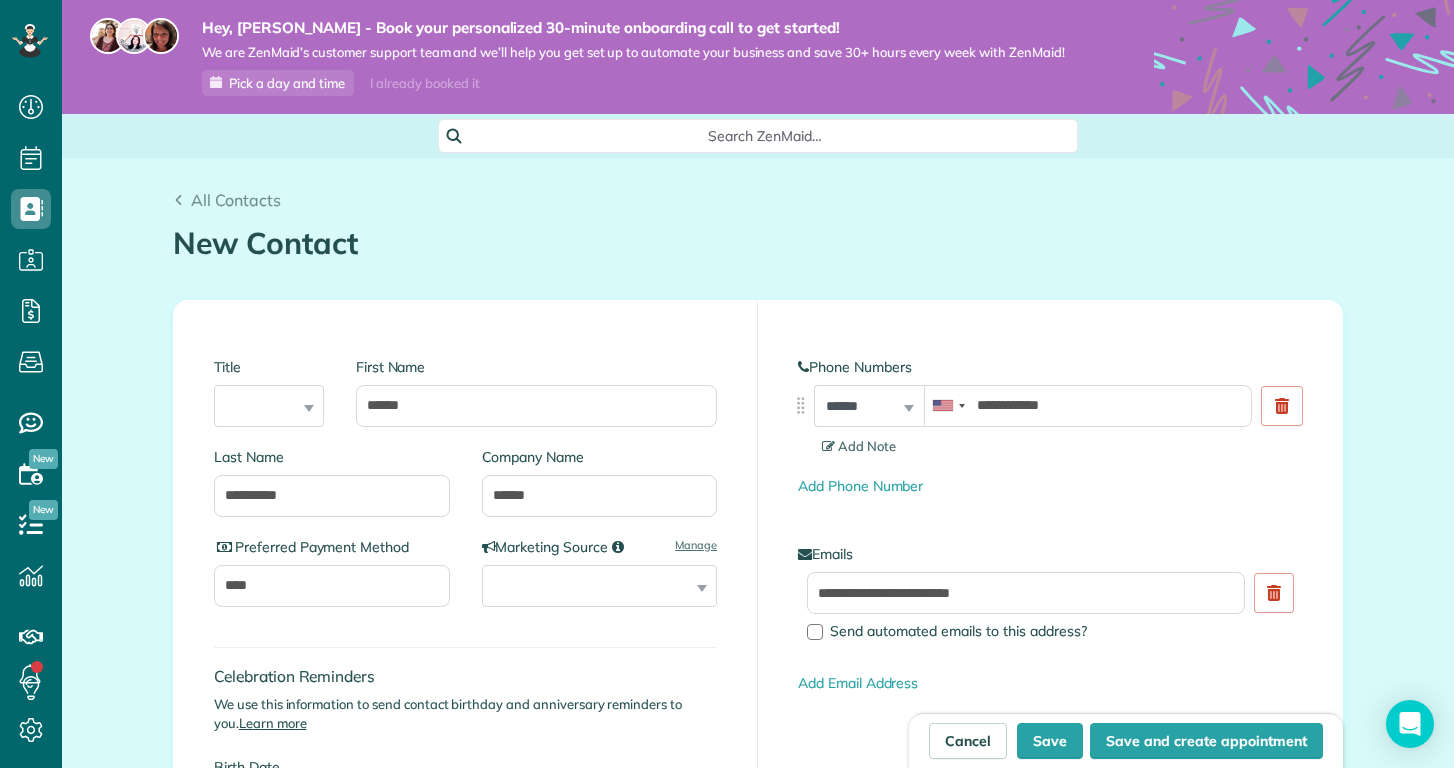 click on "**********" at bounding box center [1050, 646] 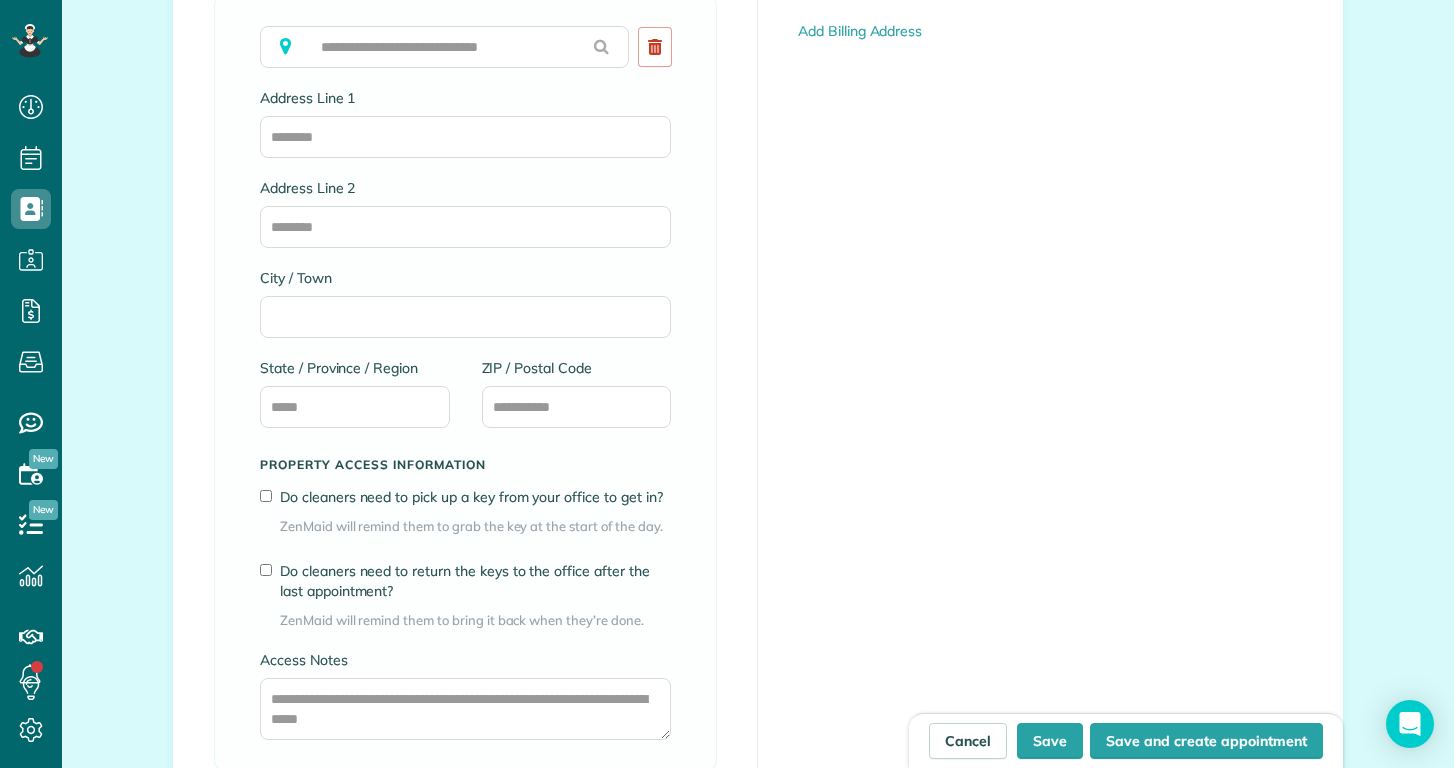 scroll, scrollTop: 1474, scrollLeft: 0, axis: vertical 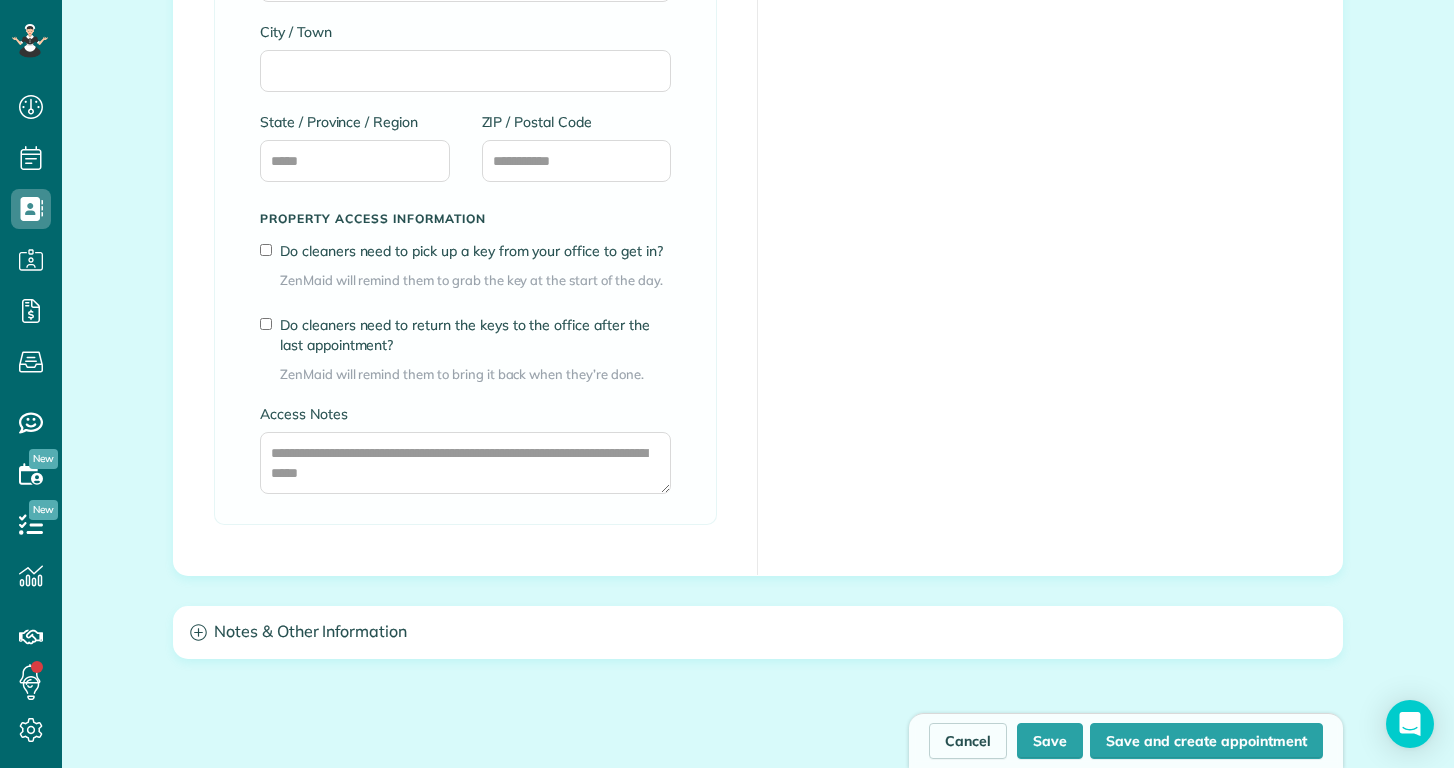 click on "Notes & Other Information" at bounding box center (758, 632) 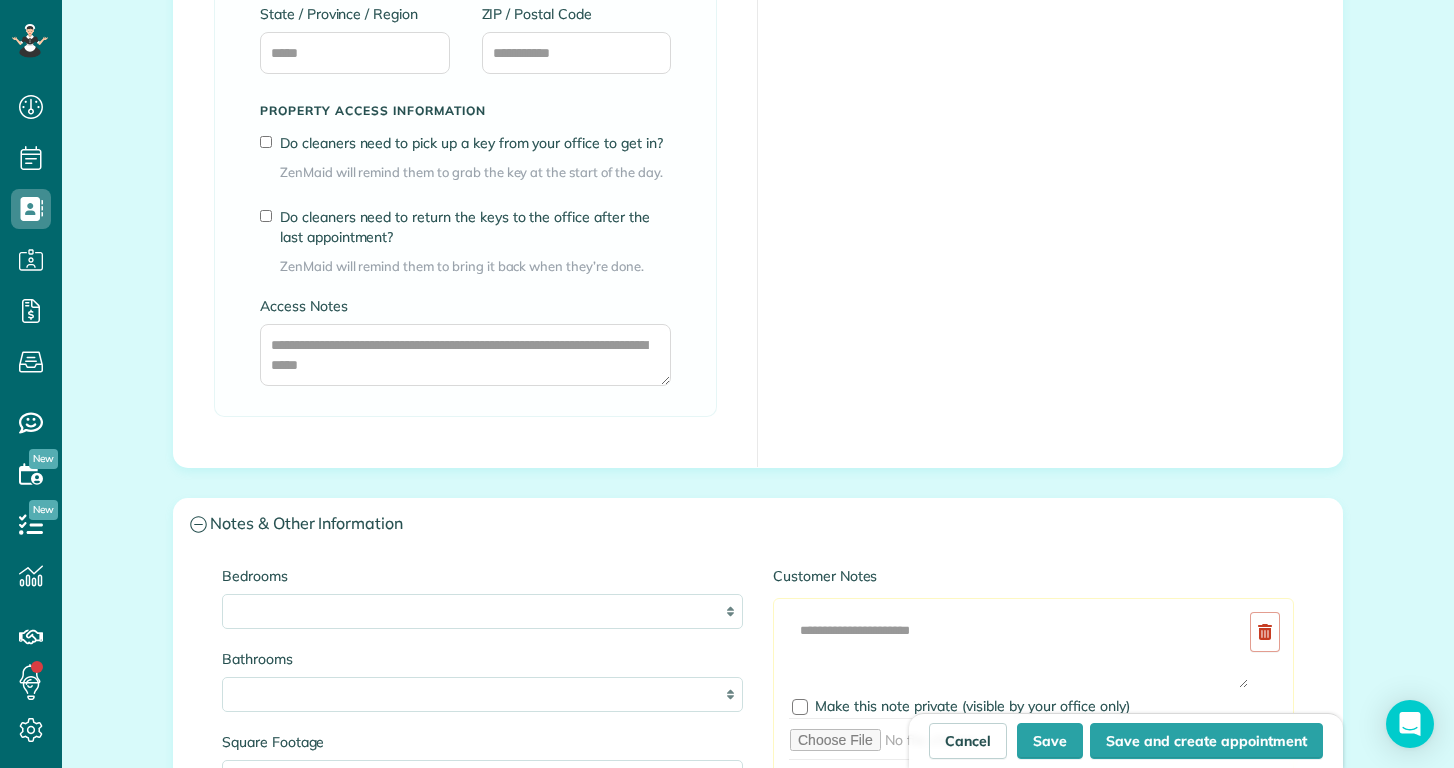 scroll, scrollTop: 1586, scrollLeft: 0, axis: vertical 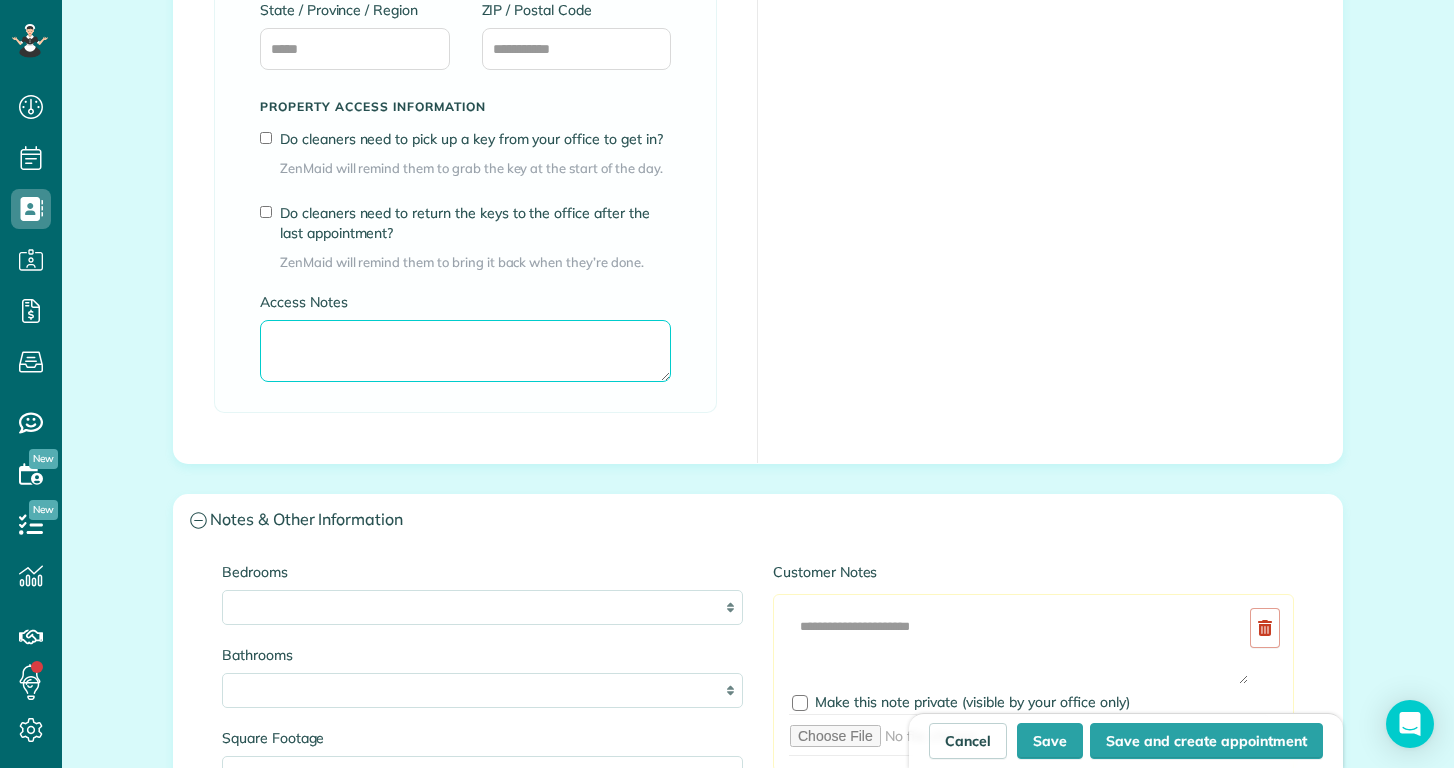 click on "Access Notes" at bounding box center (465, 351) 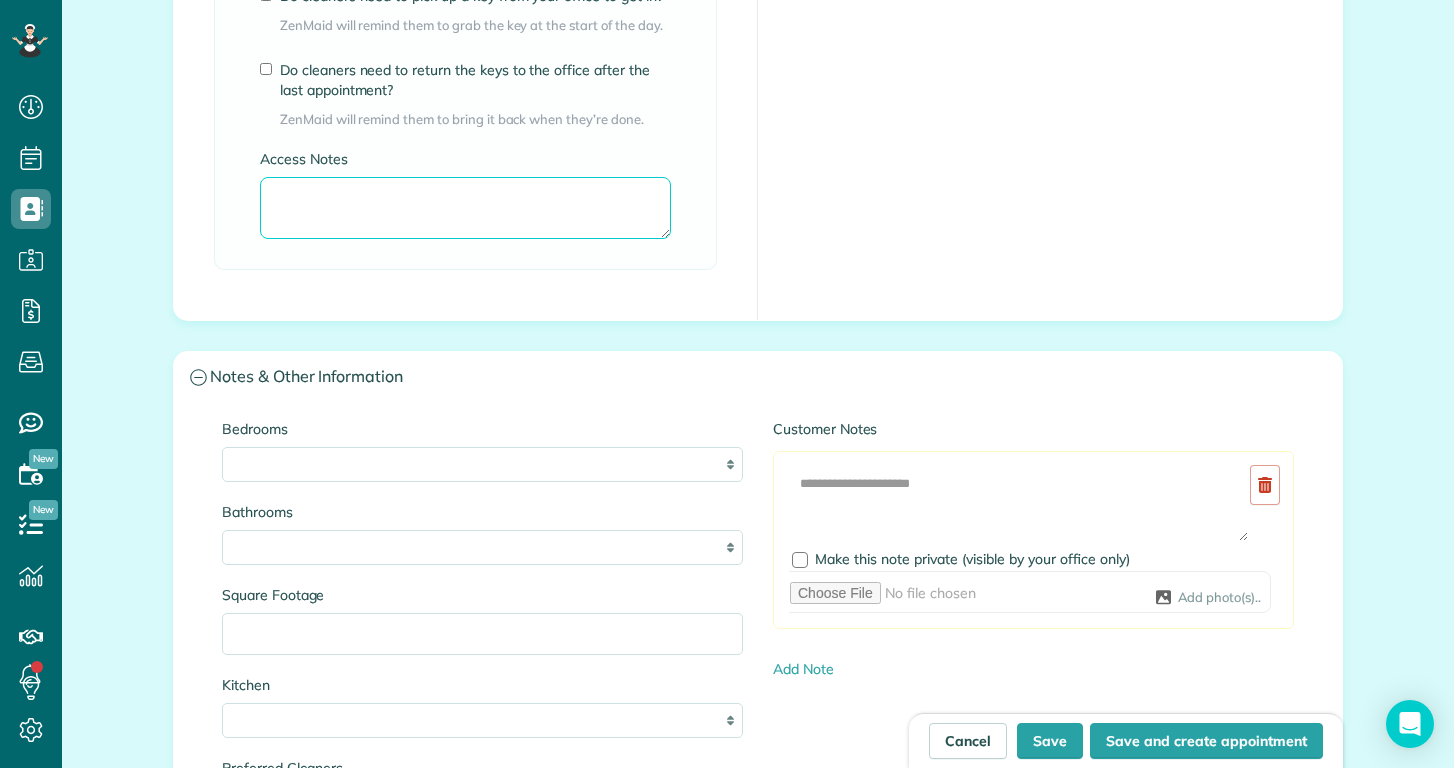 scroll, scrollTop: 1731, scrollLeft: 0, axis: vertical 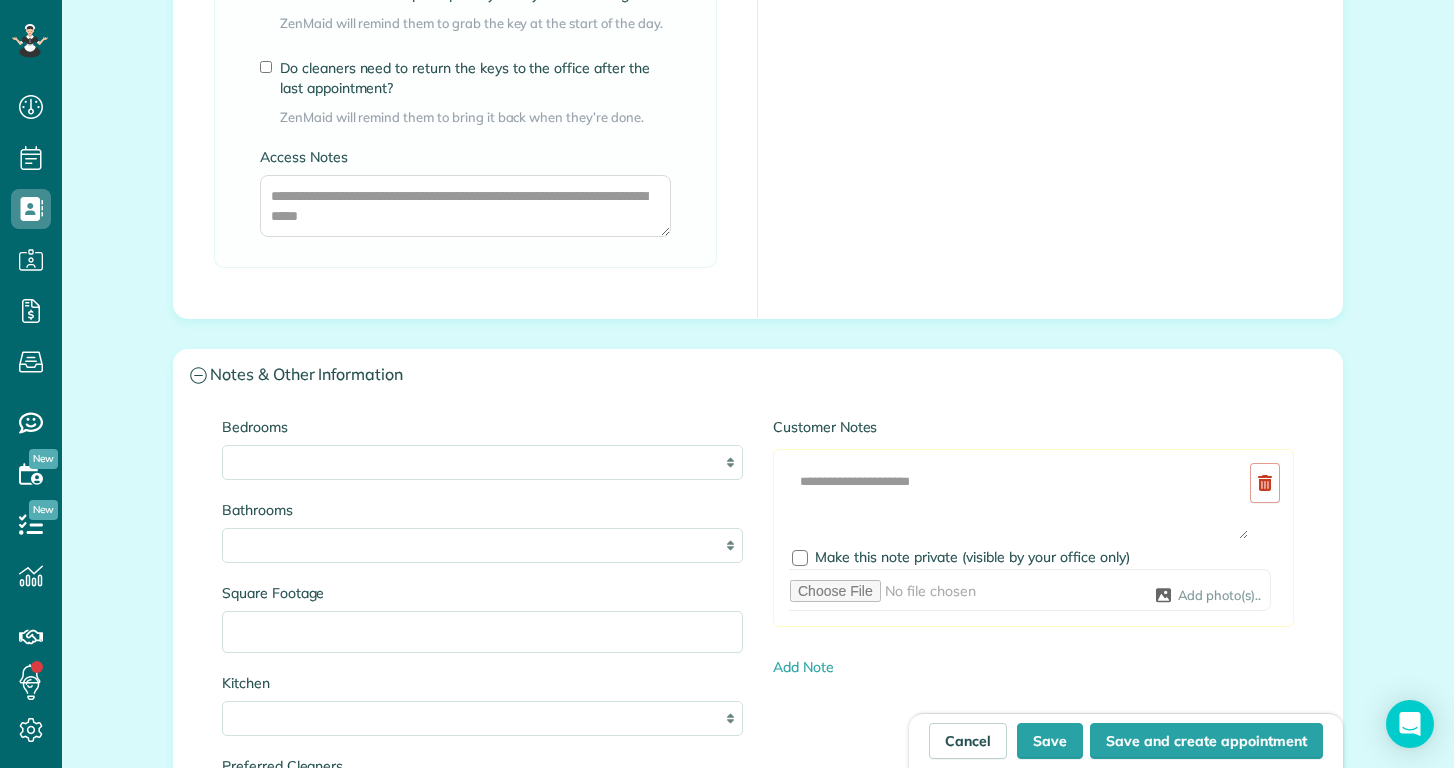 click on "Notes & Other Information" at bounding box center (758, 375) 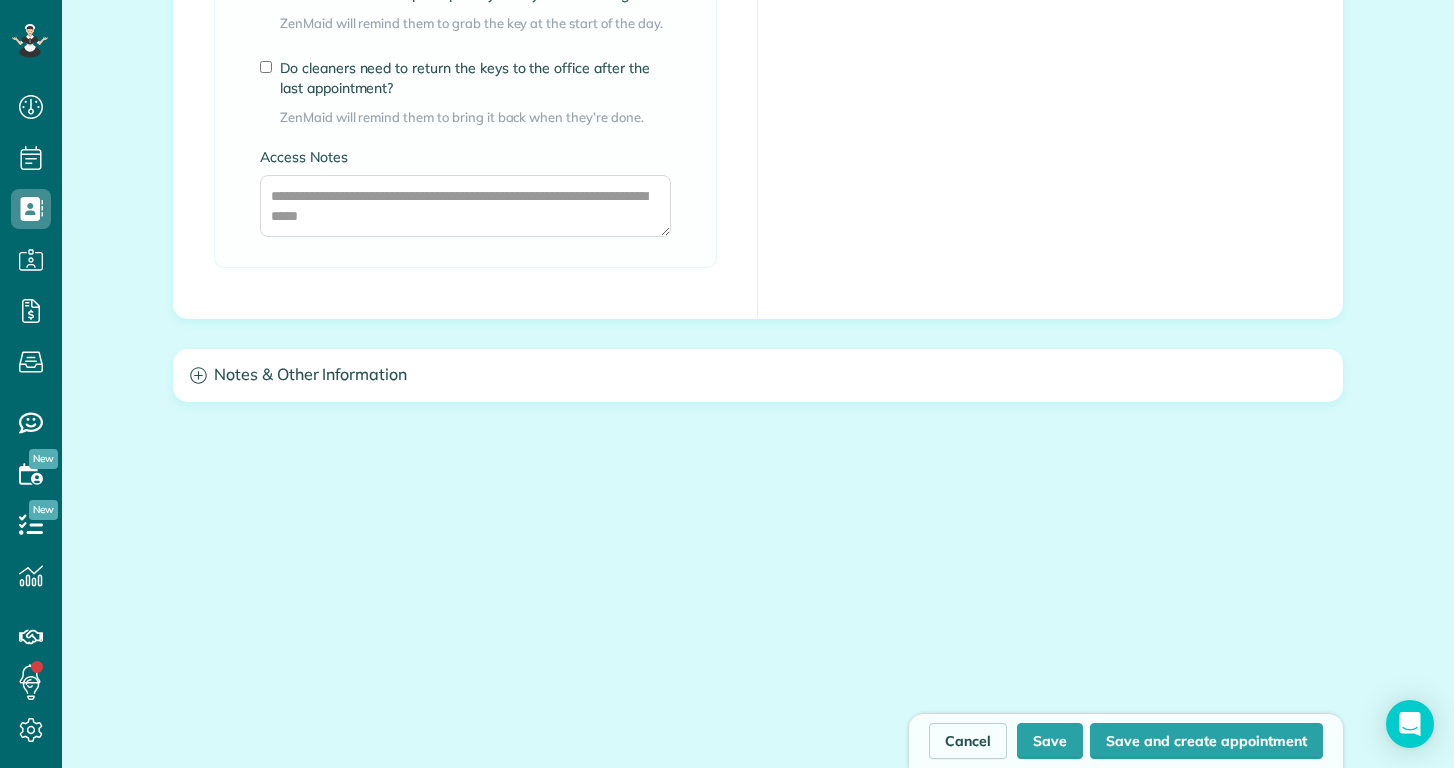 click on "Notes & Other Information" at bounding box center [758, 375] 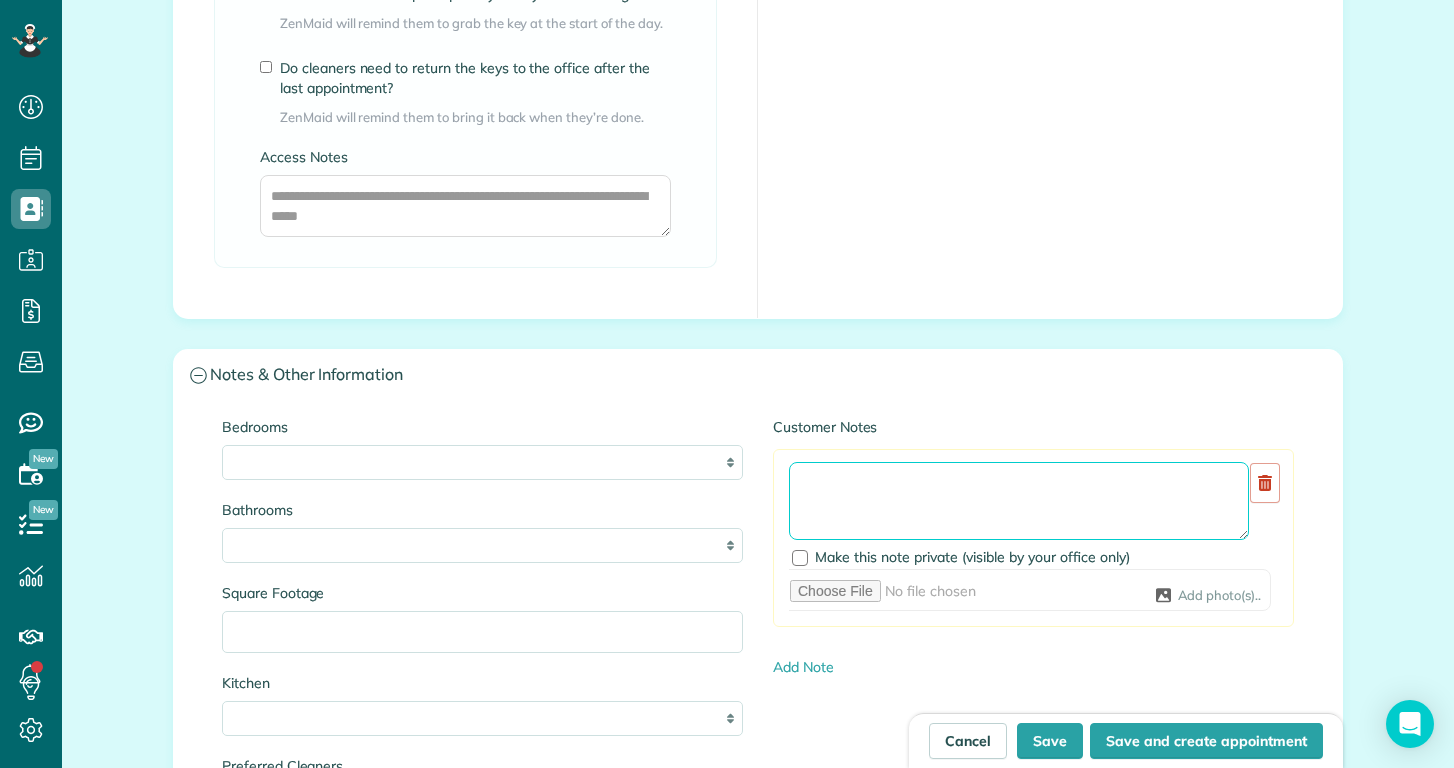 click at bounding box center (1019, 501) 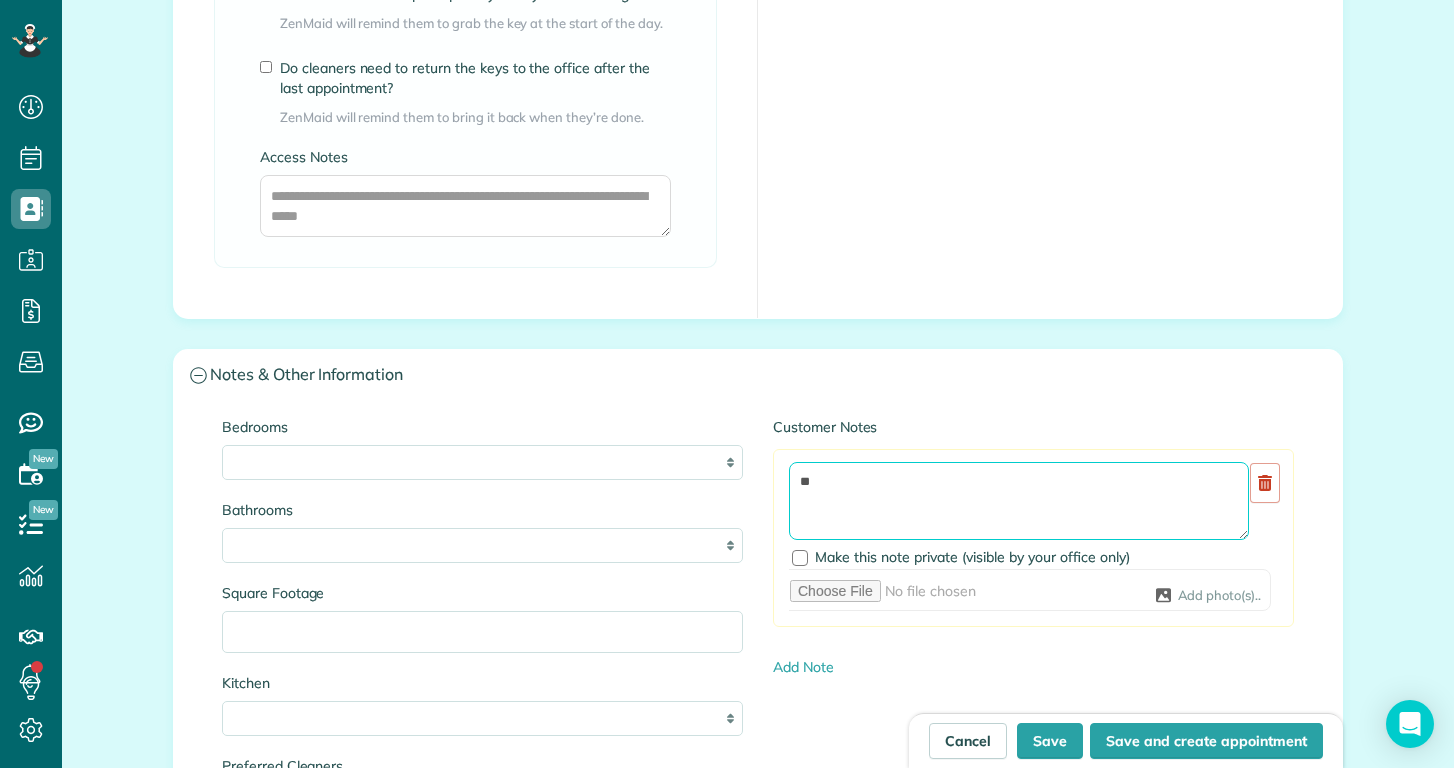 type on "*" 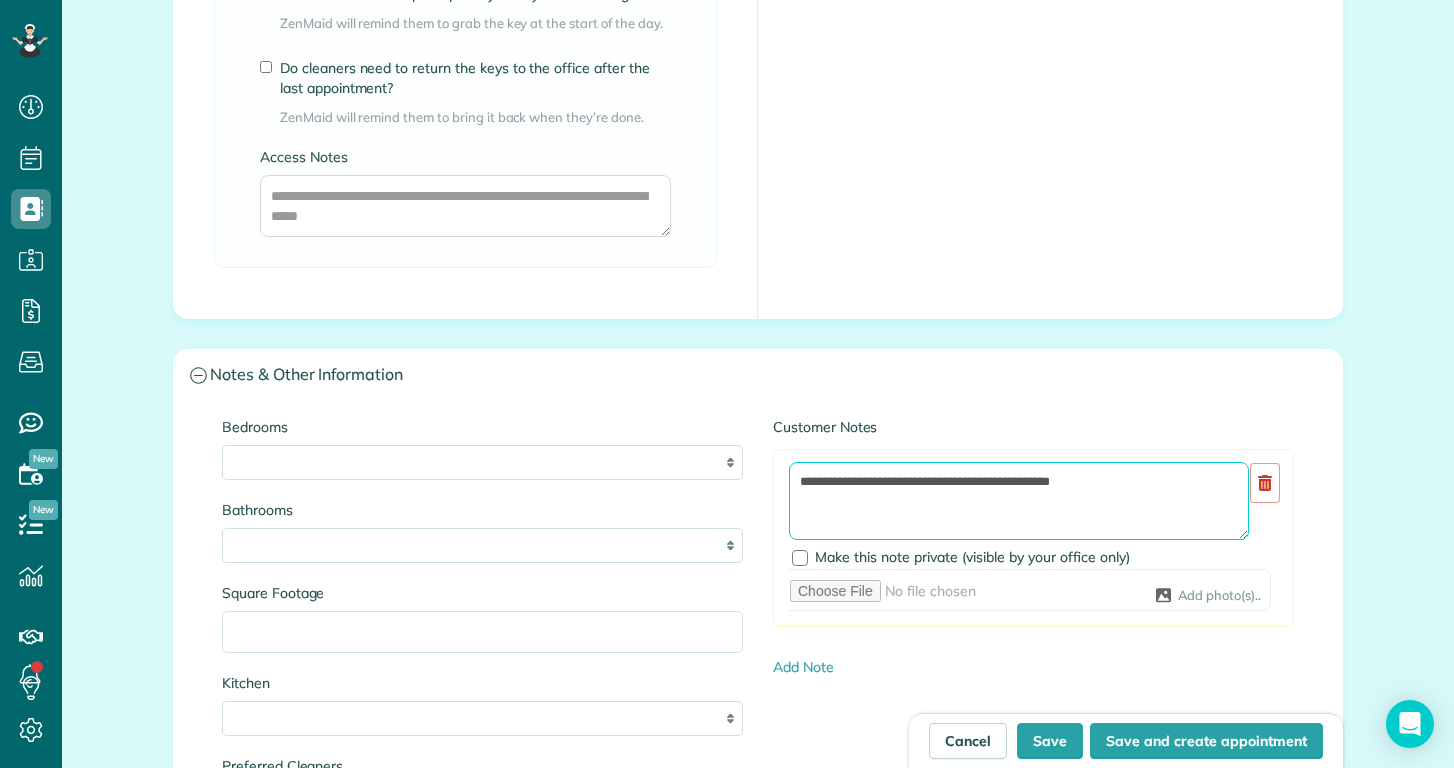 type on "**********" 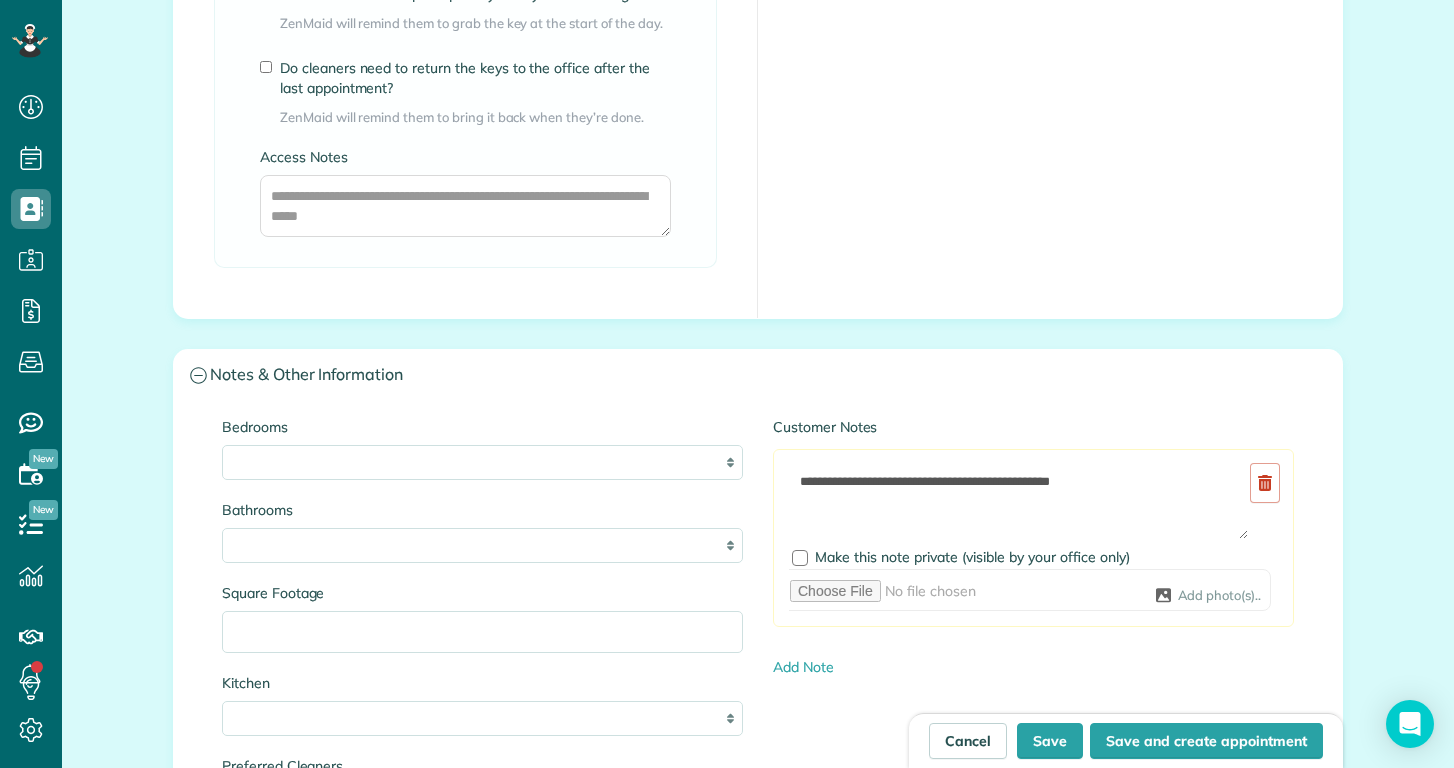 click on "Customer Notes" at bounding box center [1033, 427] 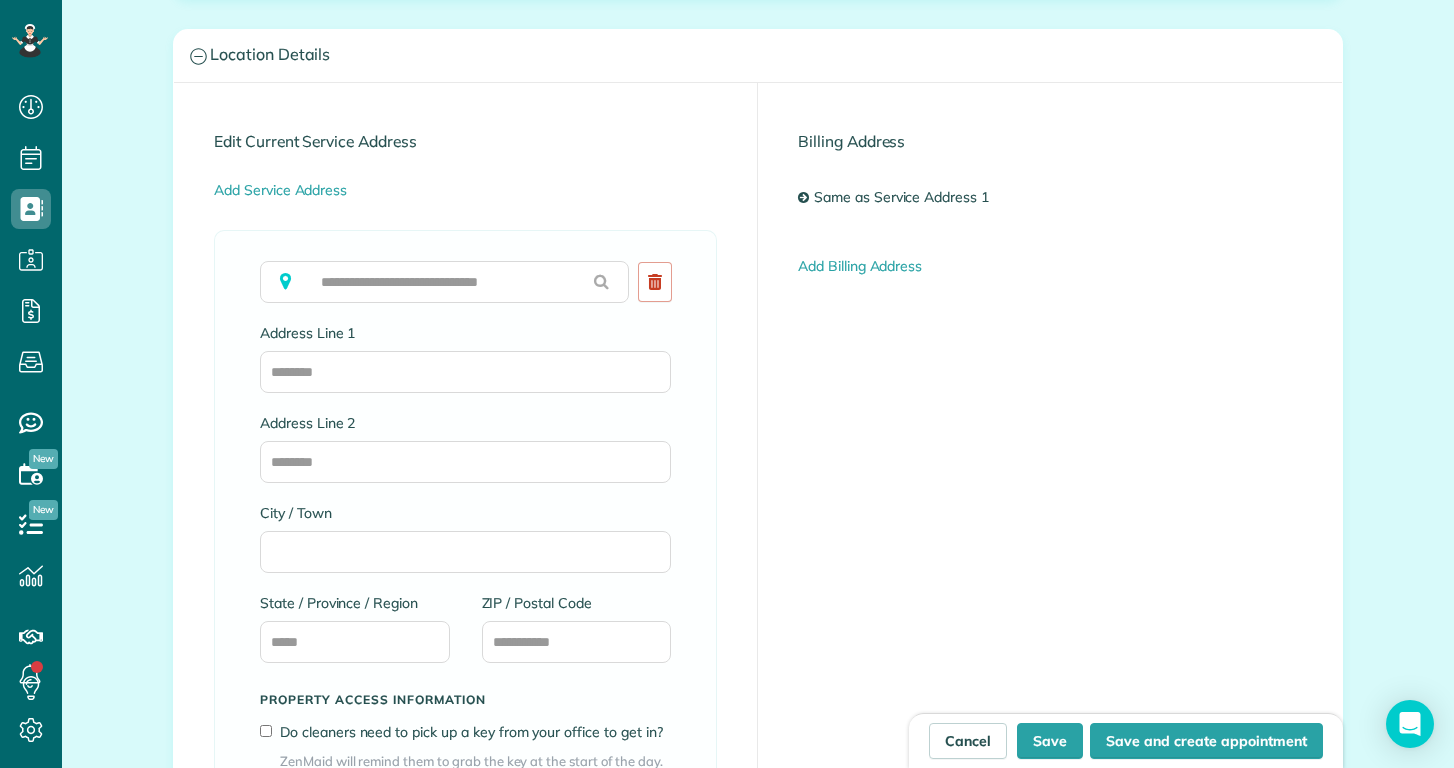 scroll, scrollTop: 992, scrollLeft: 0, axis: vertical 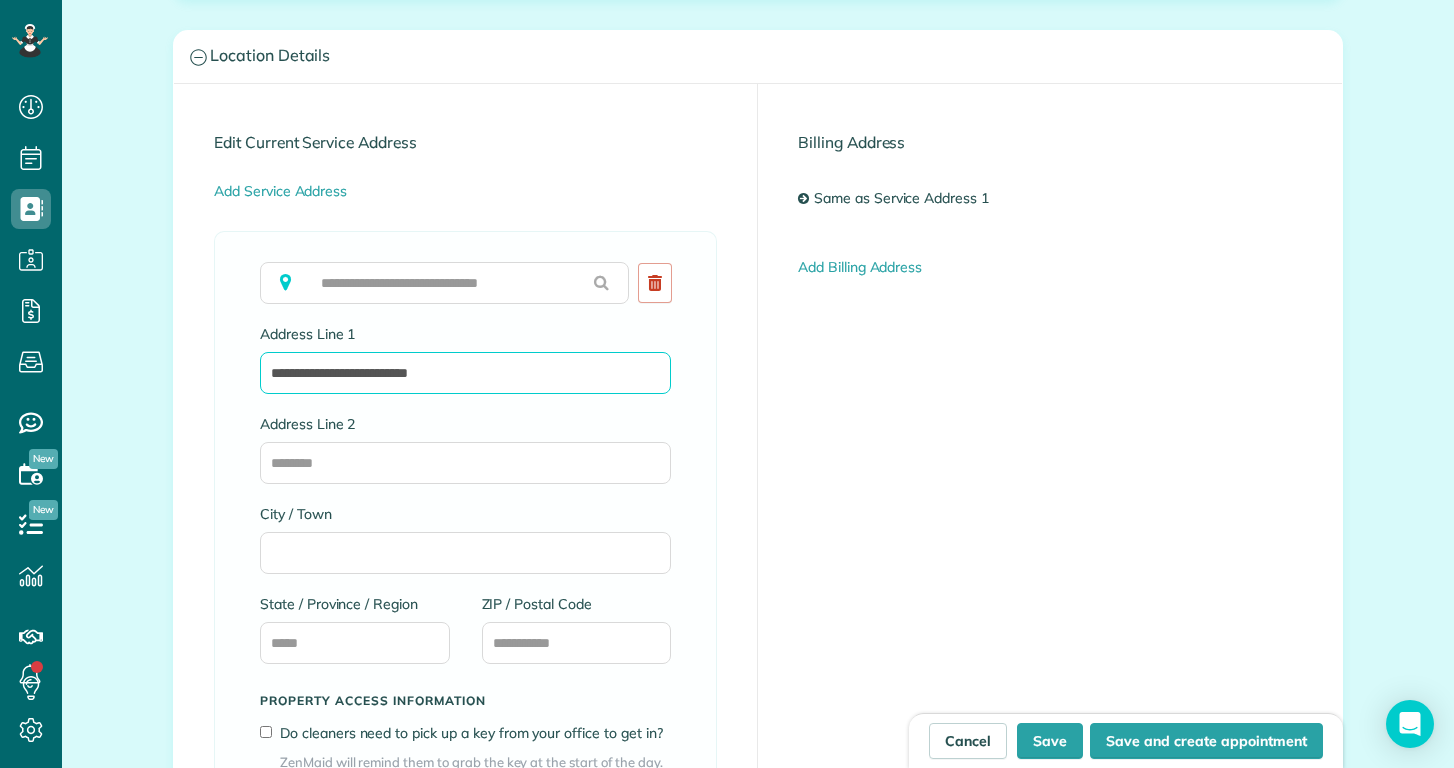 type on "**********" 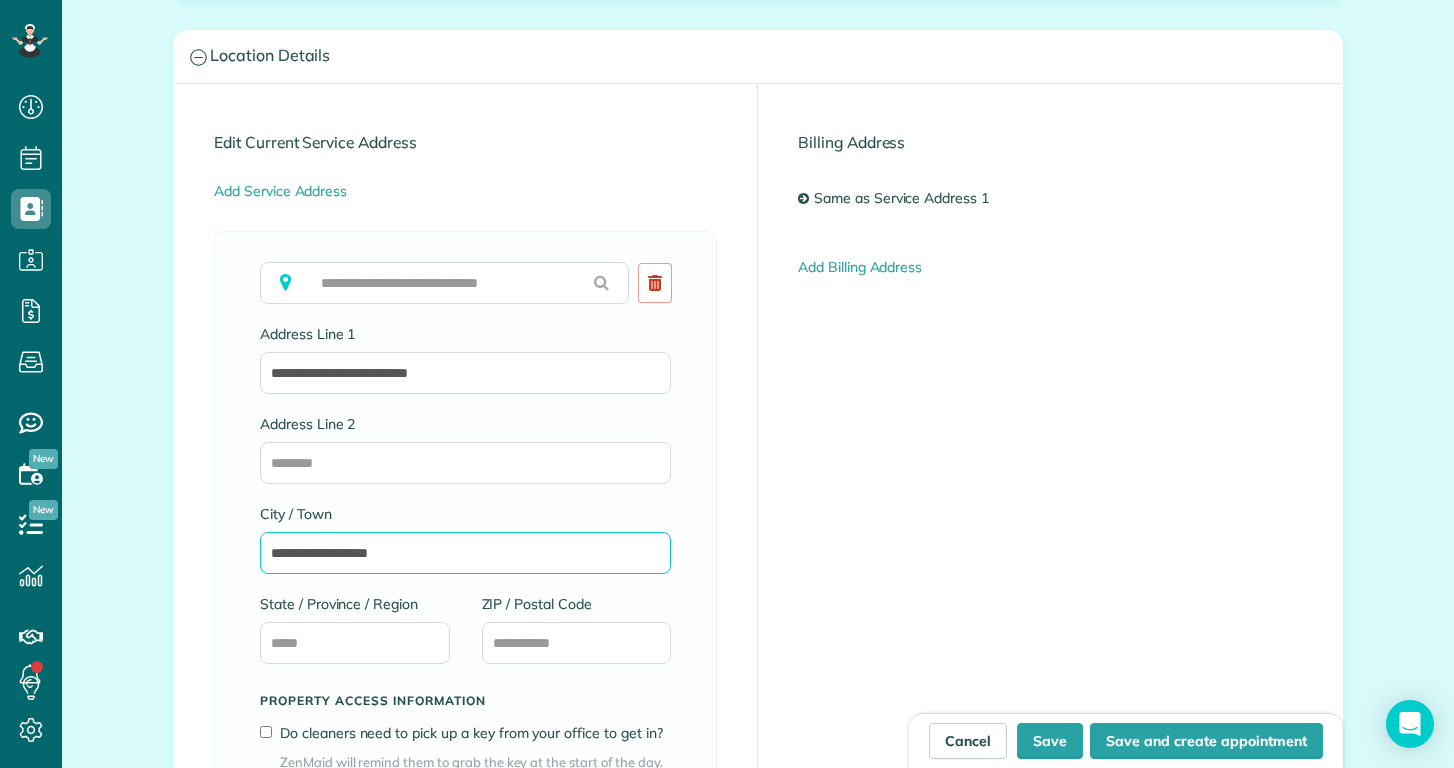 type on "**********" 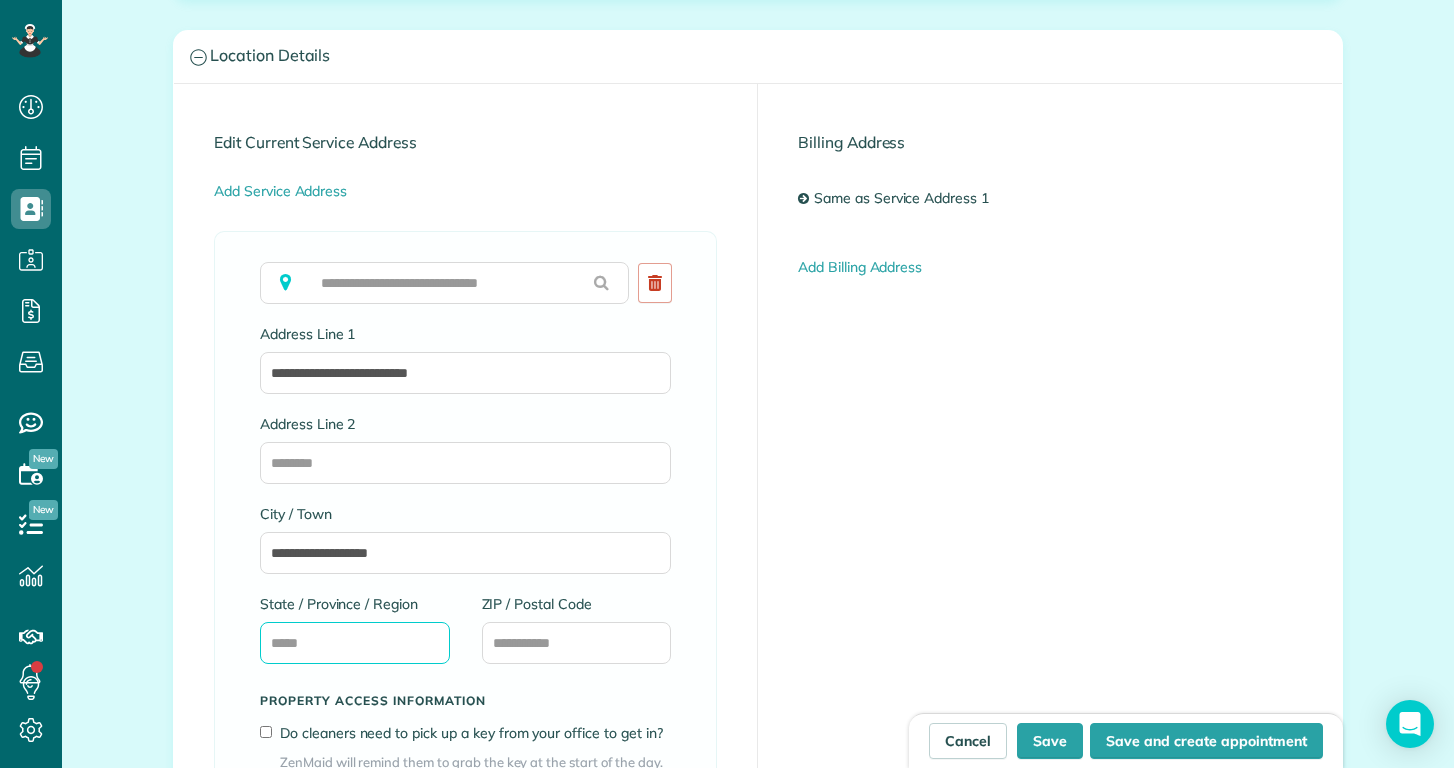 type on "*" 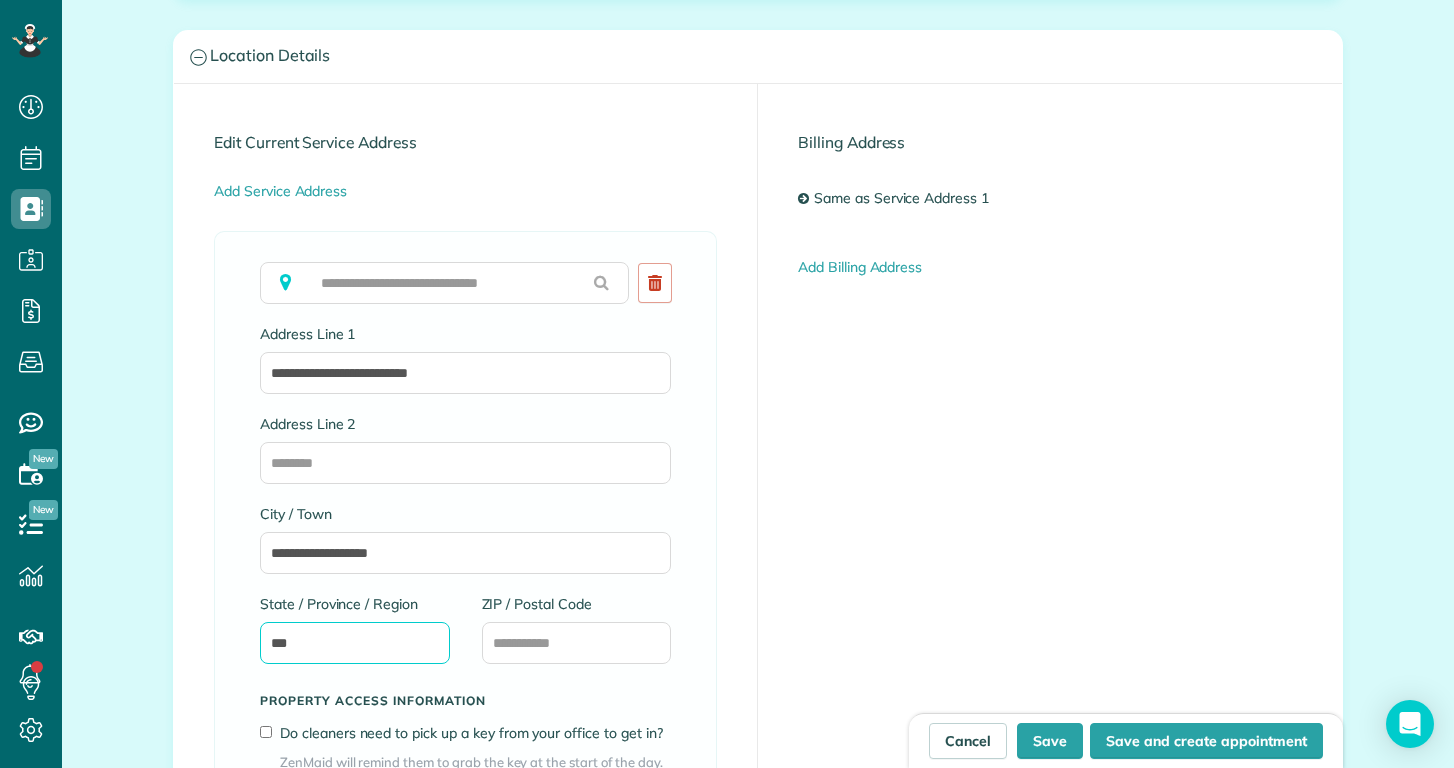 type on "**" 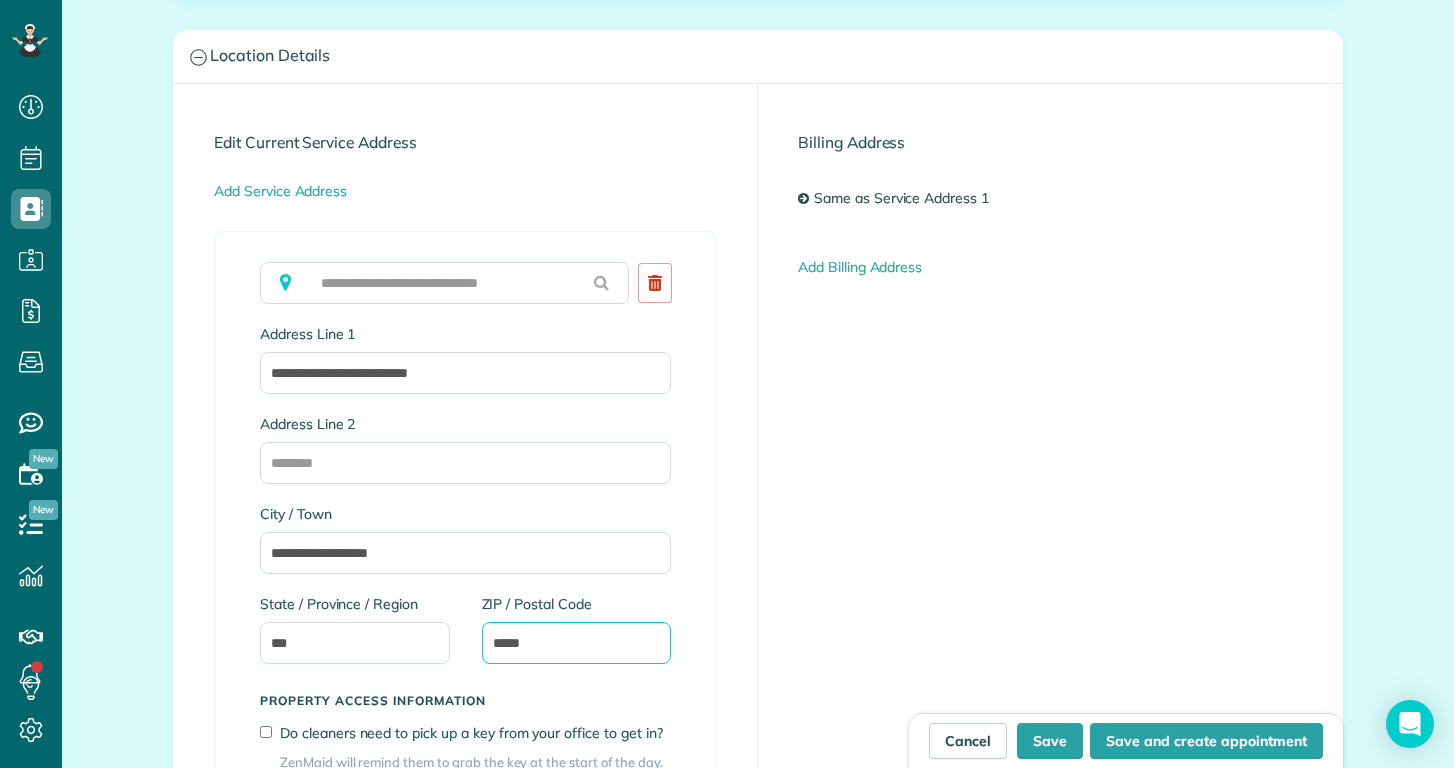 type on "*****" 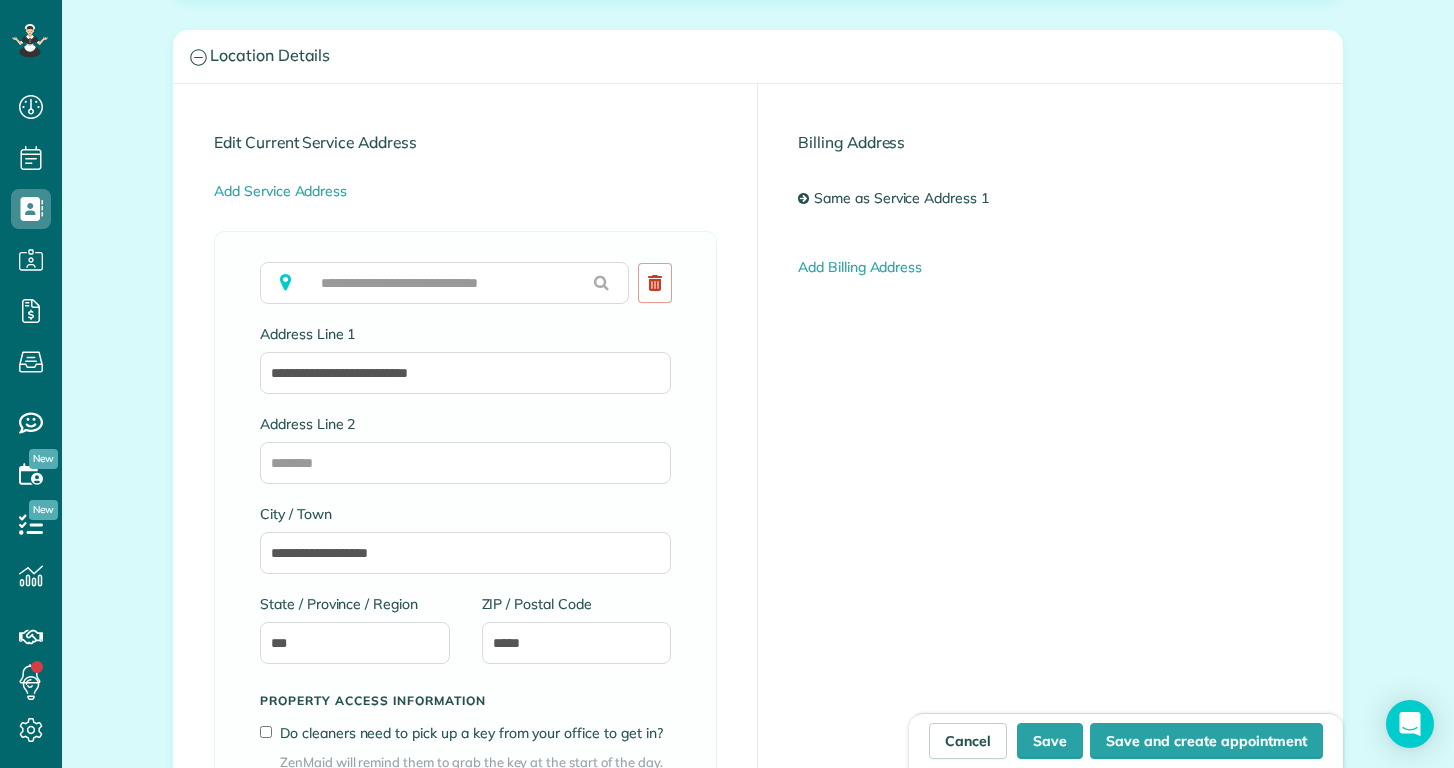 click on "**********" at bounding box center (465, 618) 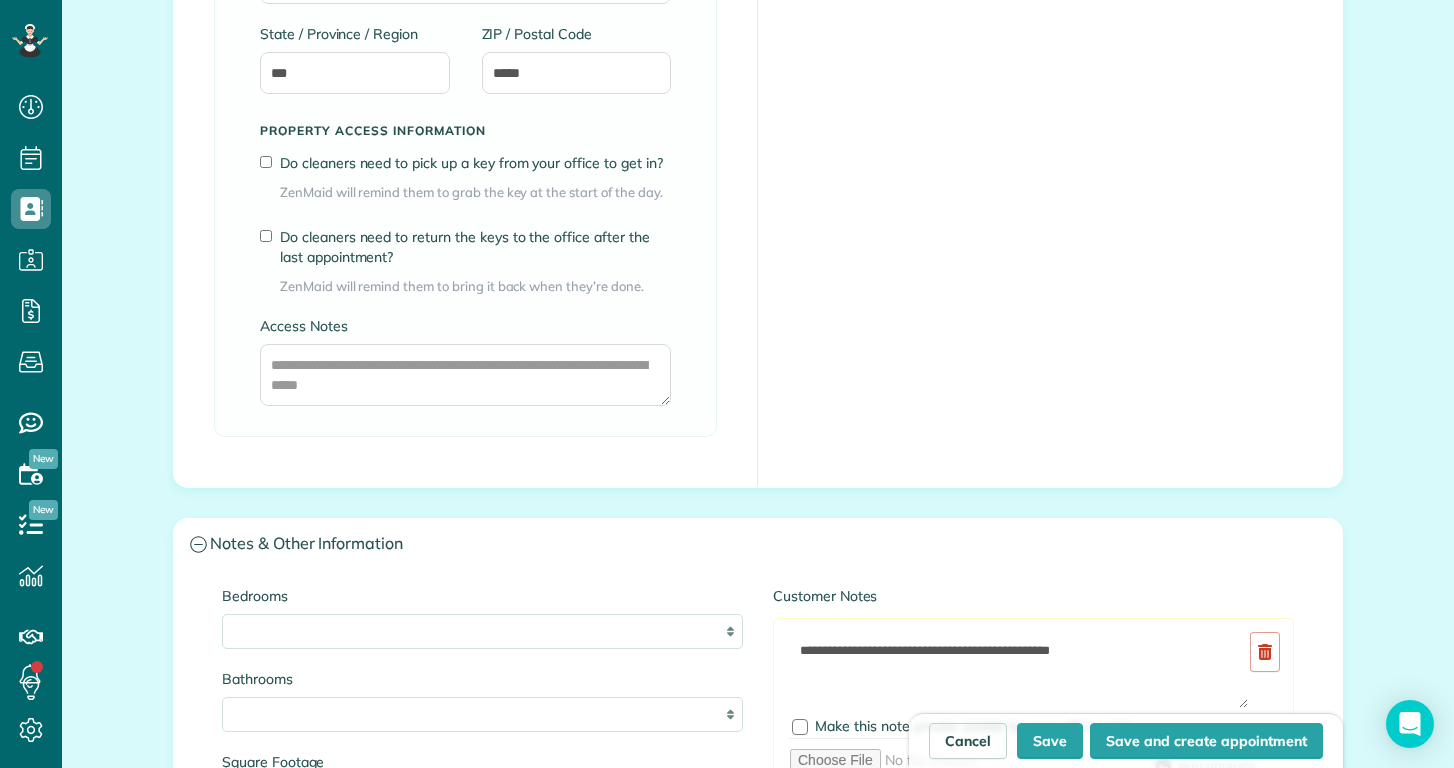 scroll, scrollTop: 76, scrollLeft: 0, axis: vertical 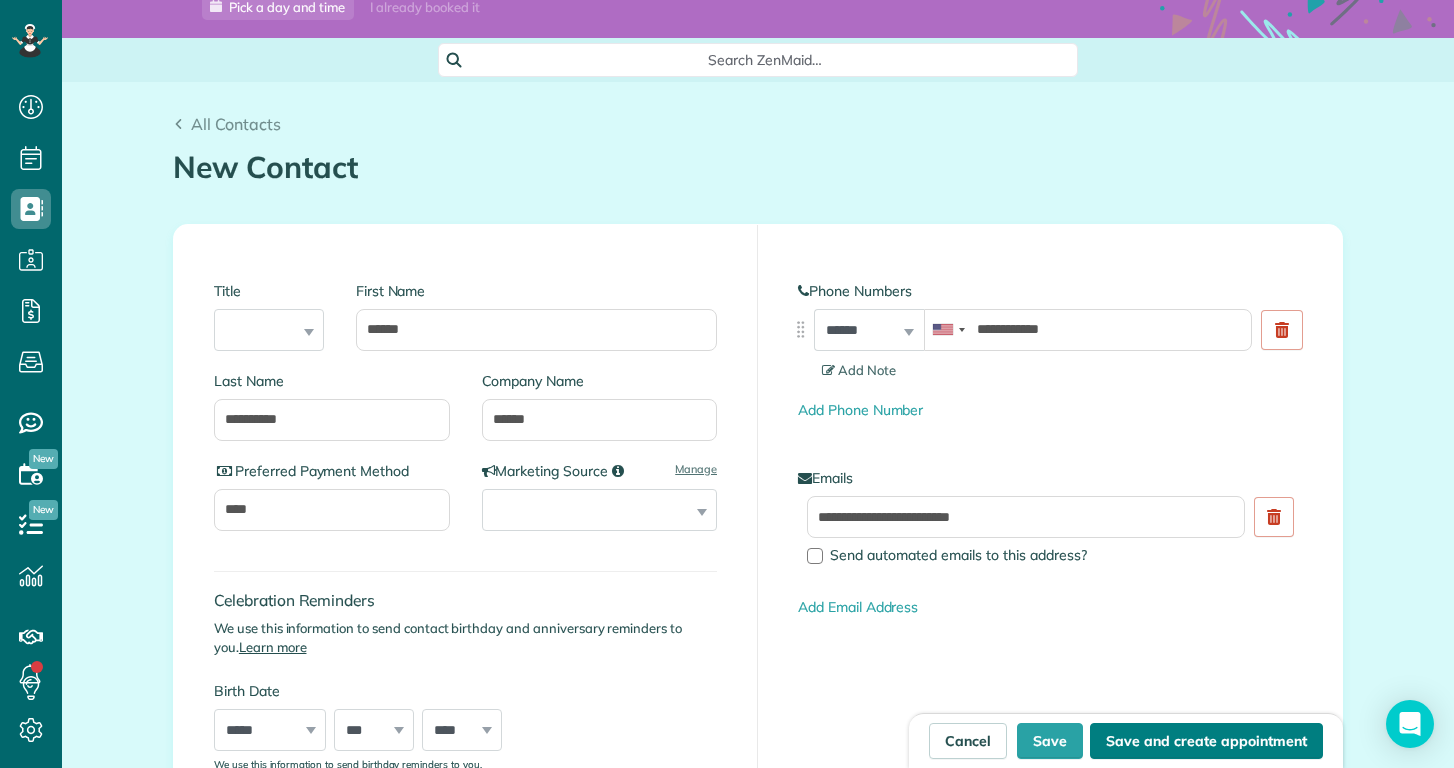 click on "Save and create appointment" at bounding box center [1206, 741] 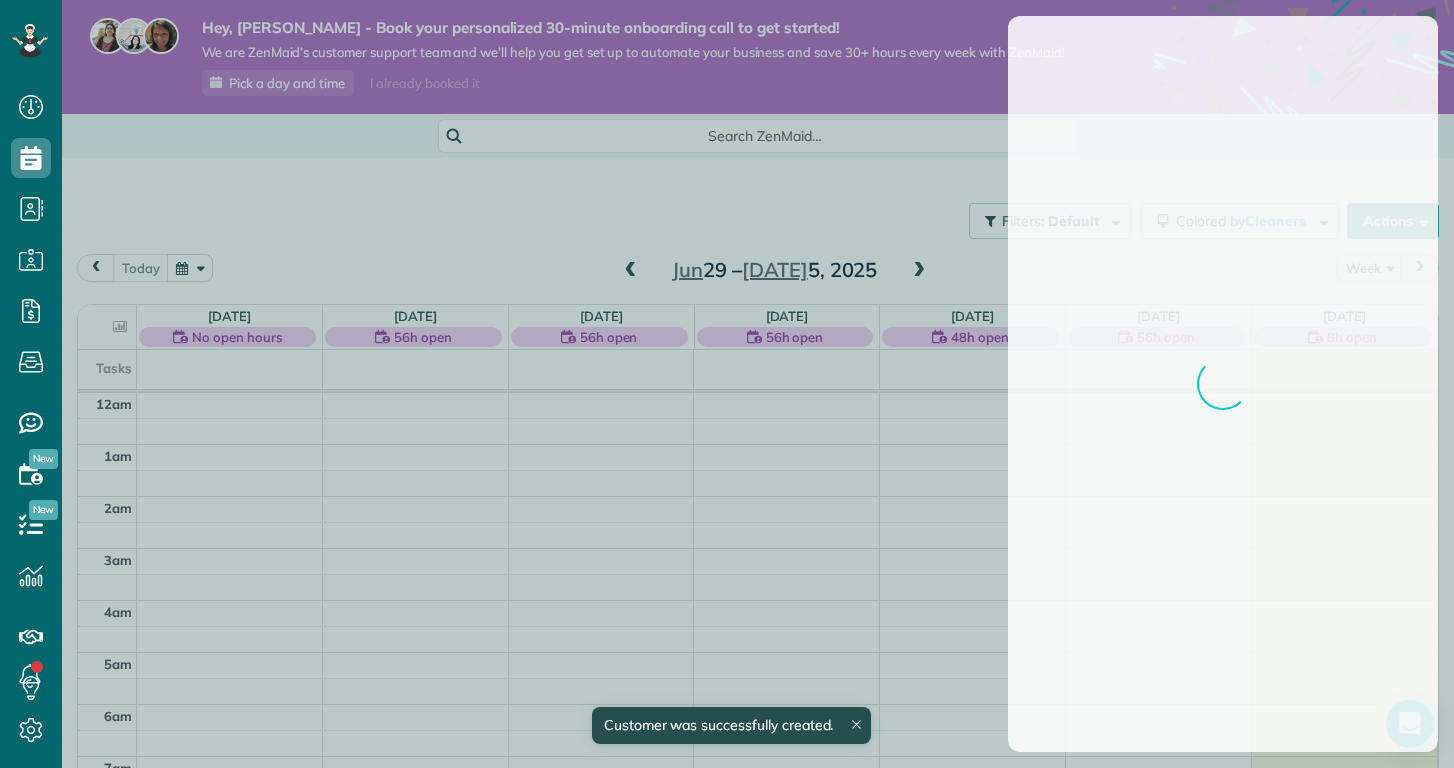 scroll, scrollTop: 0, scrollLeft: 0, axis: both 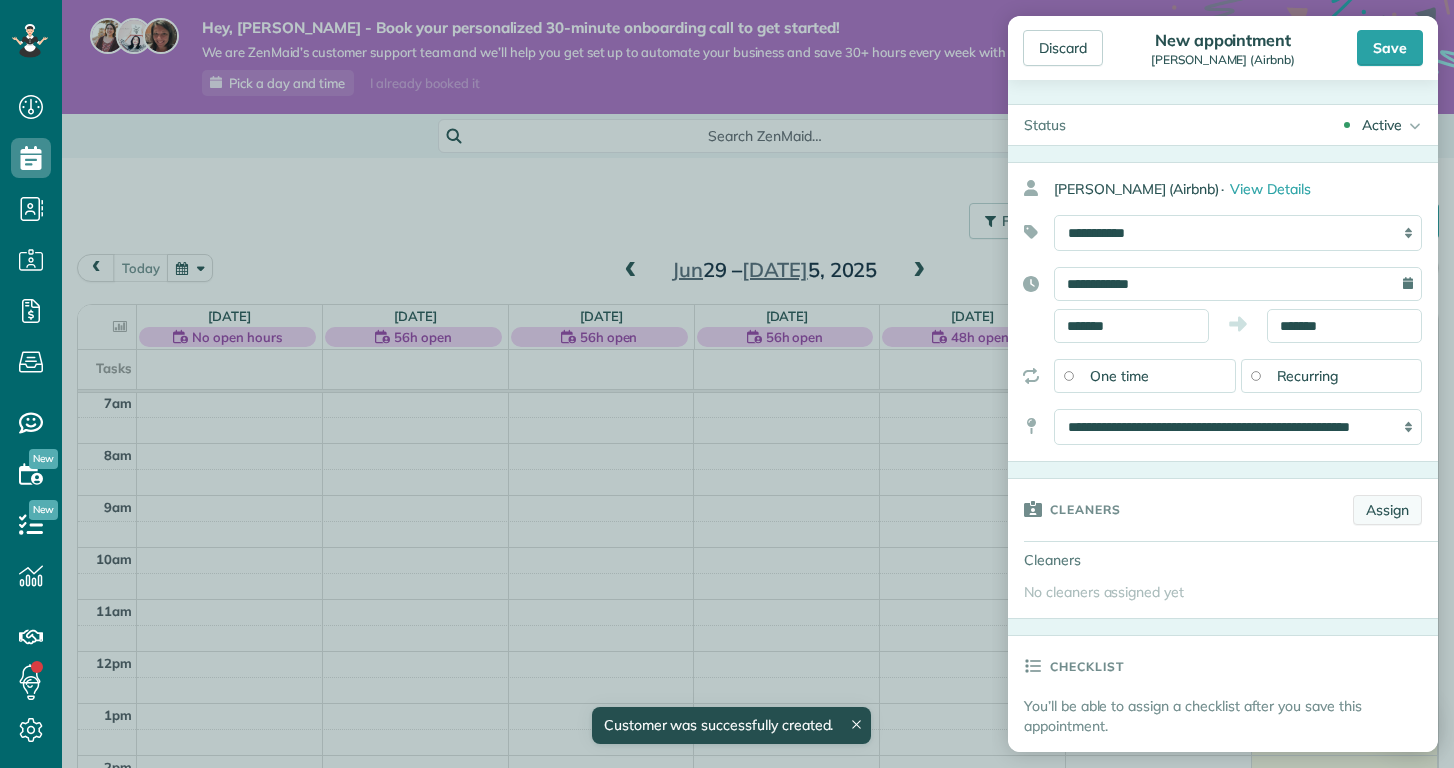 click on "Assign" at bounding box center [1387, 510] 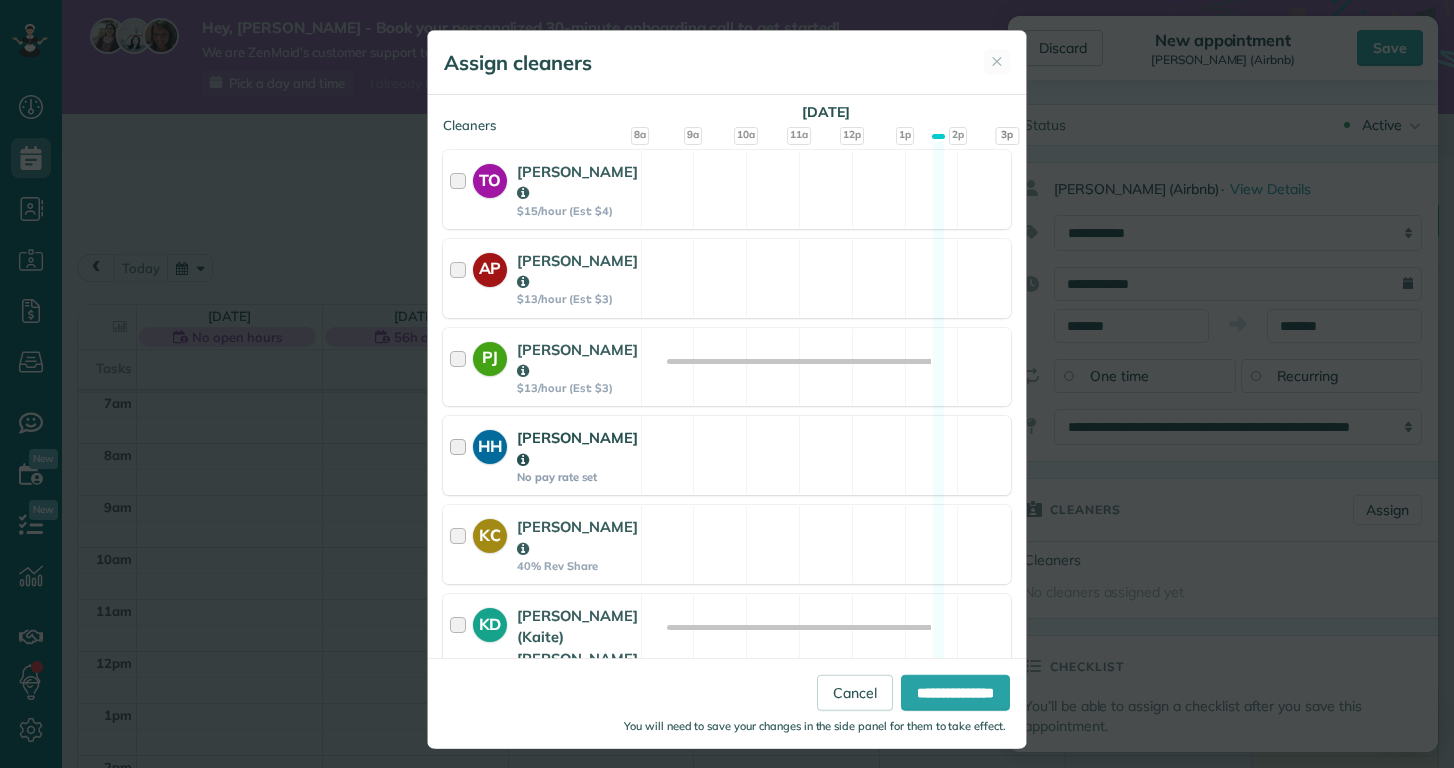 scroll, scrollTop: 115, scrollLeft: 0, axis: vertical 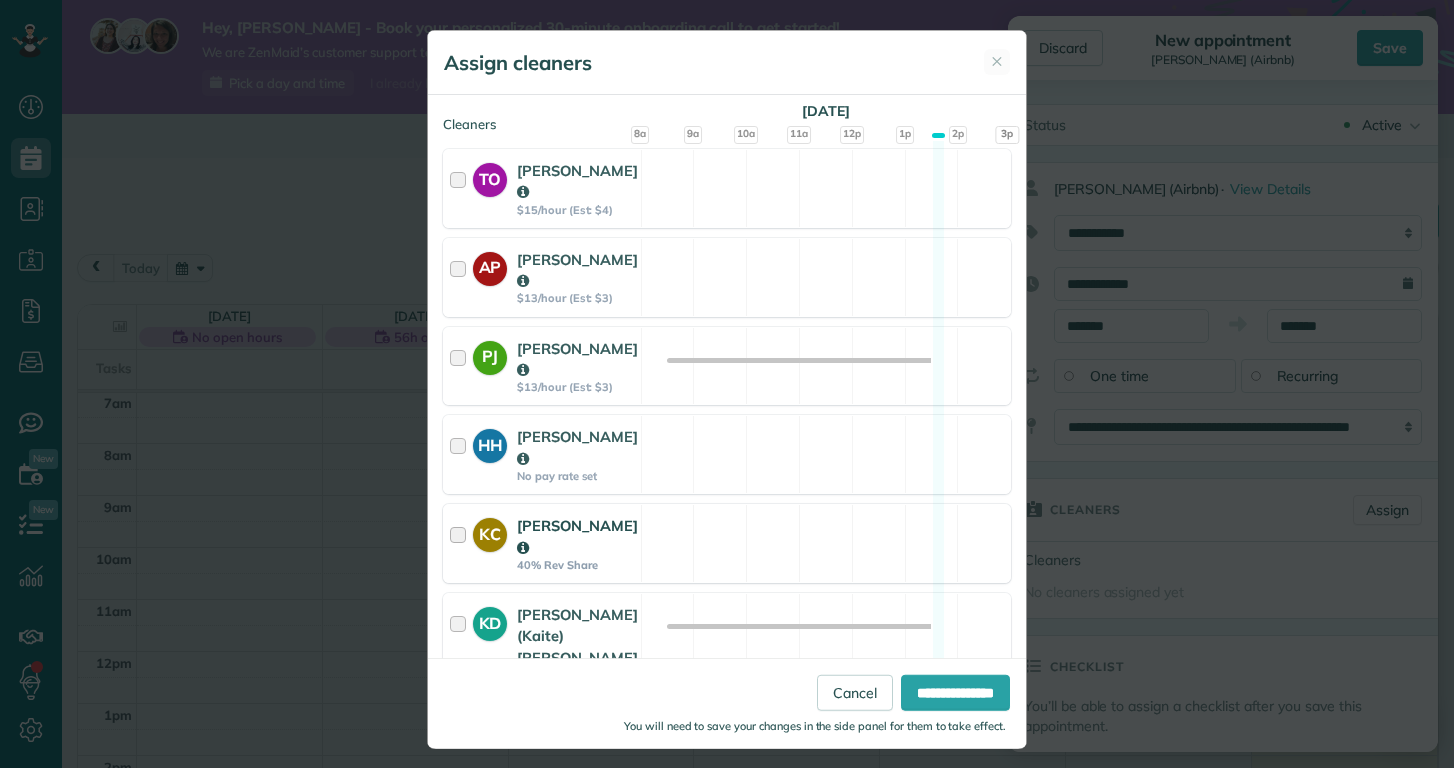 click at bounding box center [461, 543] 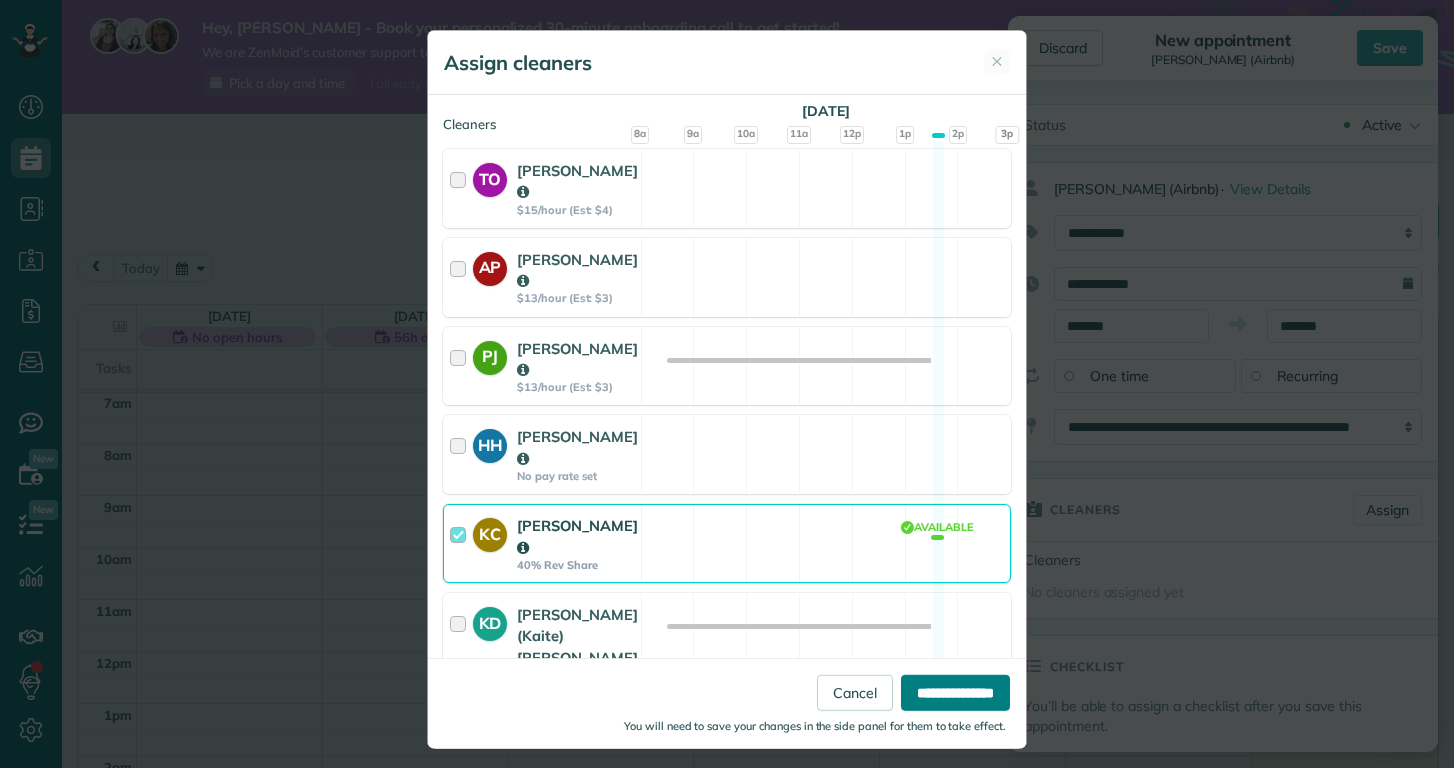 click on "**********" at bounding box center [955, 693] 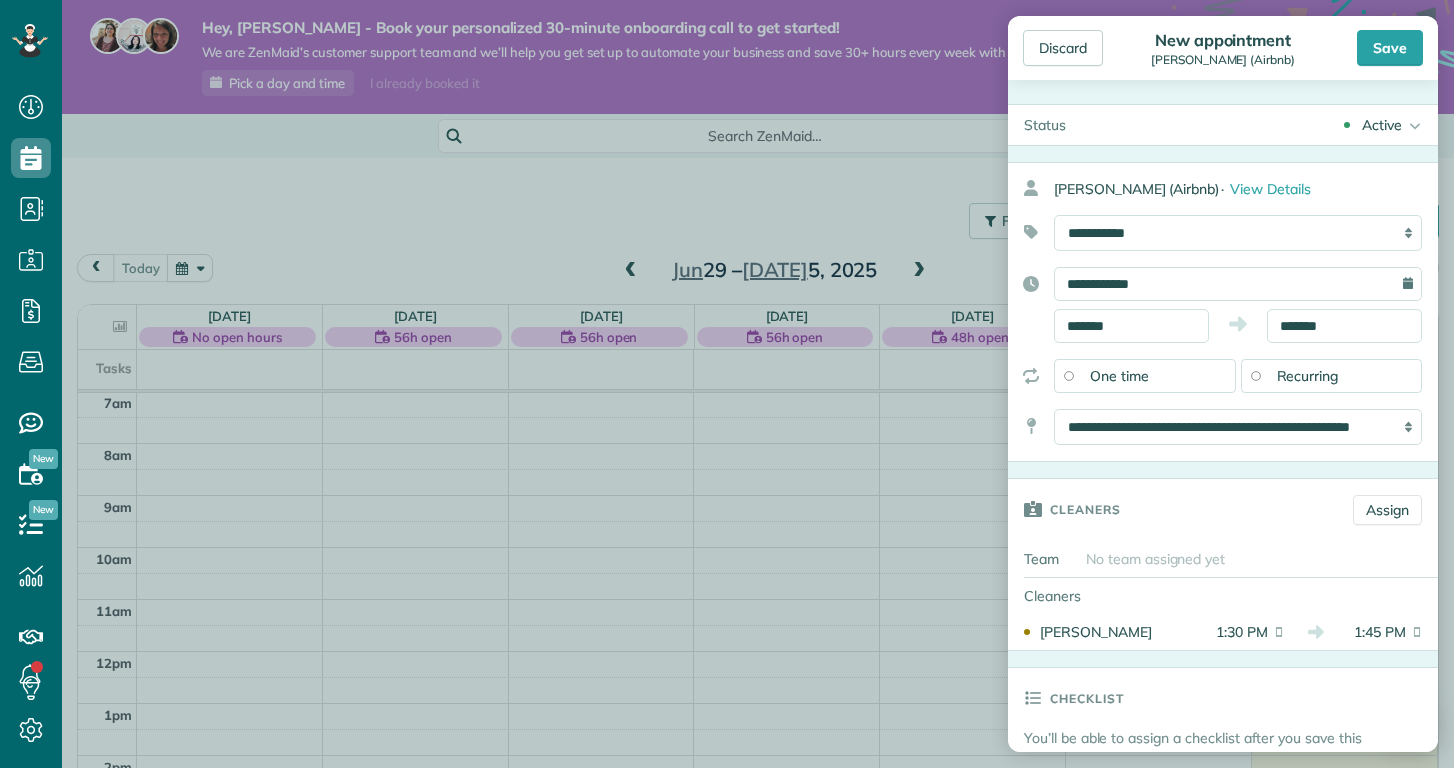 scroll, scrollTop: 0, scrollLeft: 0, axis: both 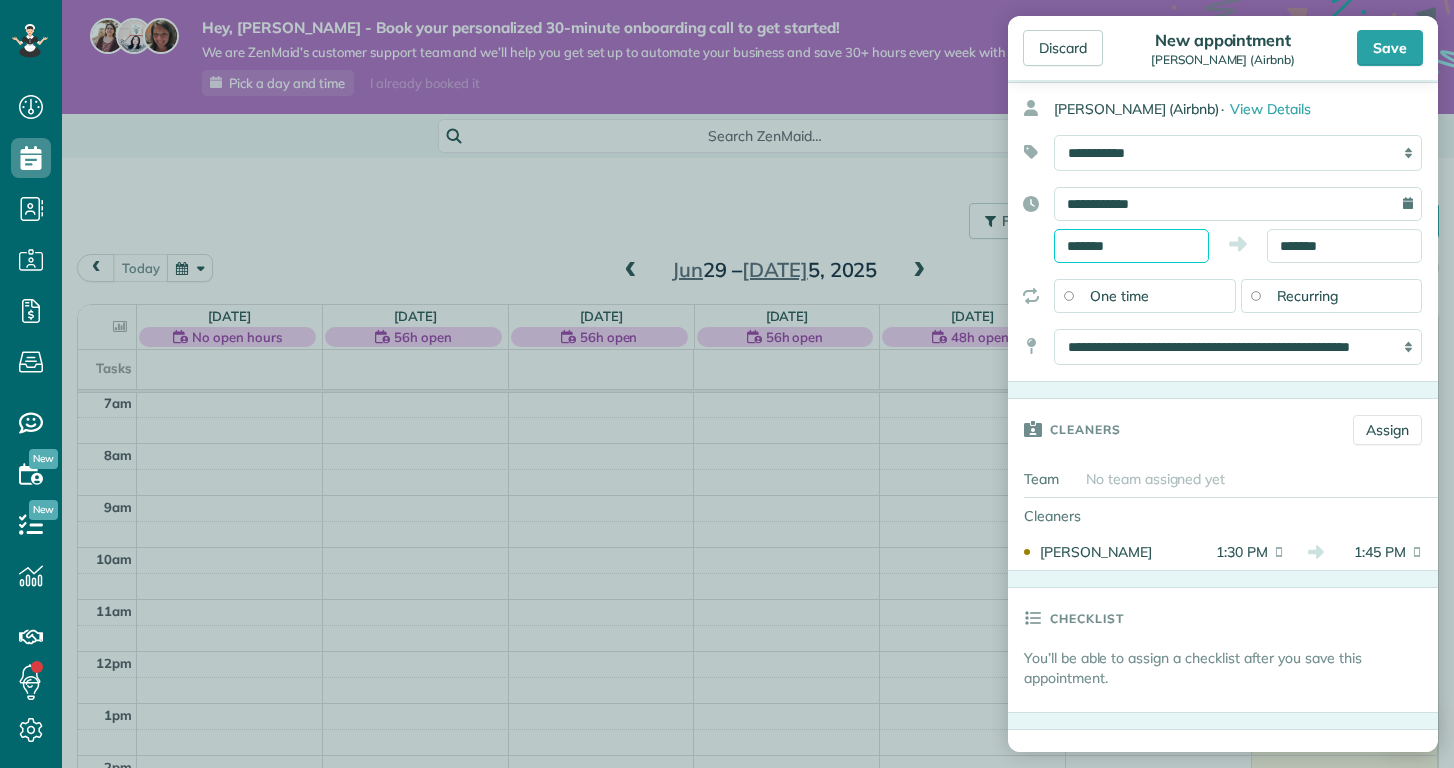 click on "*******" at bounding box center (1131, 246) 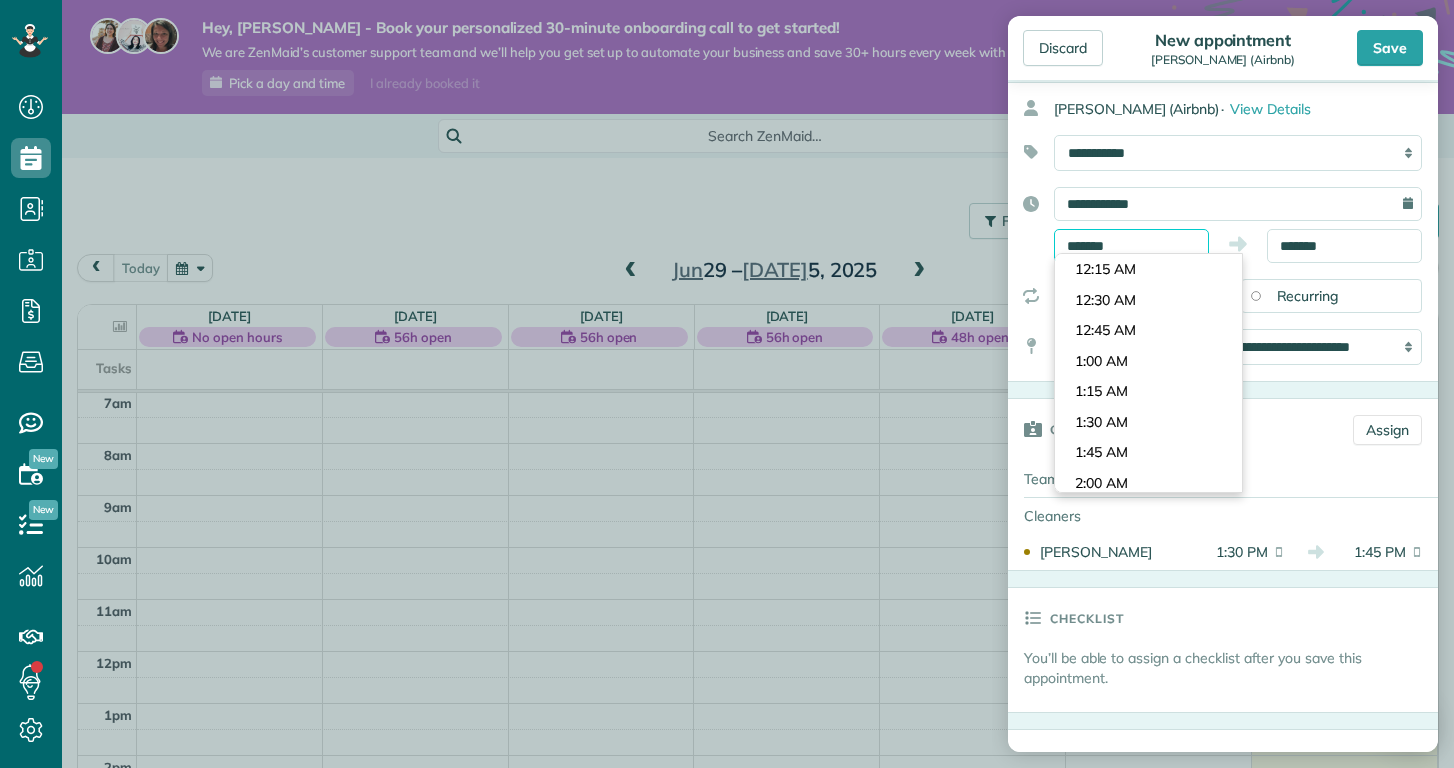 scroll, scrollTop: 1560, scrollLeft: 0, axis: vertical 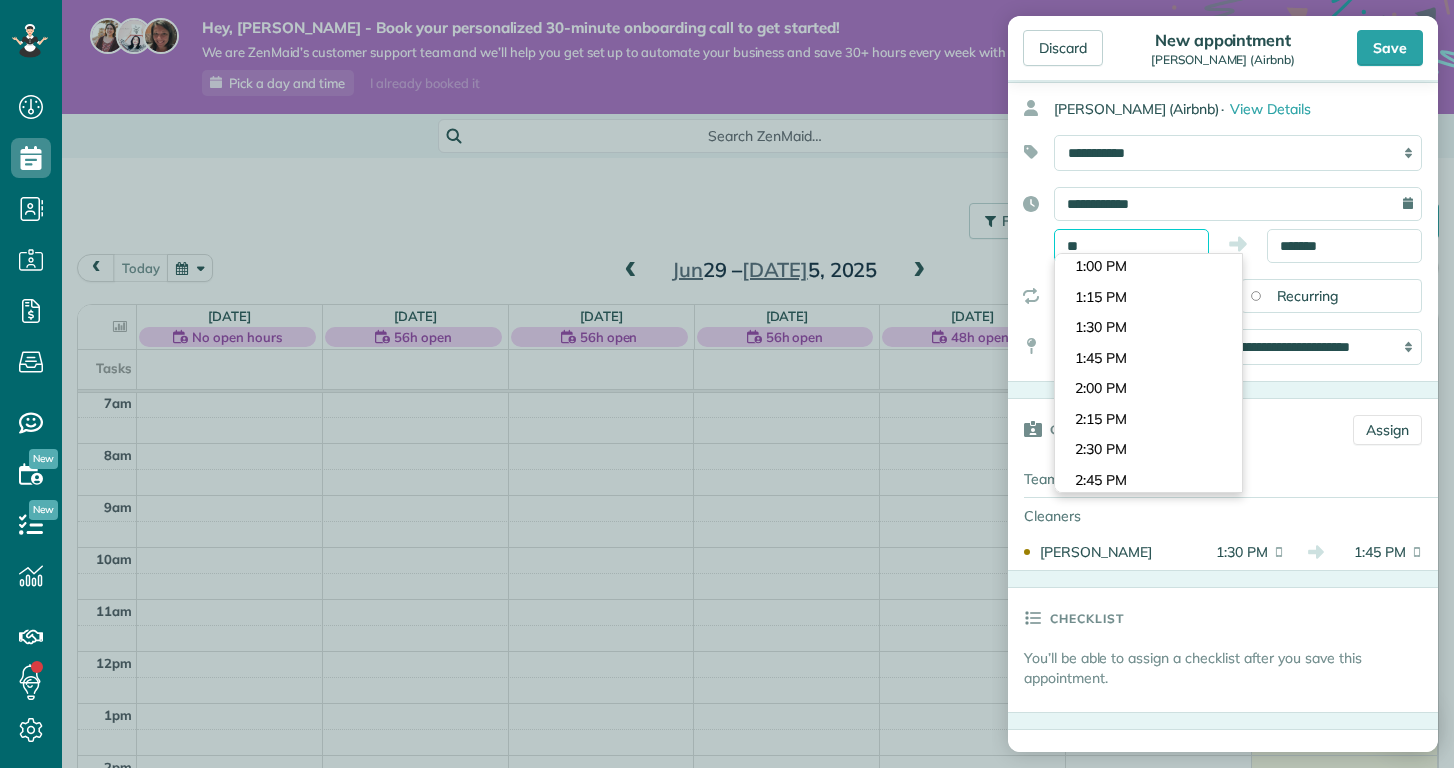 type on "*" 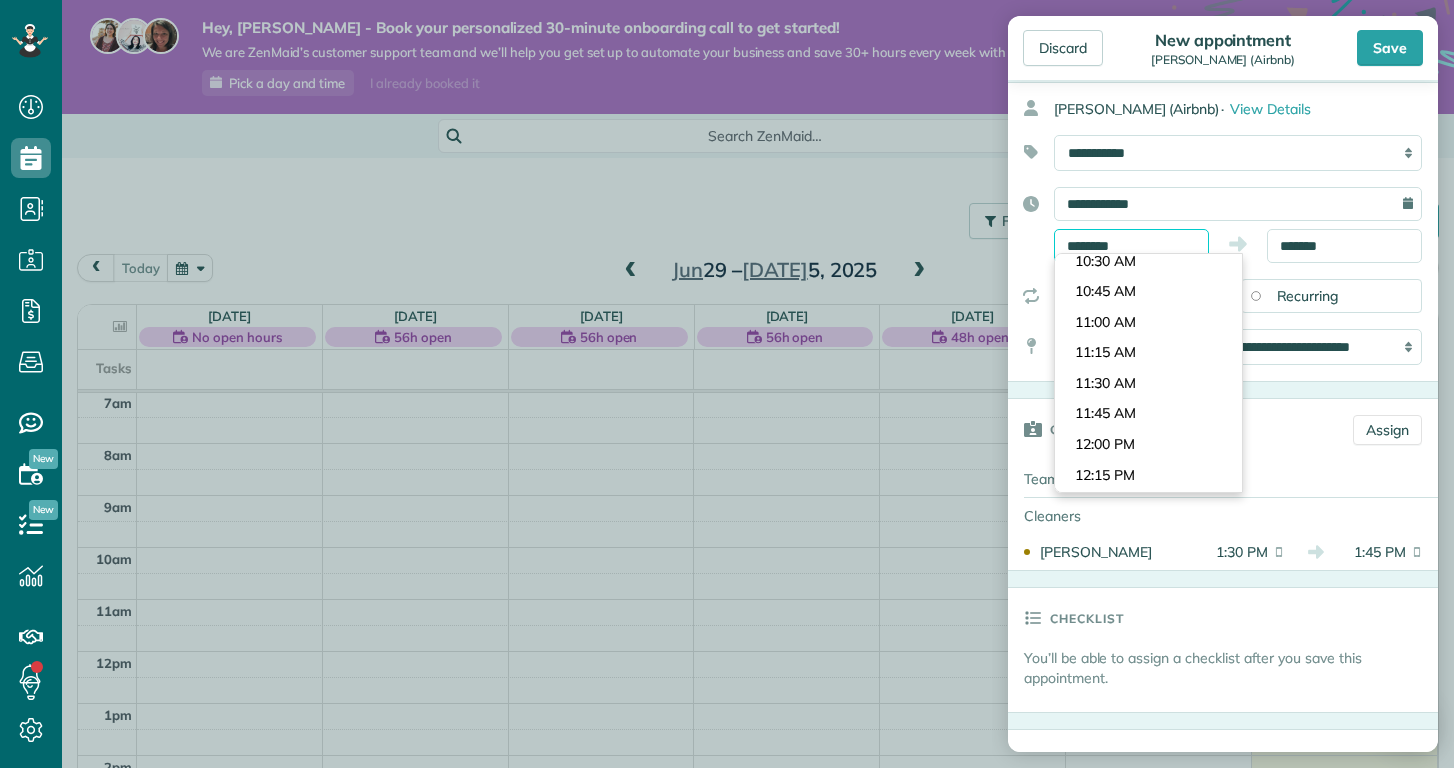 scroll, scrollTop: 2582, scrollLeft: 0, axis: vertical 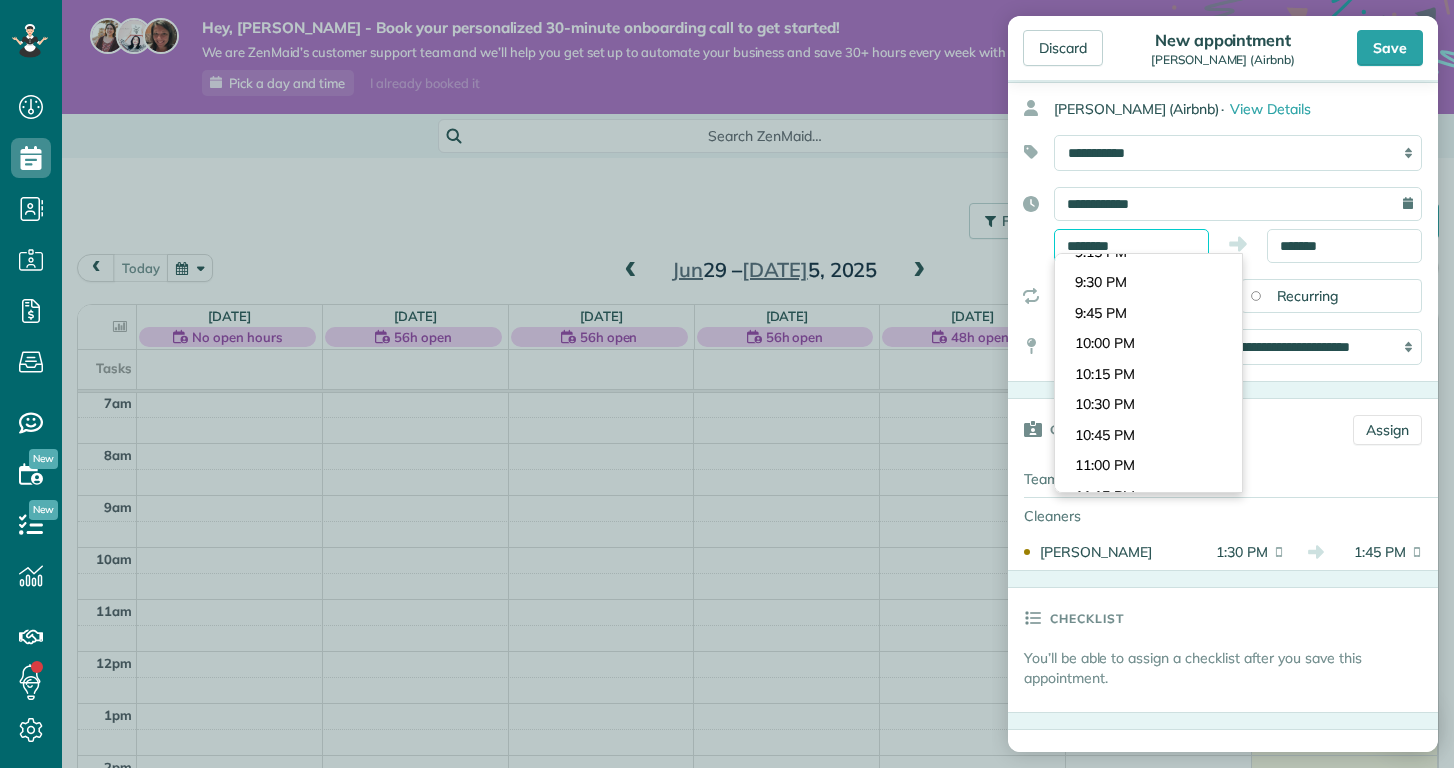 type on "********" 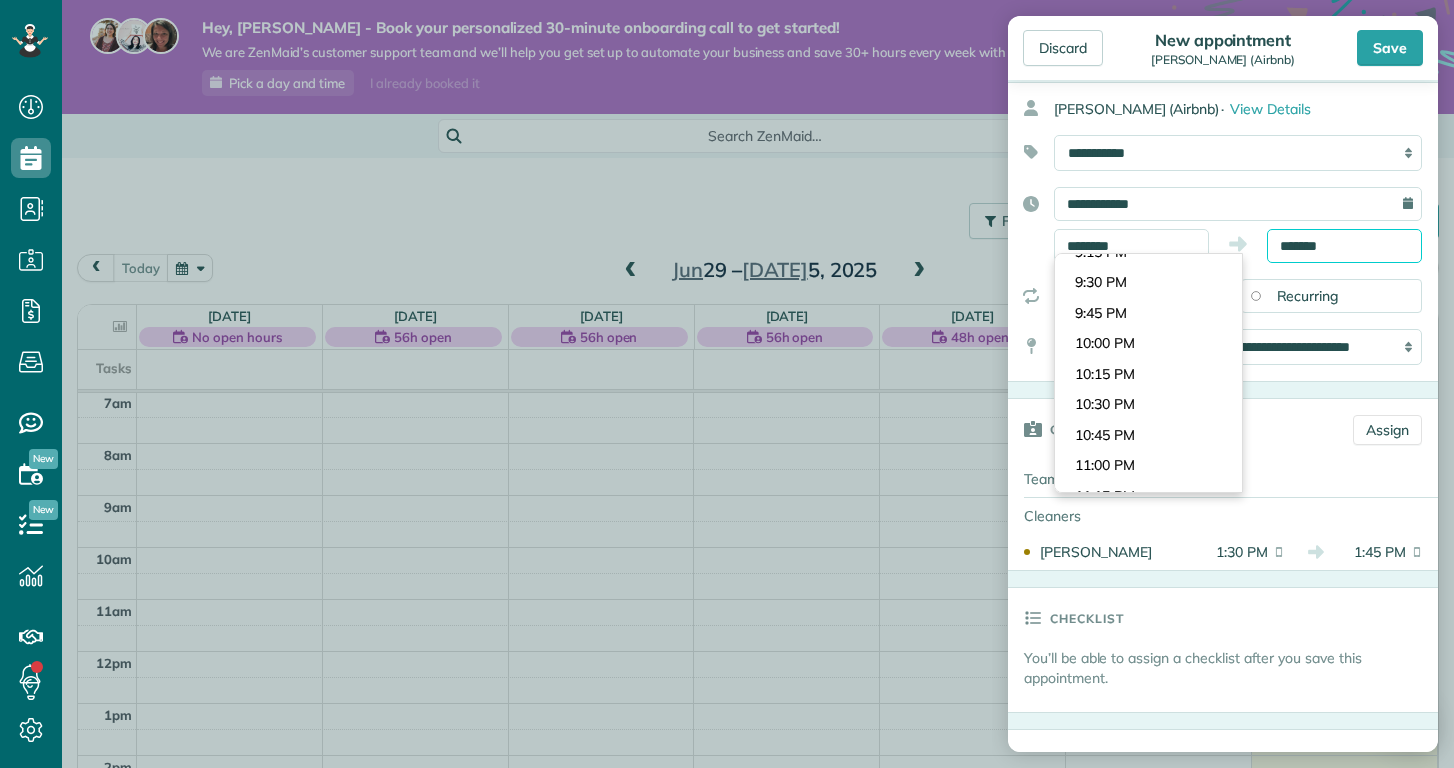 click on "*******" at bounding box center [1344, 246] 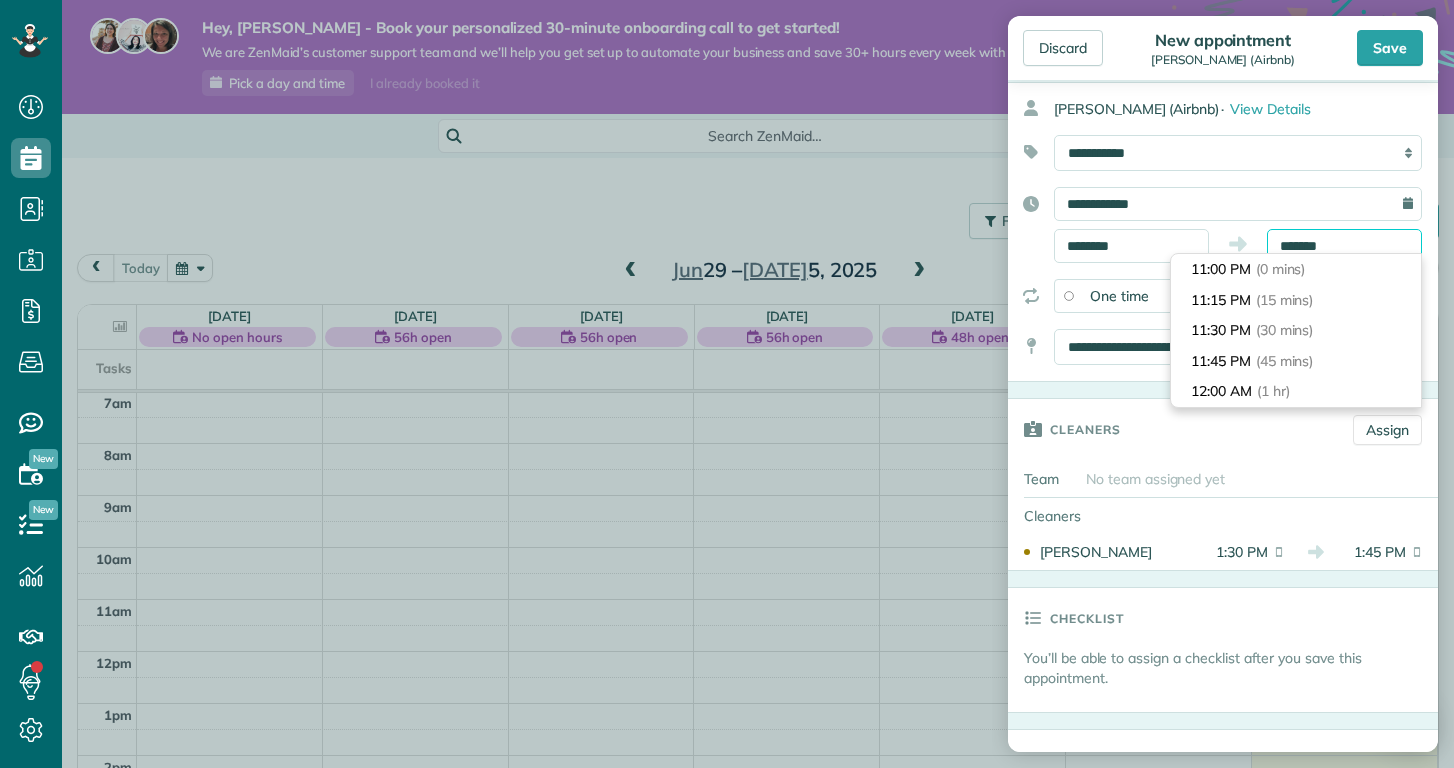 drag, startPoint x: 1308, startPoint y: 242, endPoint x: 1190, endPoint y: 241, distance: 118.004234 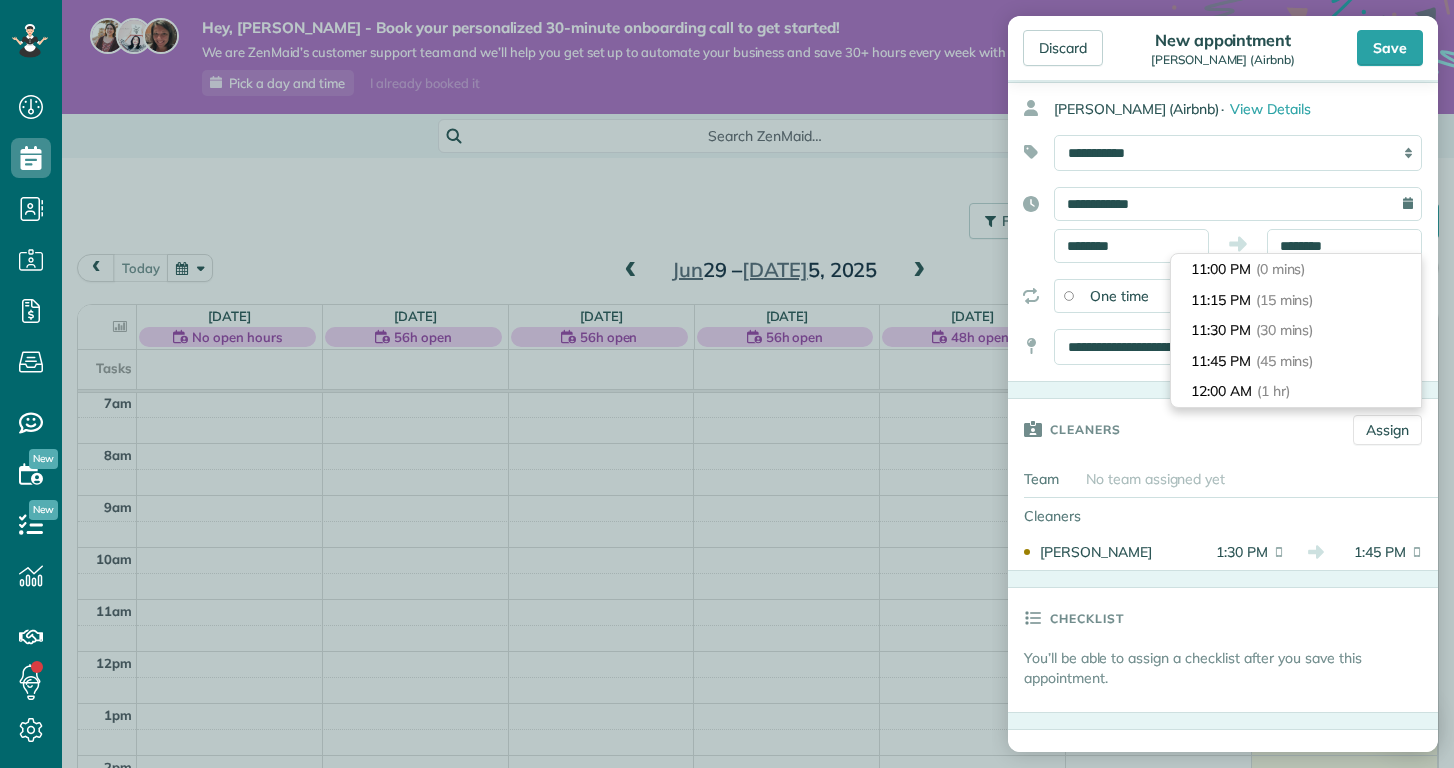 type on "*******" 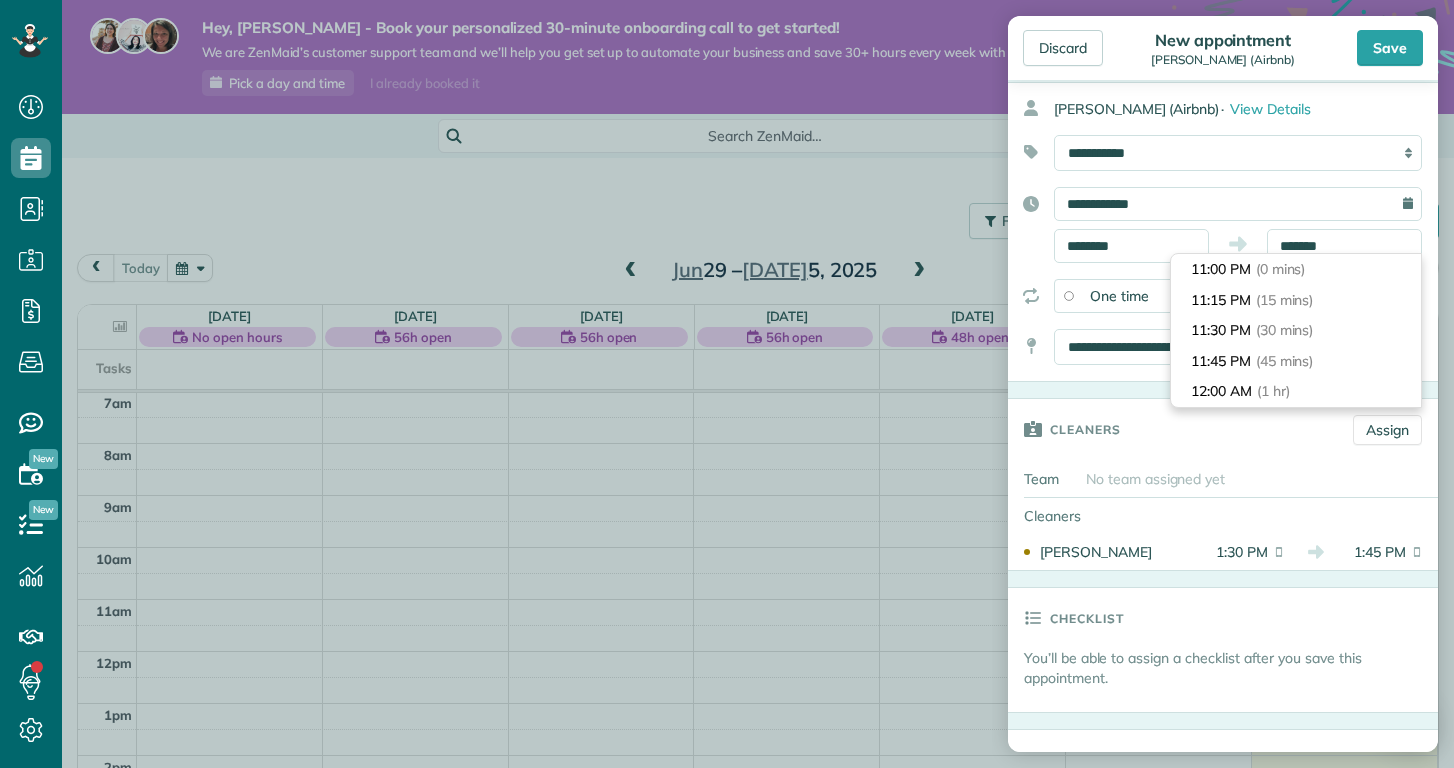 click on "**********" at bounding box center (1223, 225) 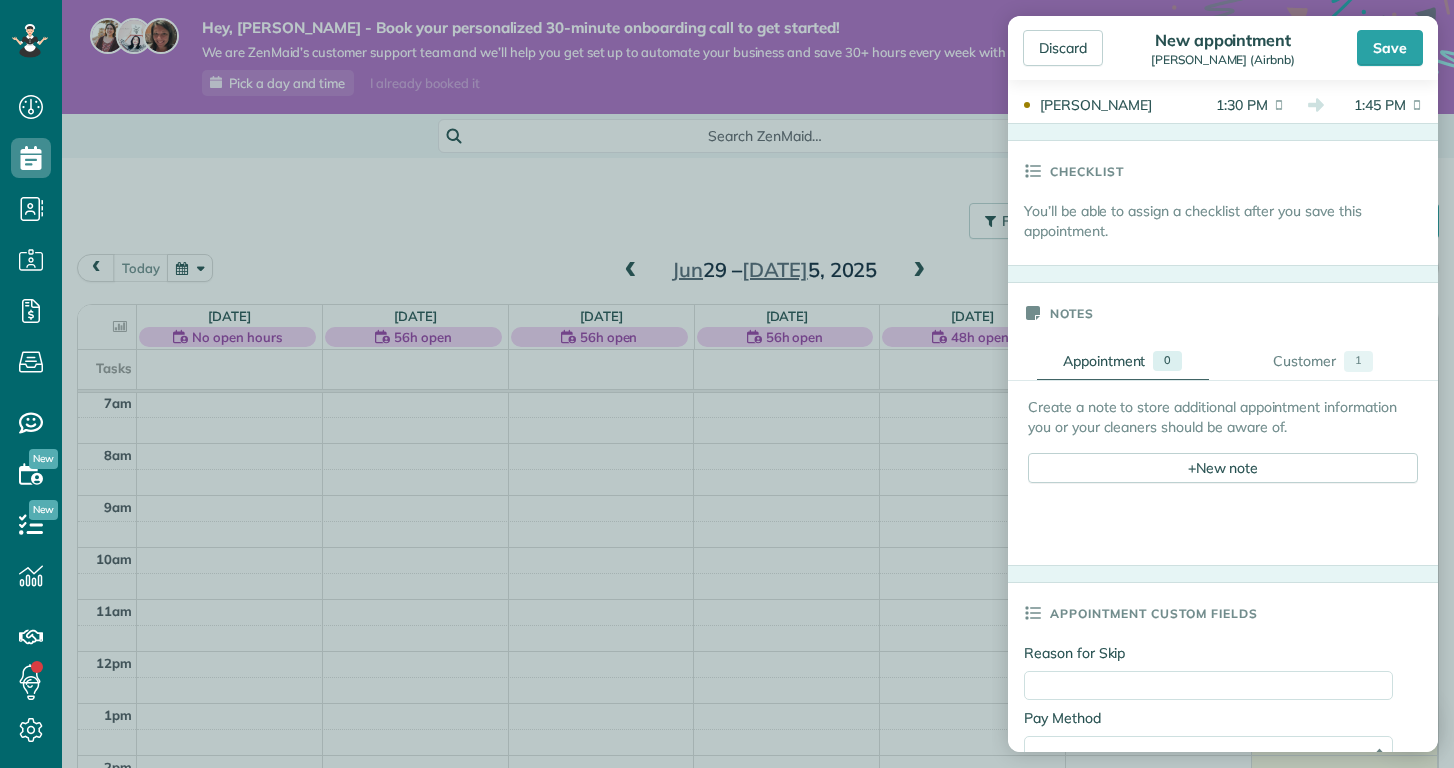 scroll, scrollTop: 528, scrollLeft: 0, axis: vertical 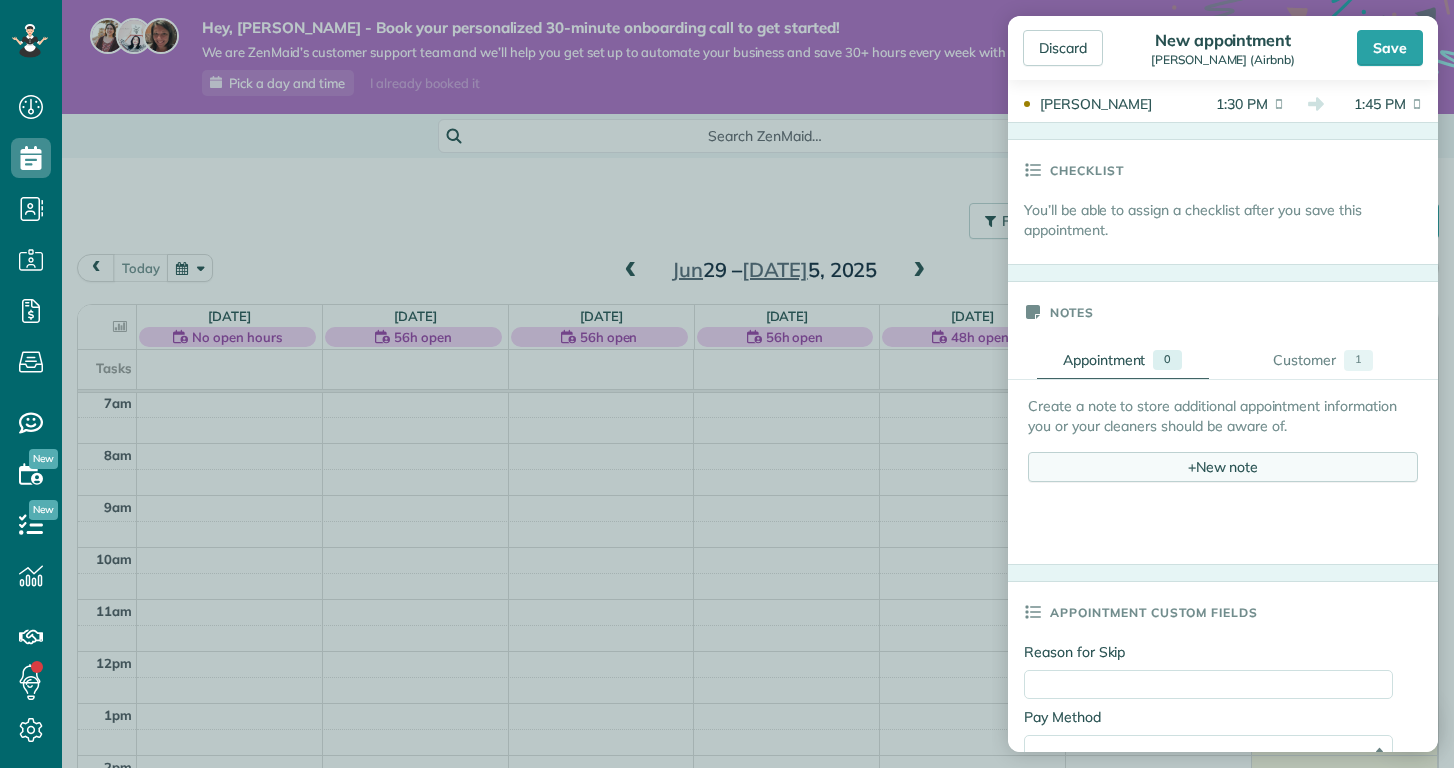 click on "+ New note" at bounding box center [1223, 467] 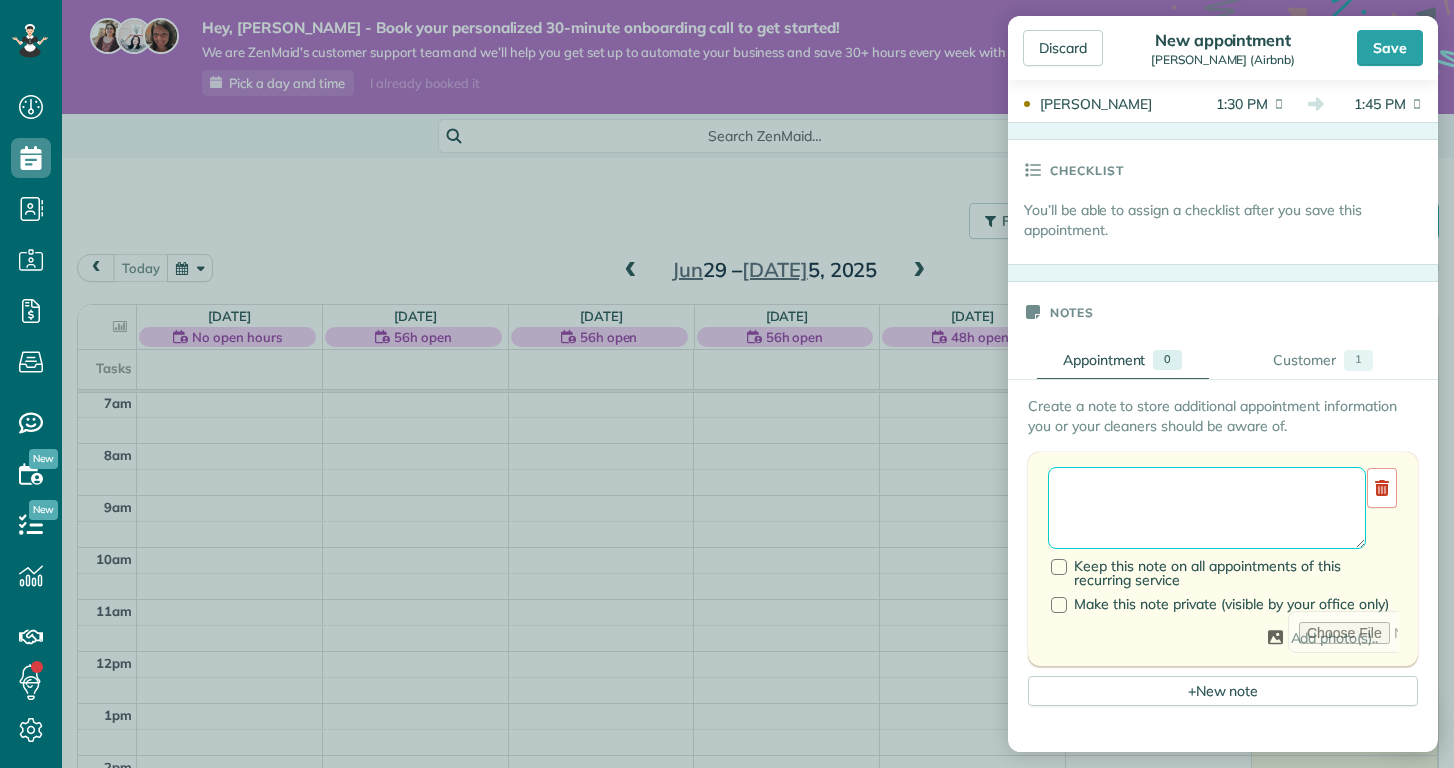 click at bounding box center (1207, 508) 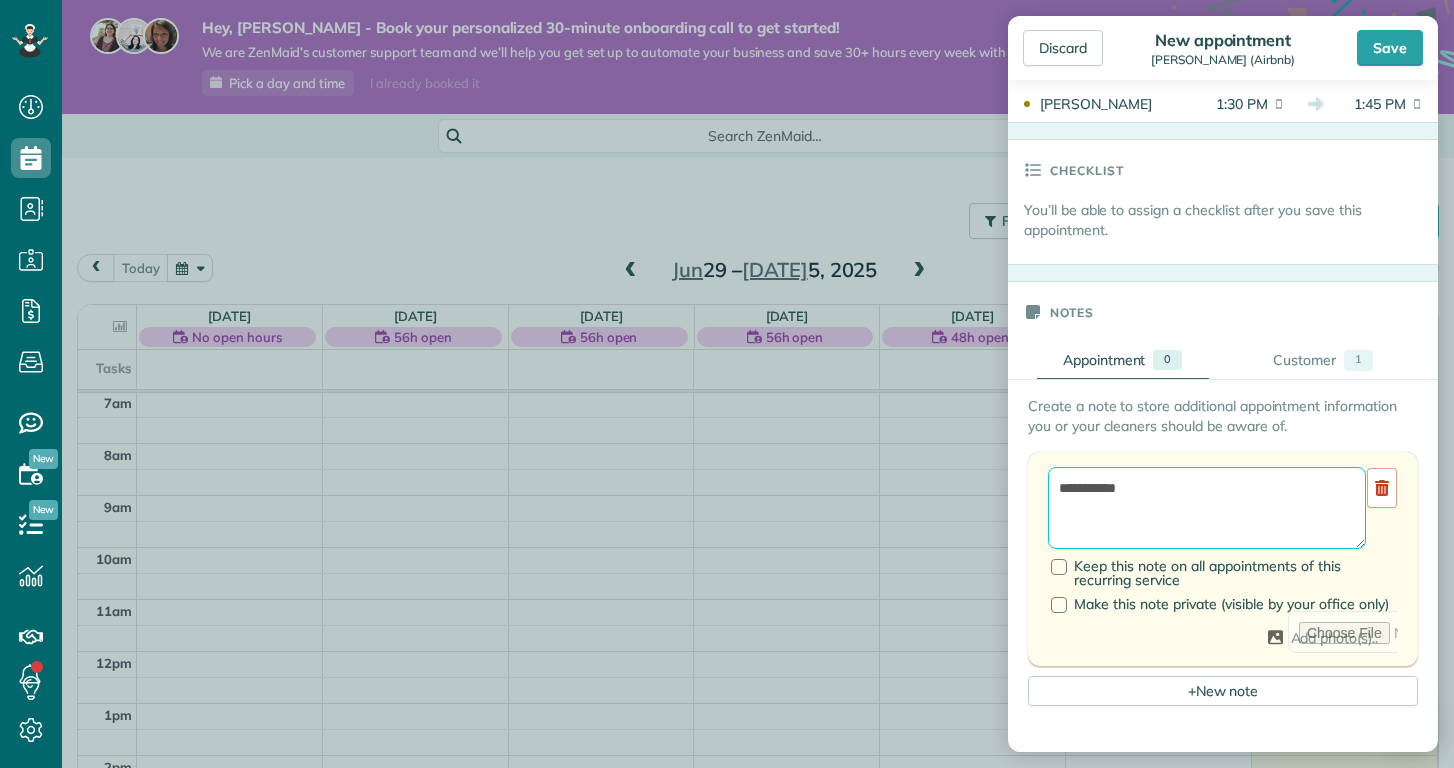 paste on "*******" 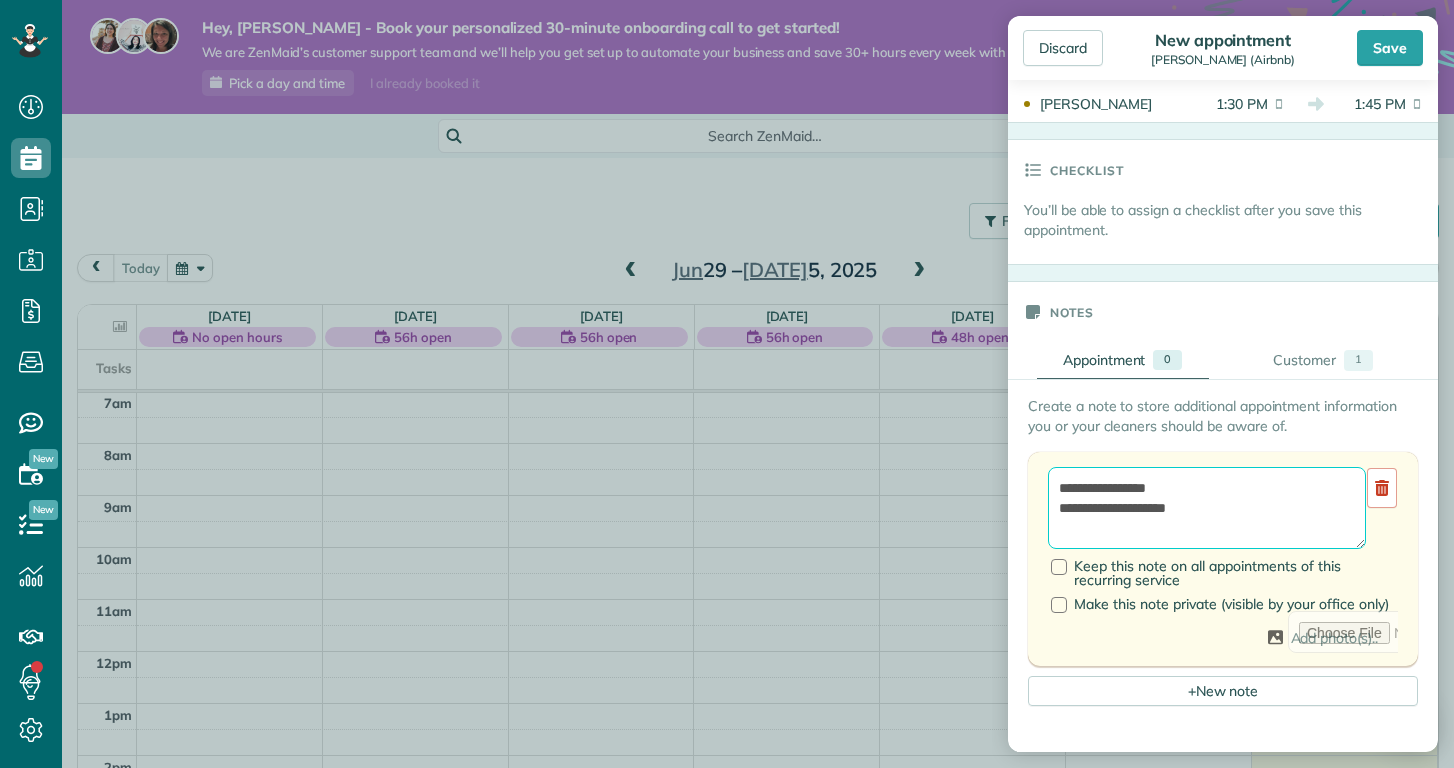 paste on "******" 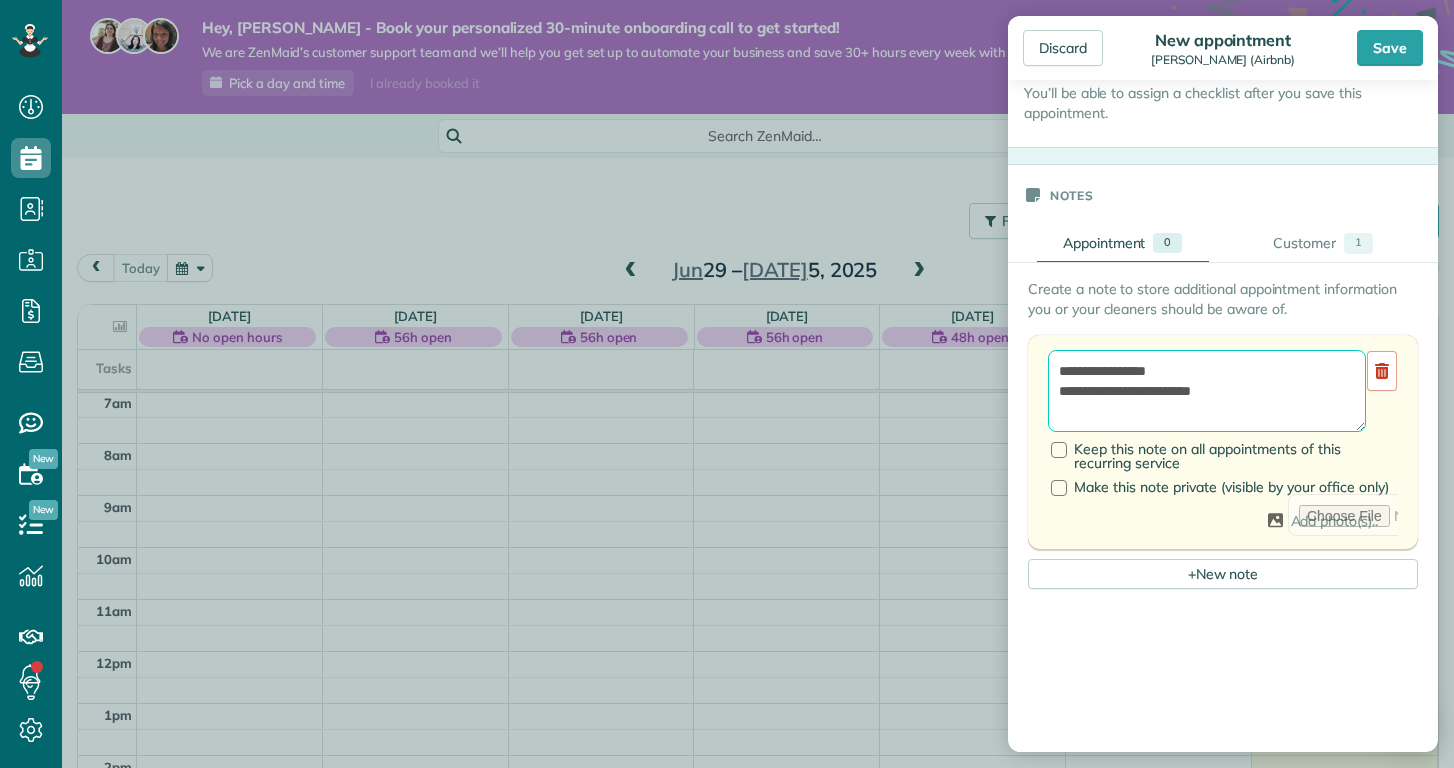 scroll, scrollTop: 642, scrollLeft: 0, axis: vertical 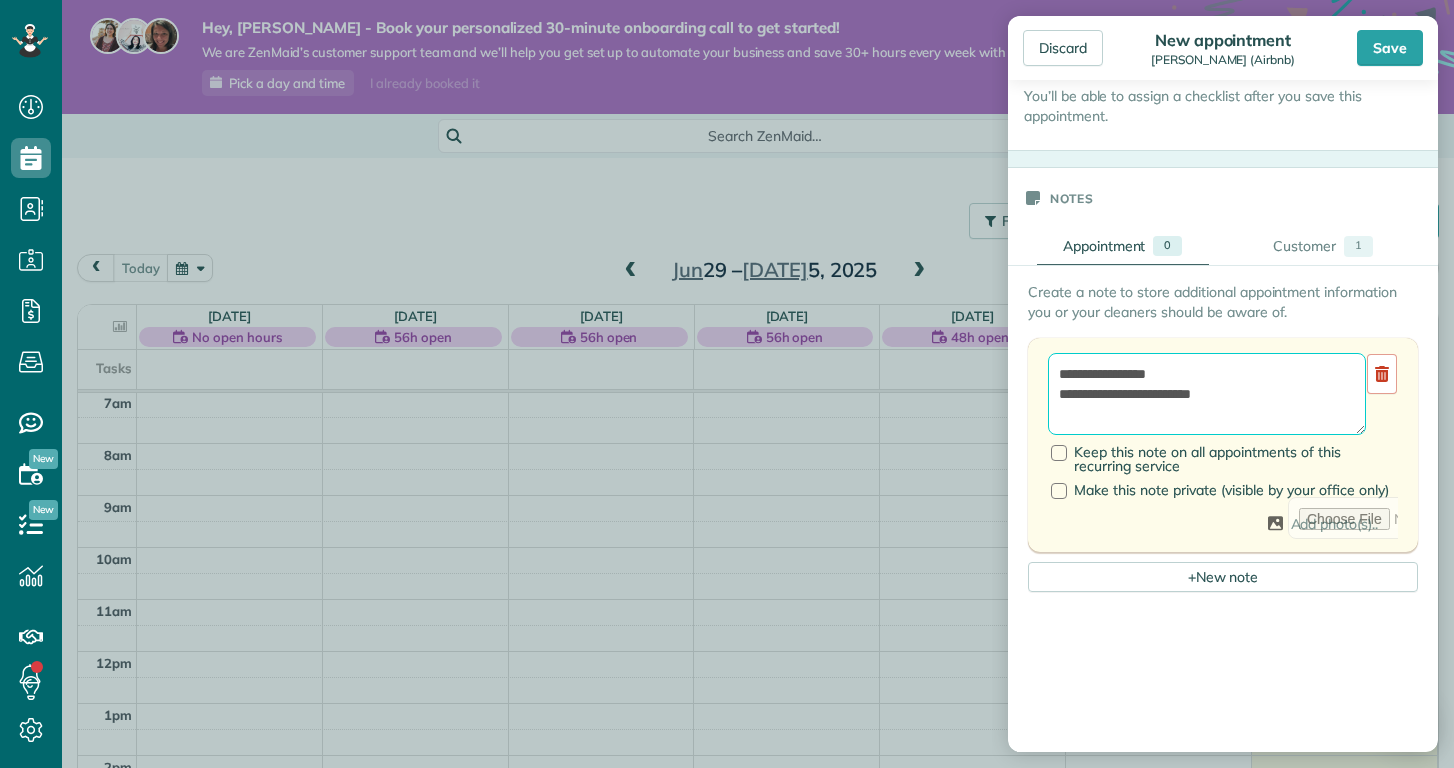 type on "**********" 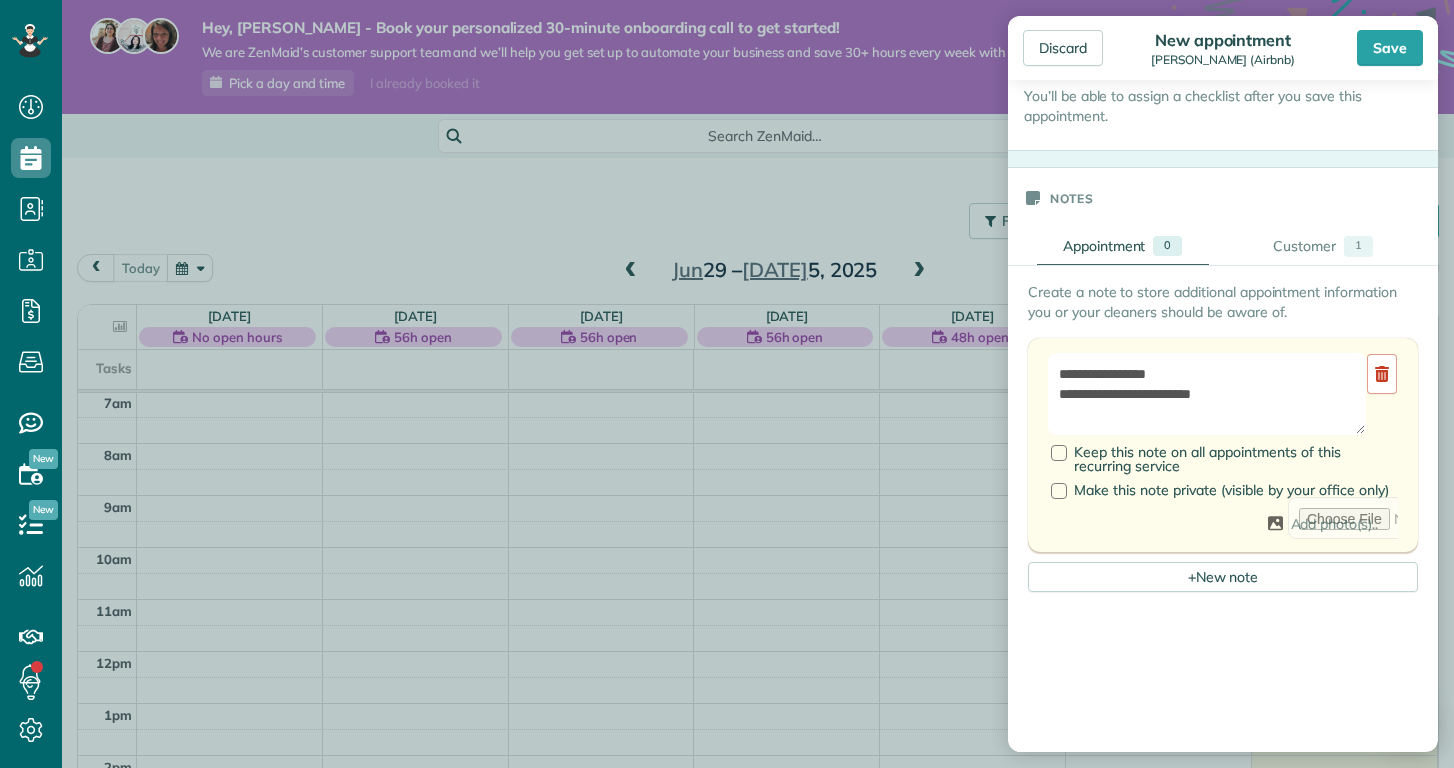 click at bounding box center [1223, 751] 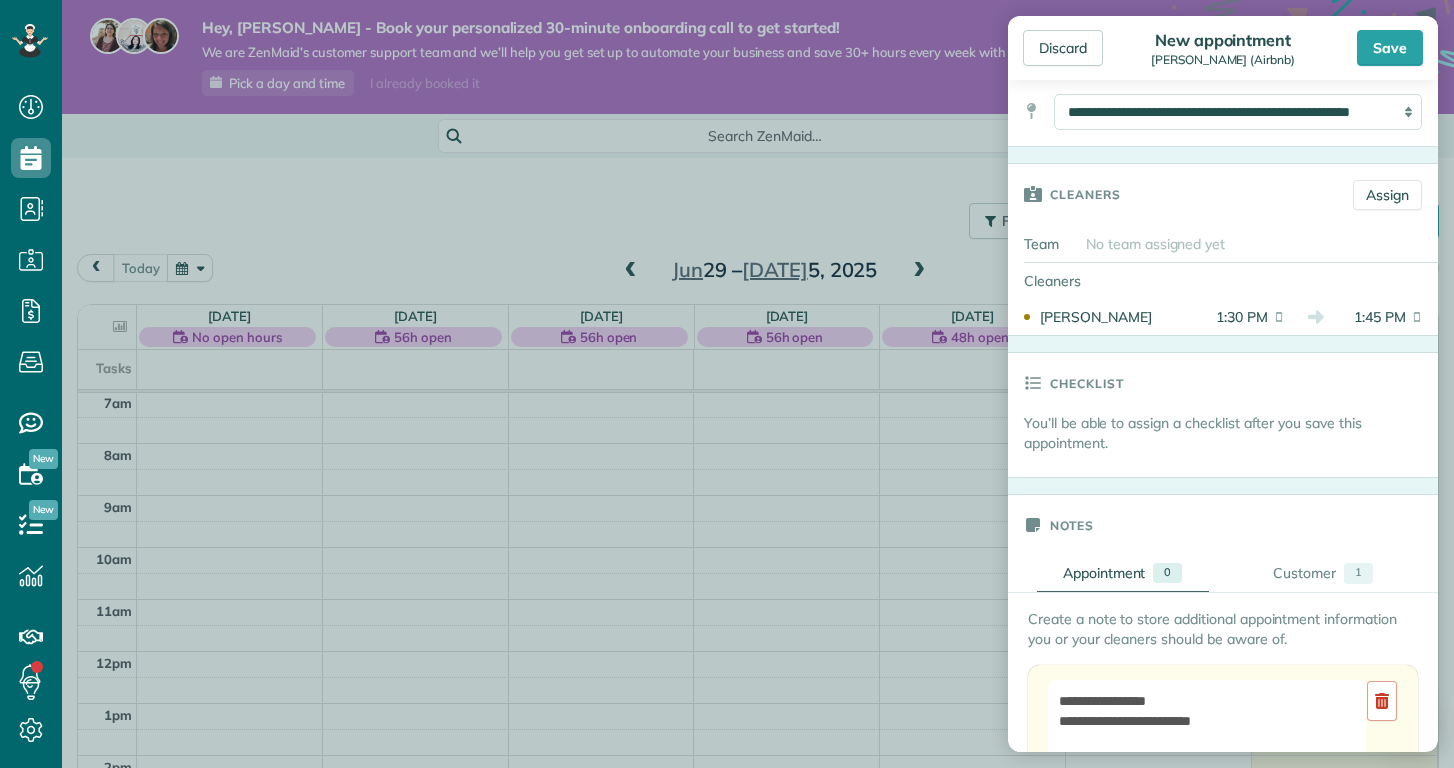 scroll, scrollTop: 316, scrollLeft: 0, axis: vertical 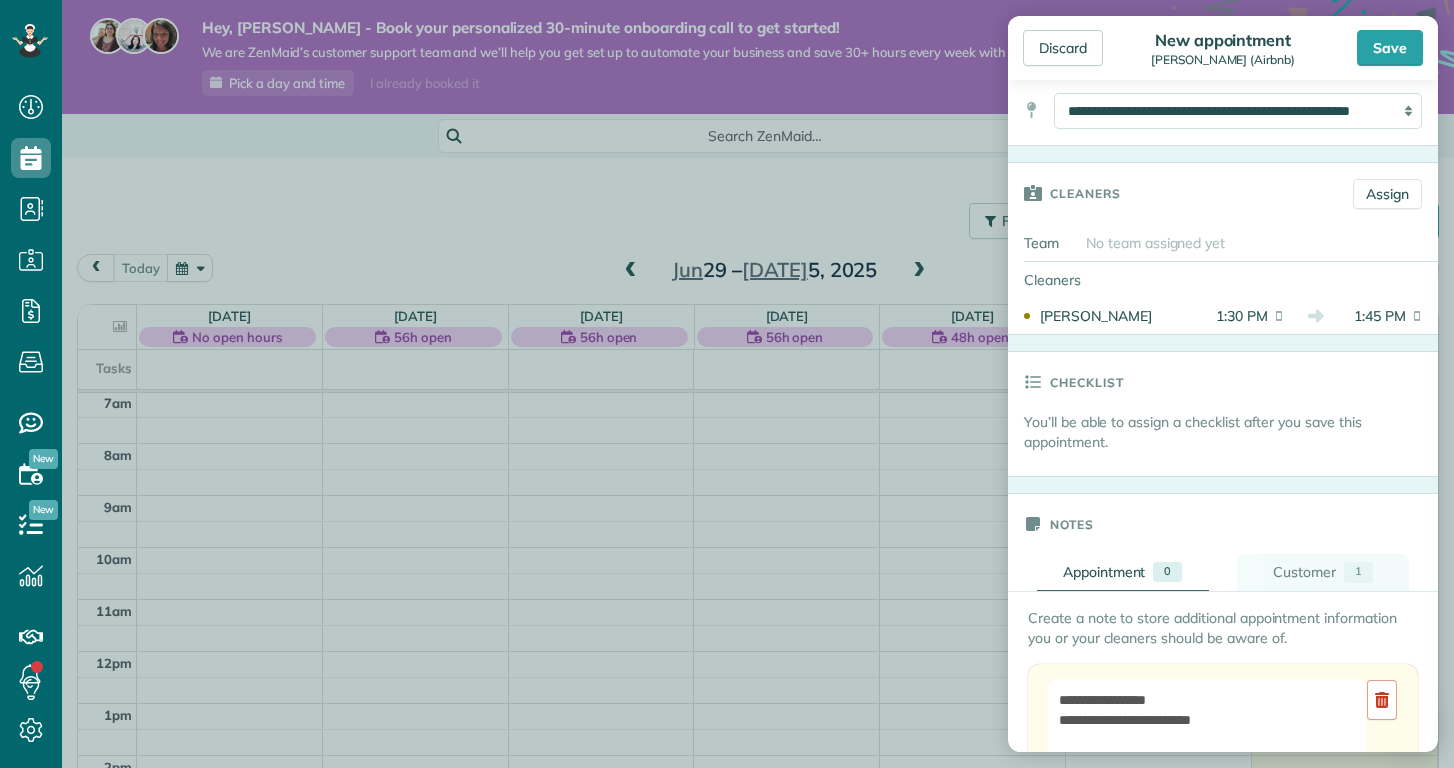 click on "Customer
1" at bounding box center (1323, 572) 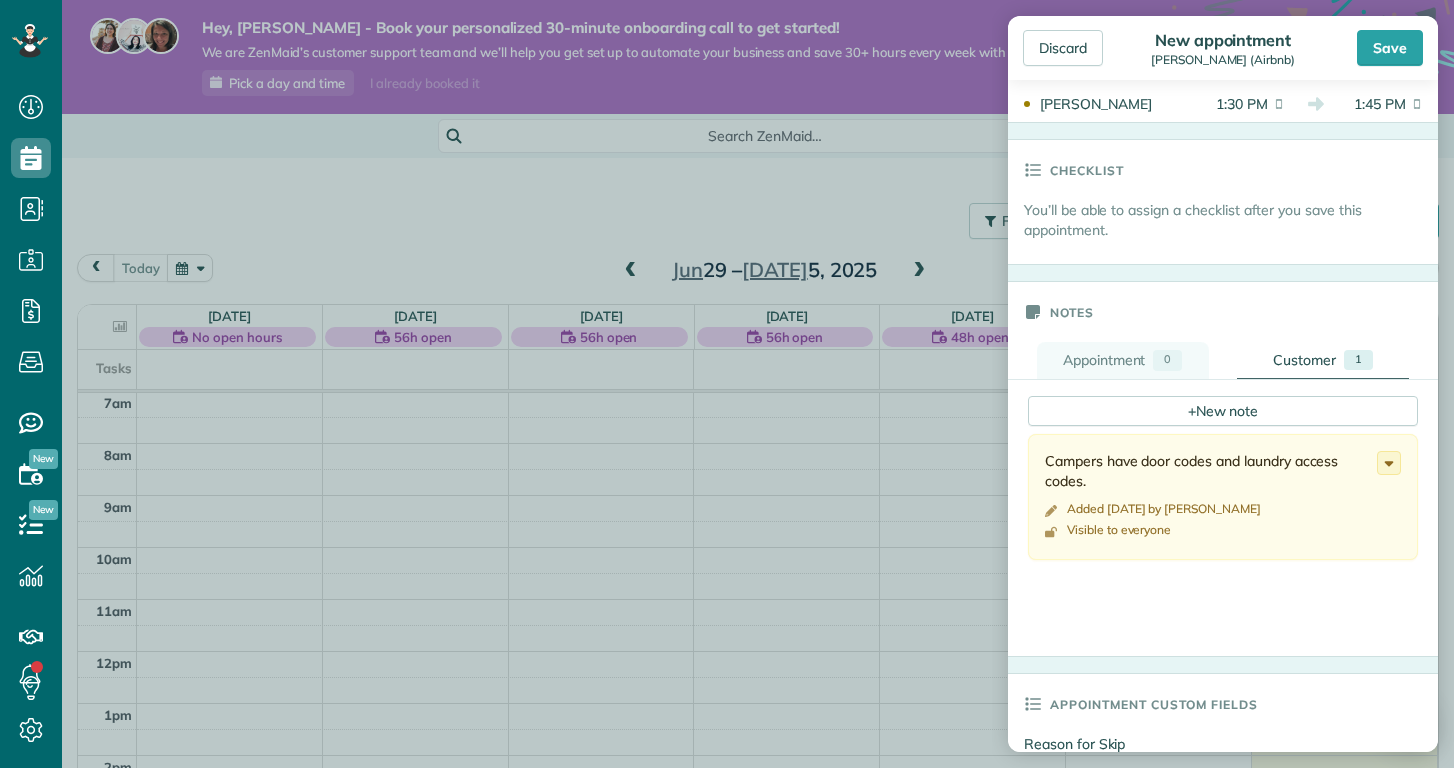 scroll, scrollTop: 553, scrollLeft: 0, axis: vertical 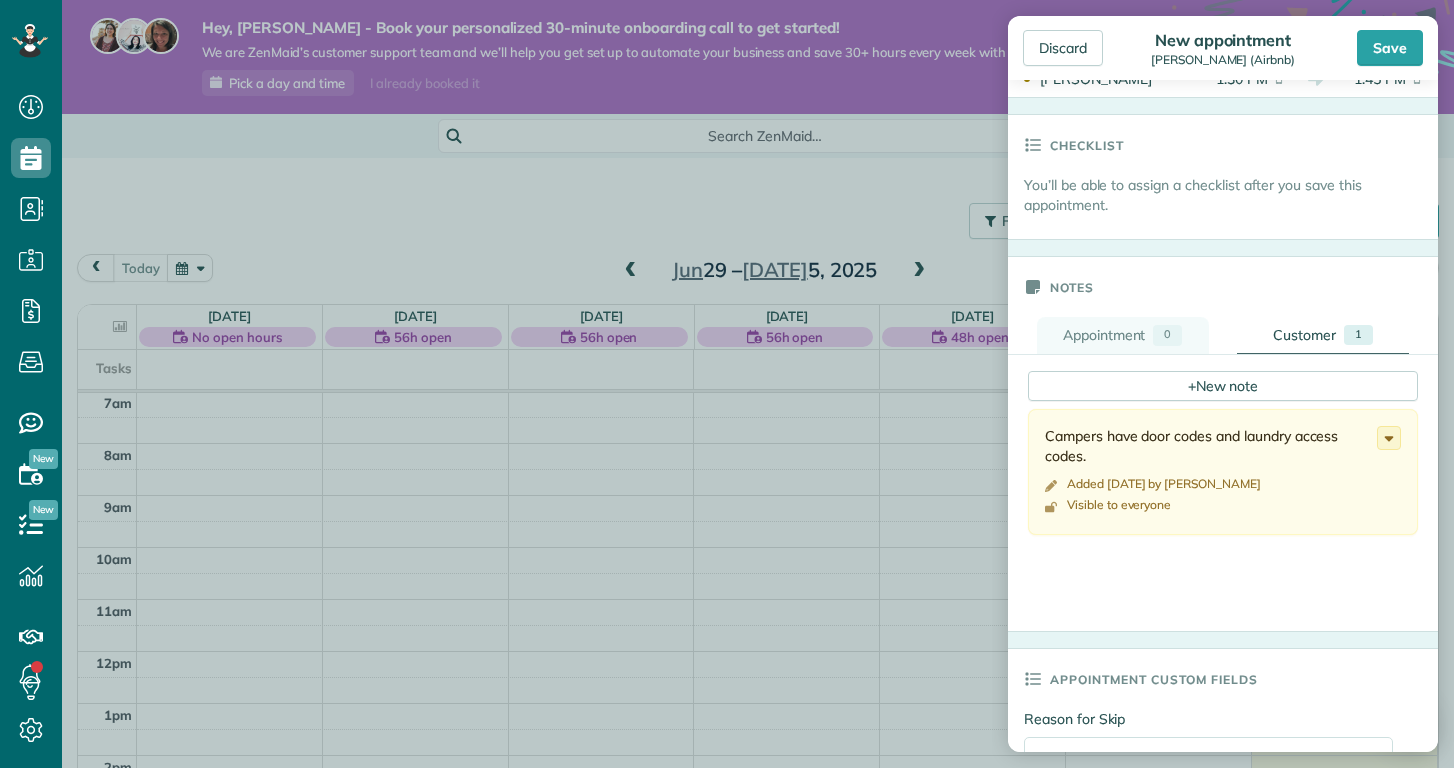 click on "Appointment" at bounding box center (1104, 335) 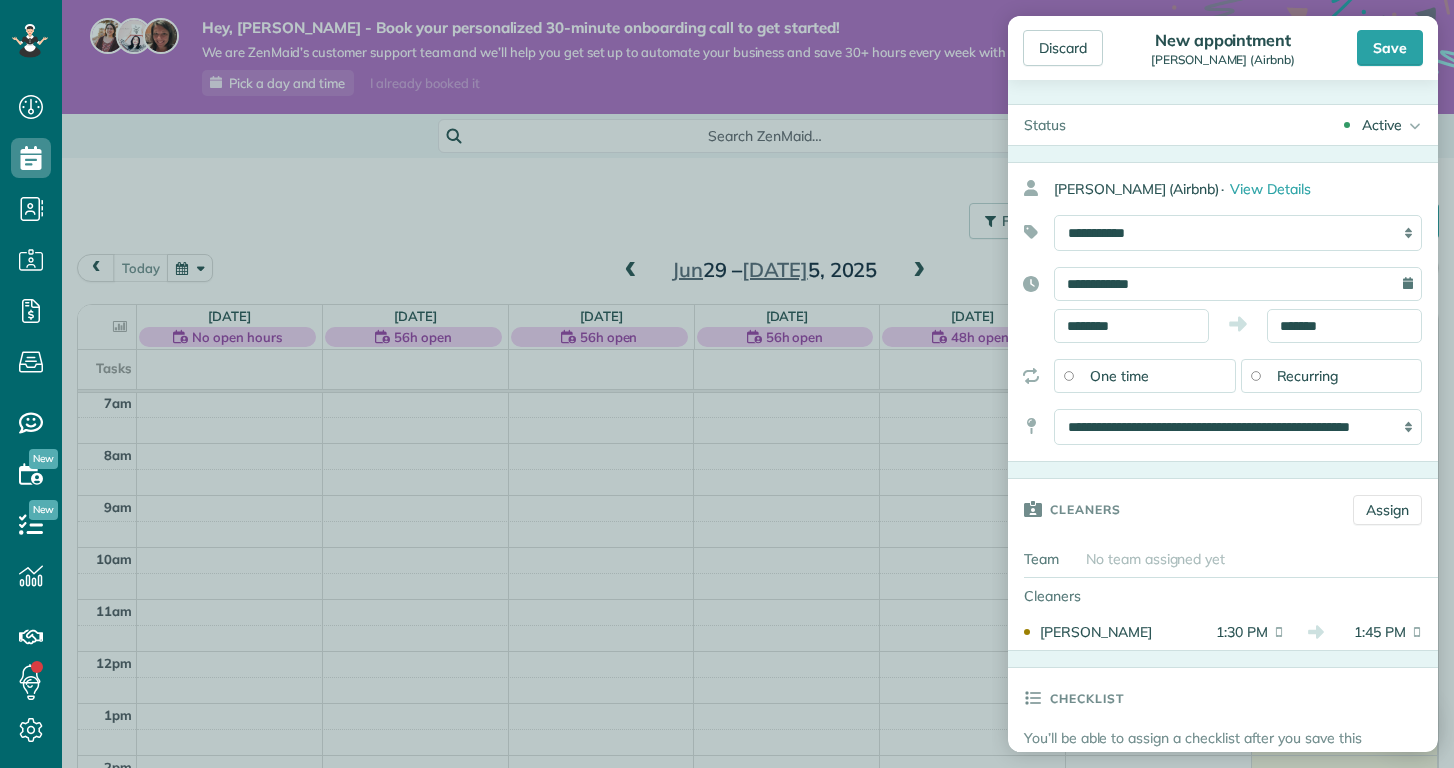 scroll, scrollTop: 0, scrollLeft: 0, axis: both 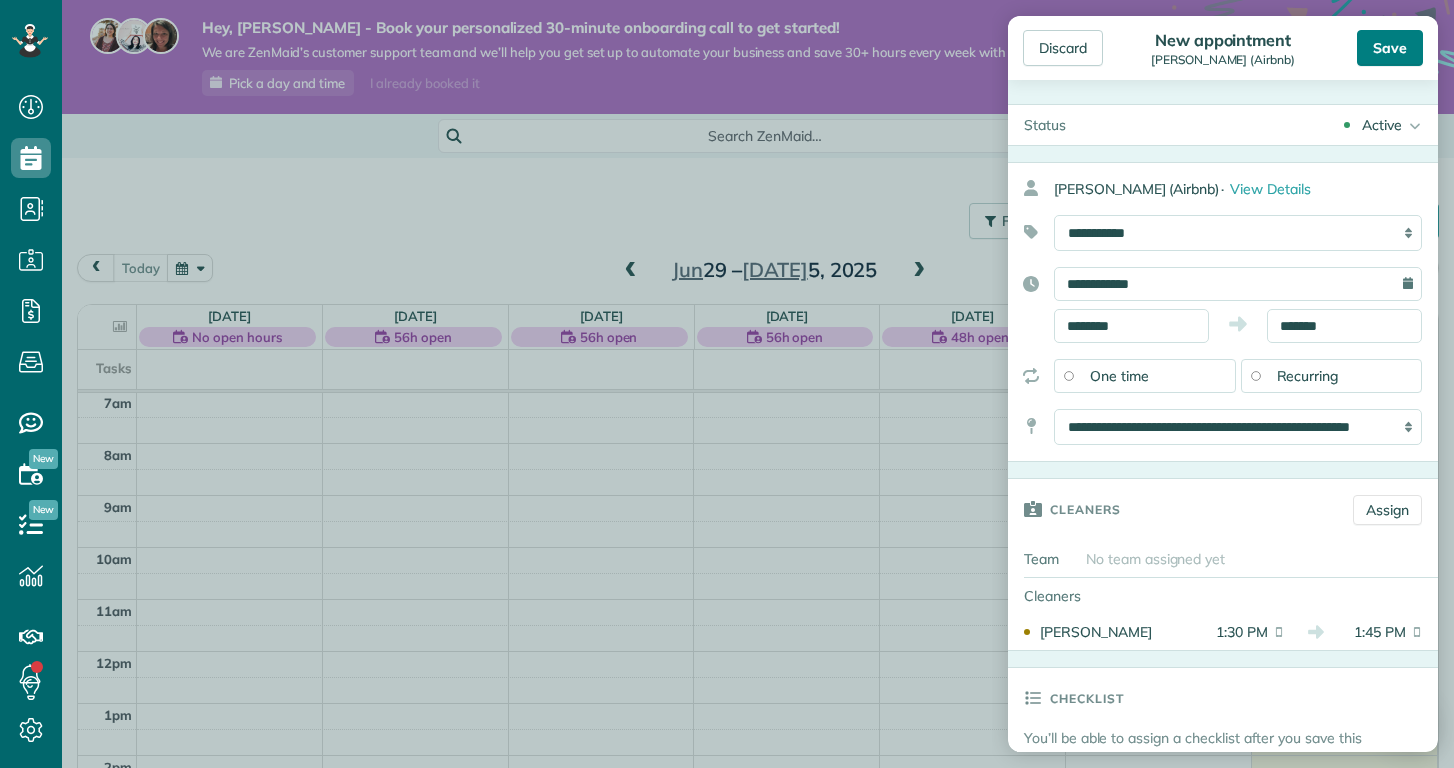 click on "Save" at bounding box center (1390, 48) 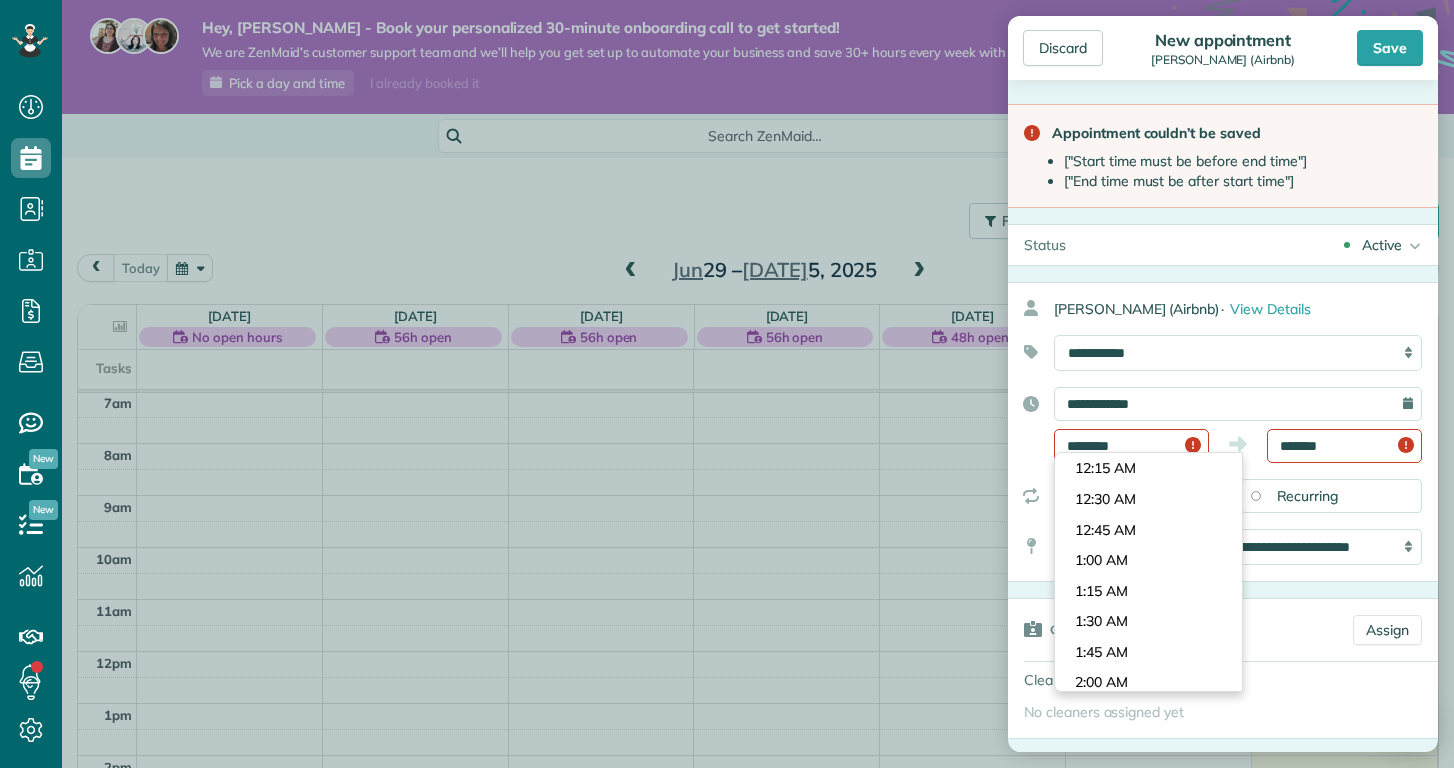 click on "********" at bounding box center [1131, 446] 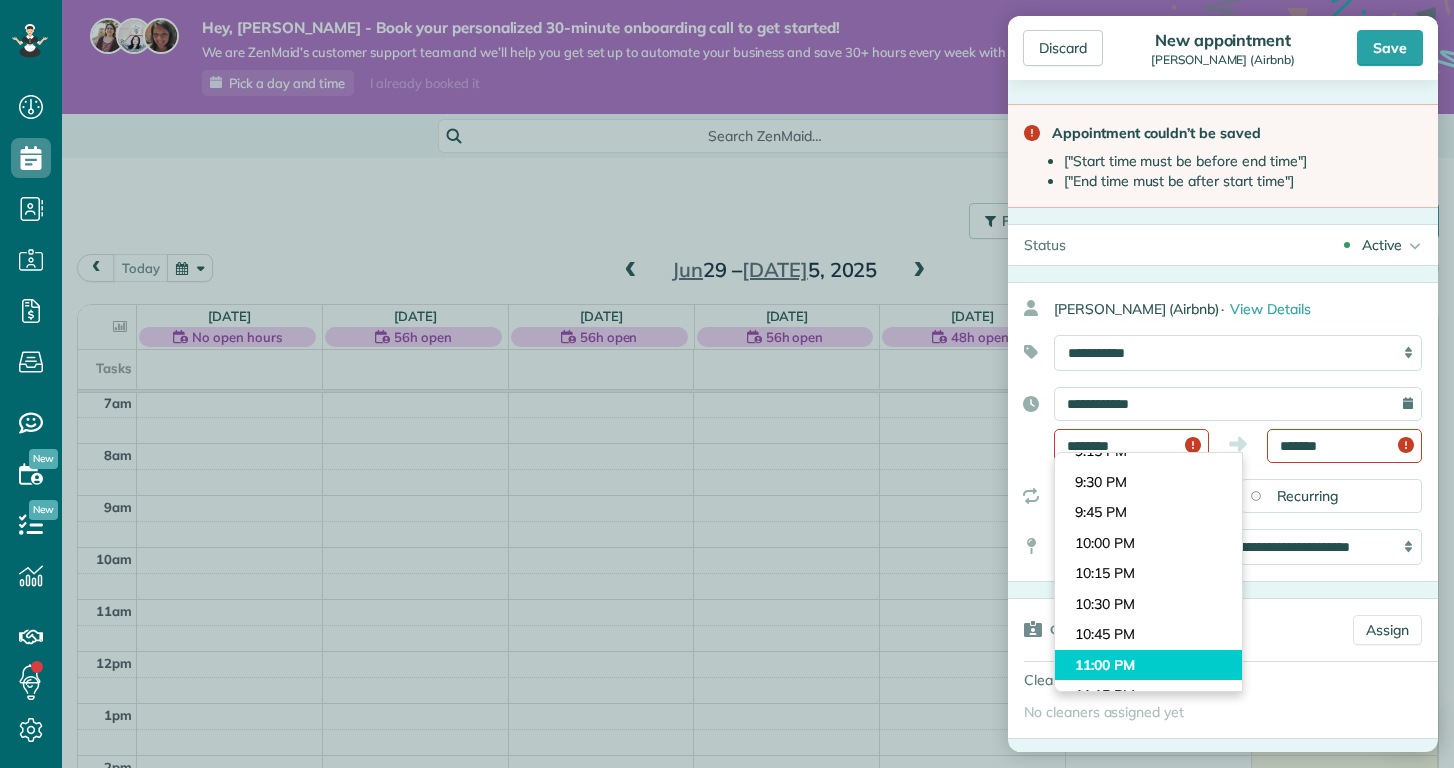 scroll, scrollTop: 0, scrollLeft: 0, axis: both 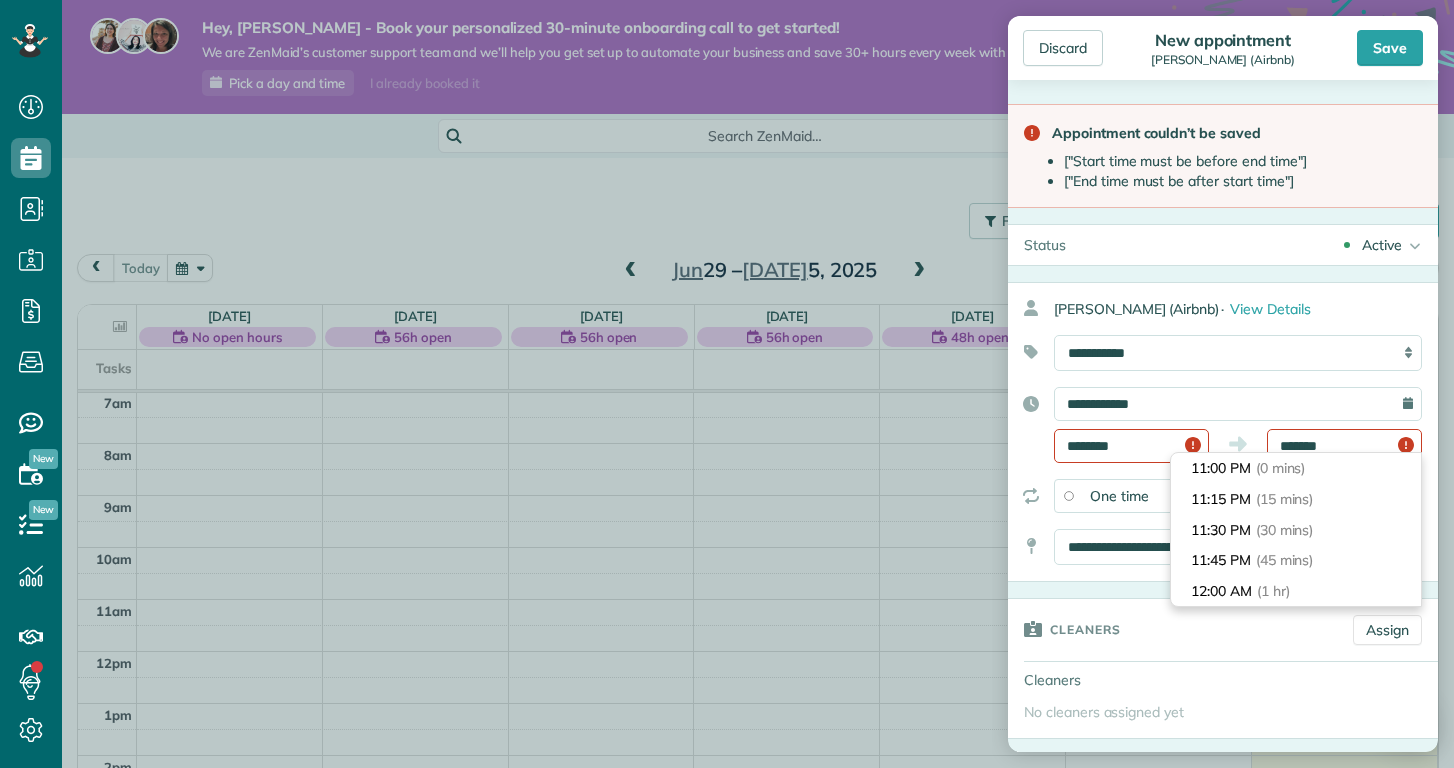 click on "*******" at bounding box center [1344, 446] 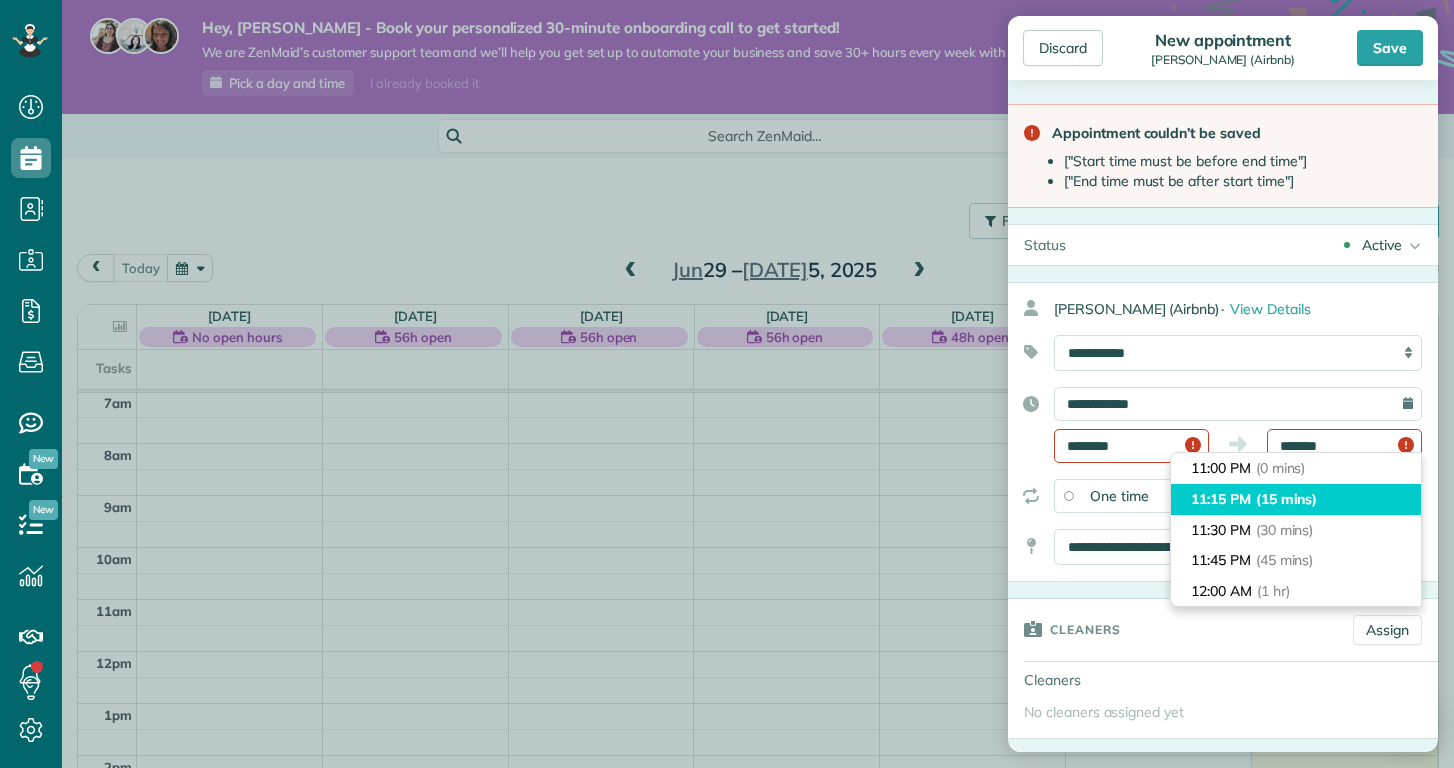 scroll, scrollTop: 0, scrollLeft: 0, axis: both 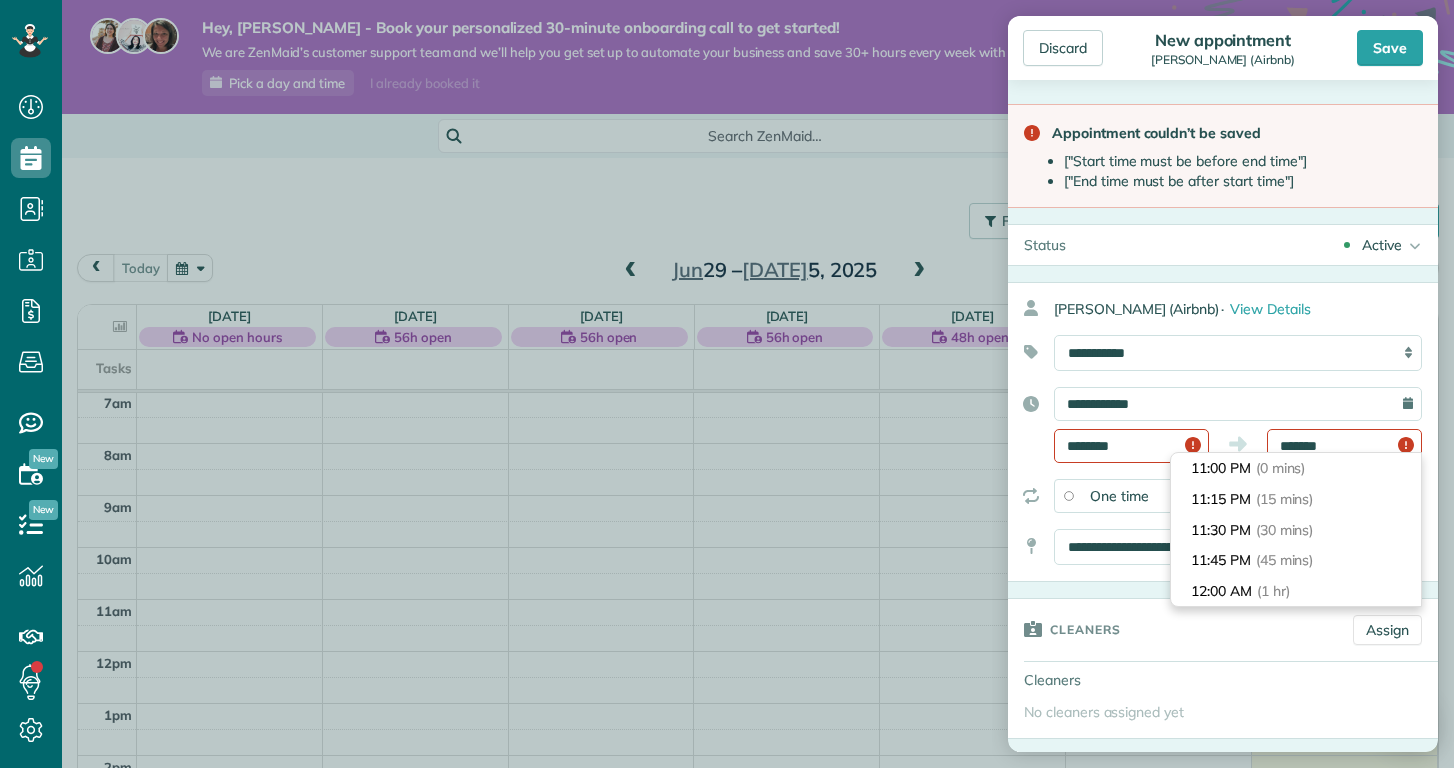 drag, startPoint x: 1359, startPoint y: 448, endPoint x: 1213, endPoint y: 437, distance: 146.4138 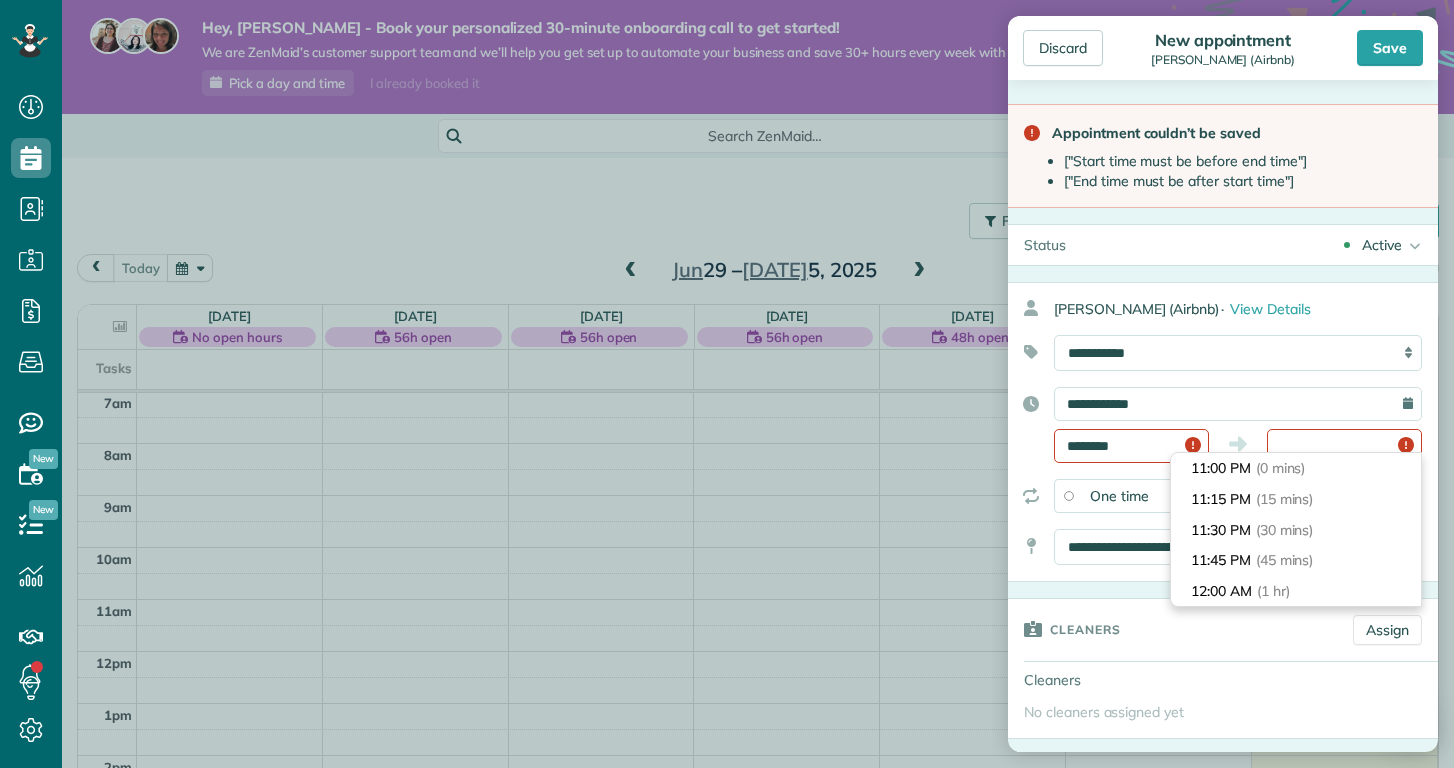 click at bounding box center [1344, 446] 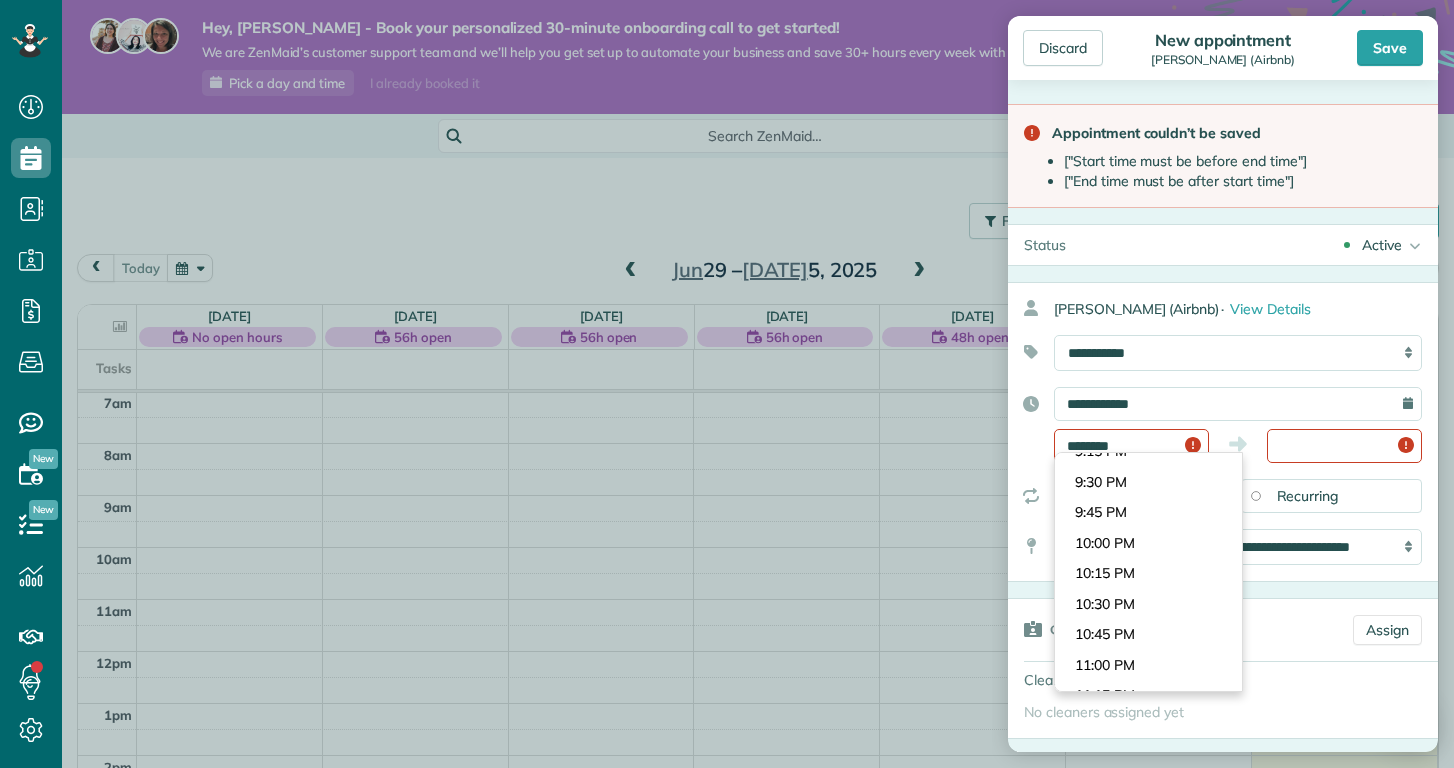 click on "********" at bounding box center [1131, 446] 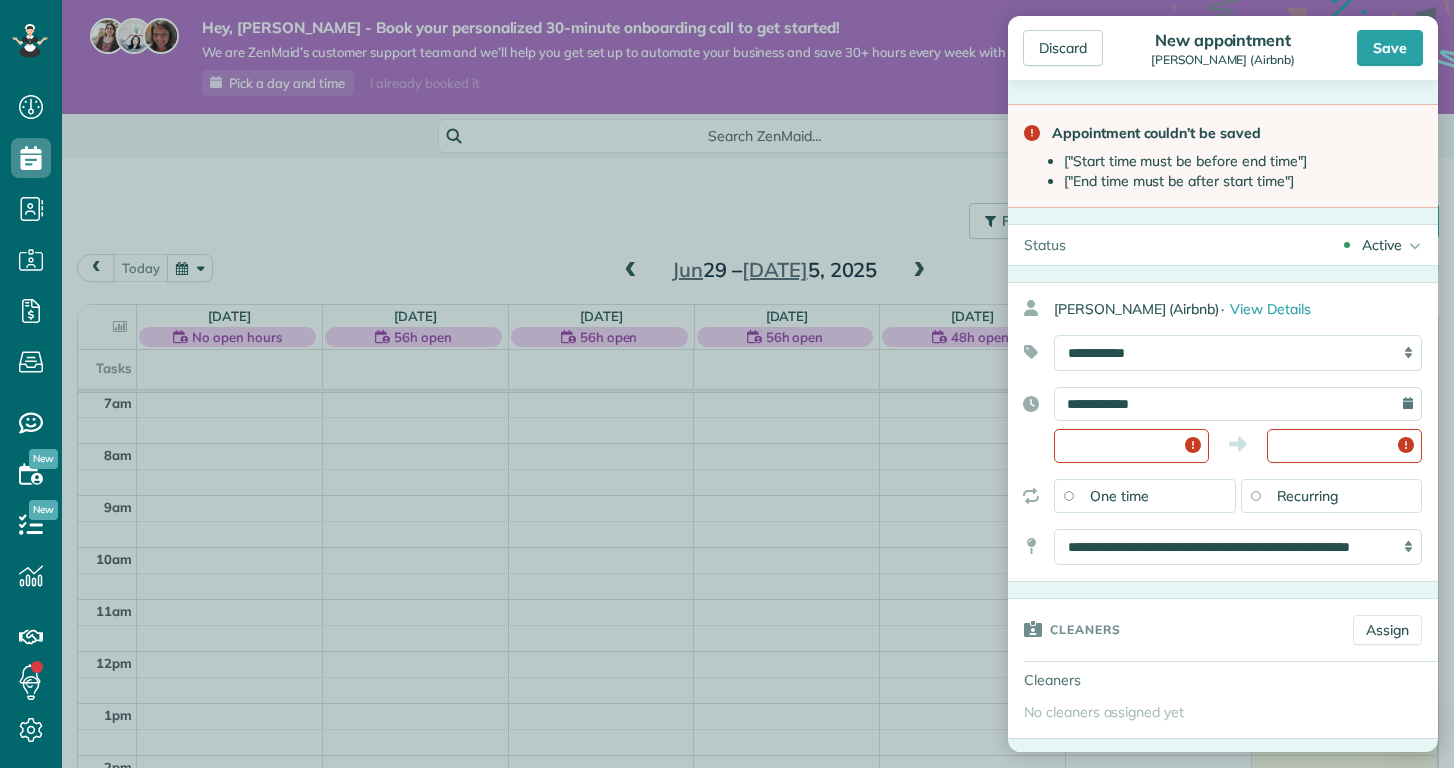 click on "**********" at bounding box center (1223, 425) 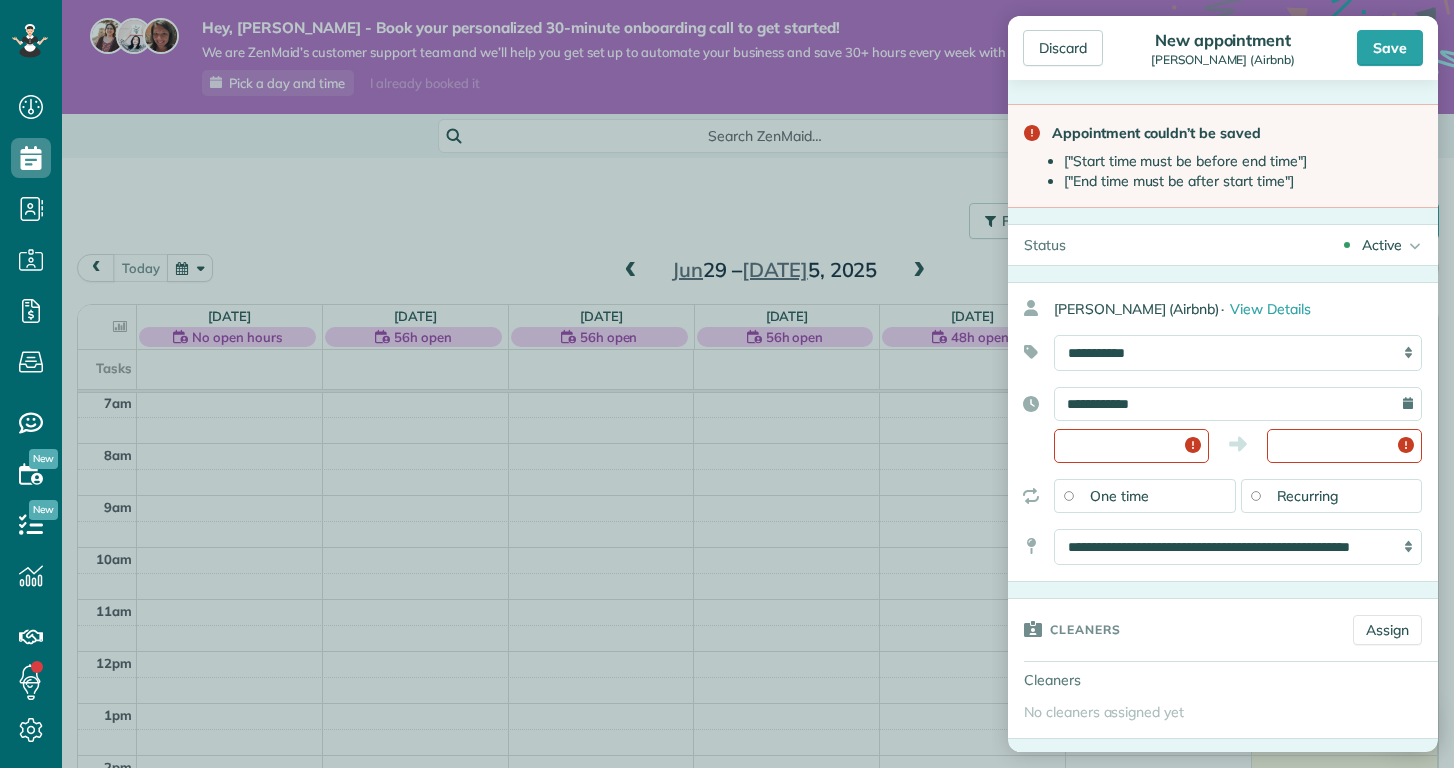 click at bounding box center [1131, 446] 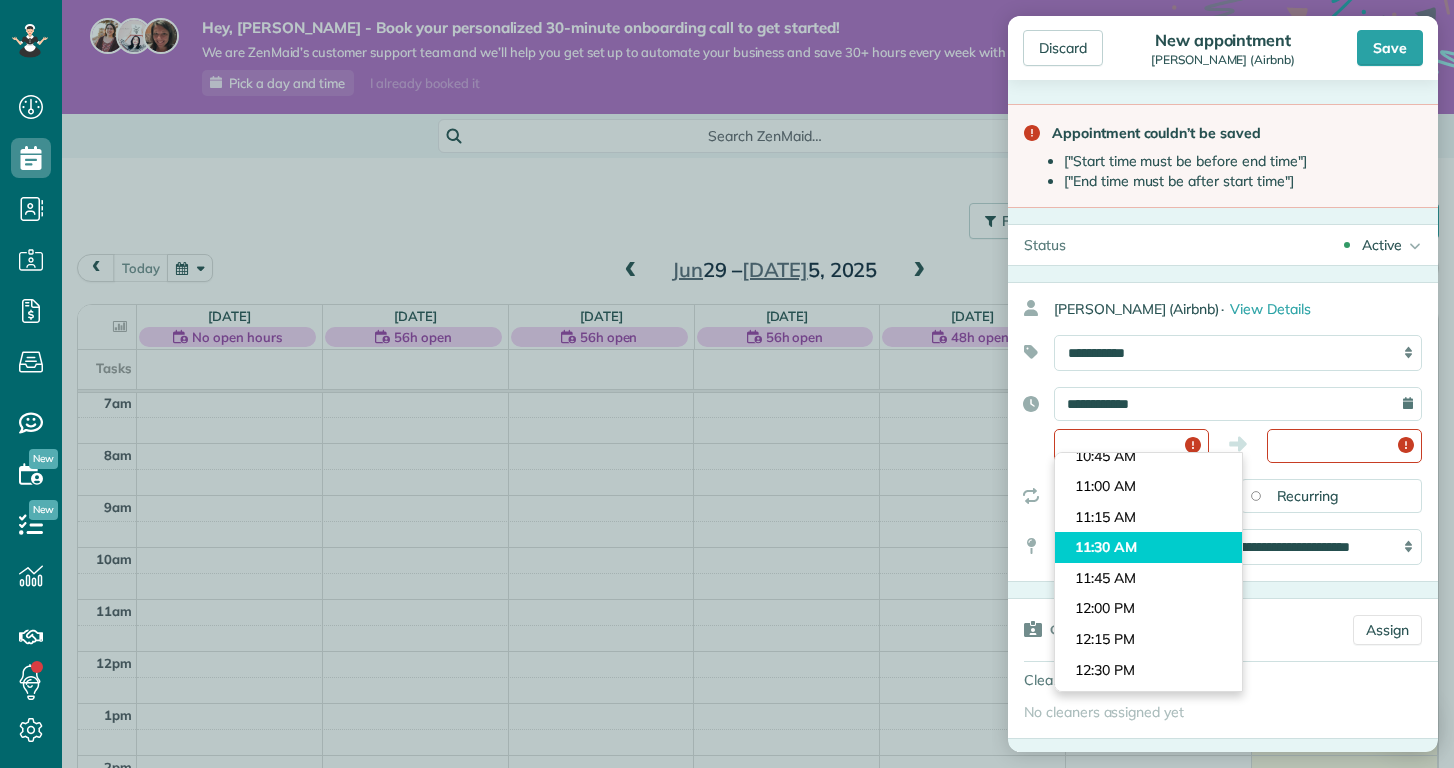 scroll, scrollTop: 1263, scrollLeft: 0, axis: vertical 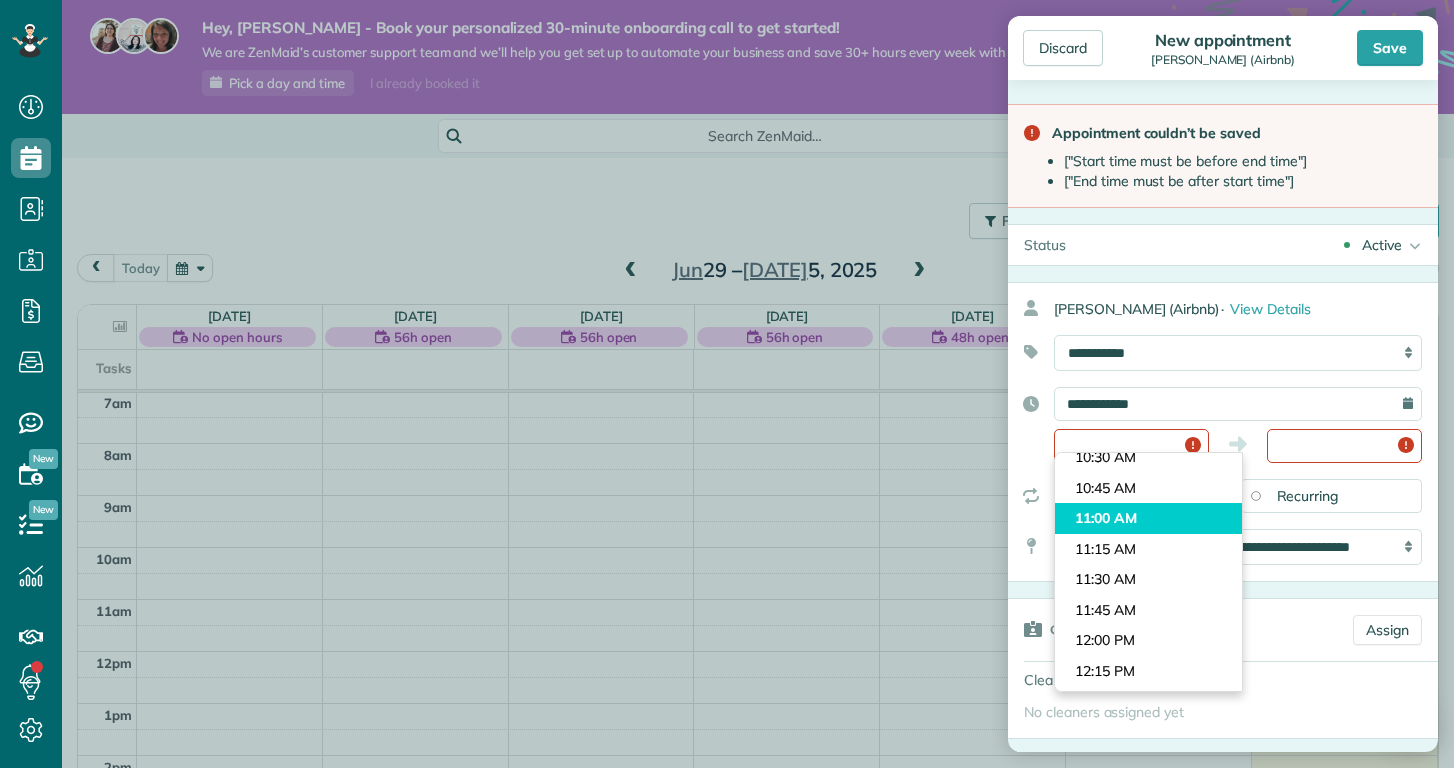 type on "********" 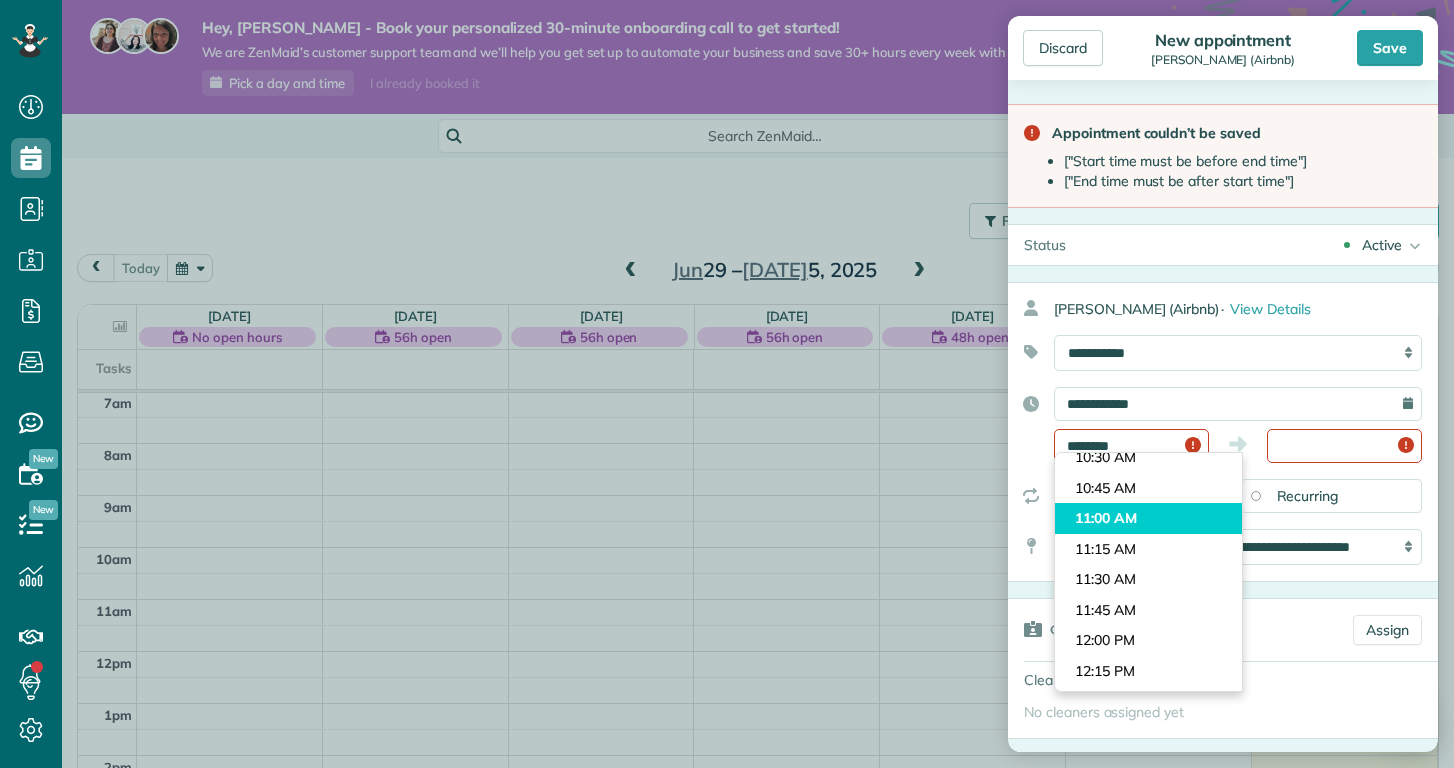 click on "Dashboard
Scheduling
Calendar View
List View
Dispatch View - Weekly scheduling (Beta)" at bounding box center (727, 384) 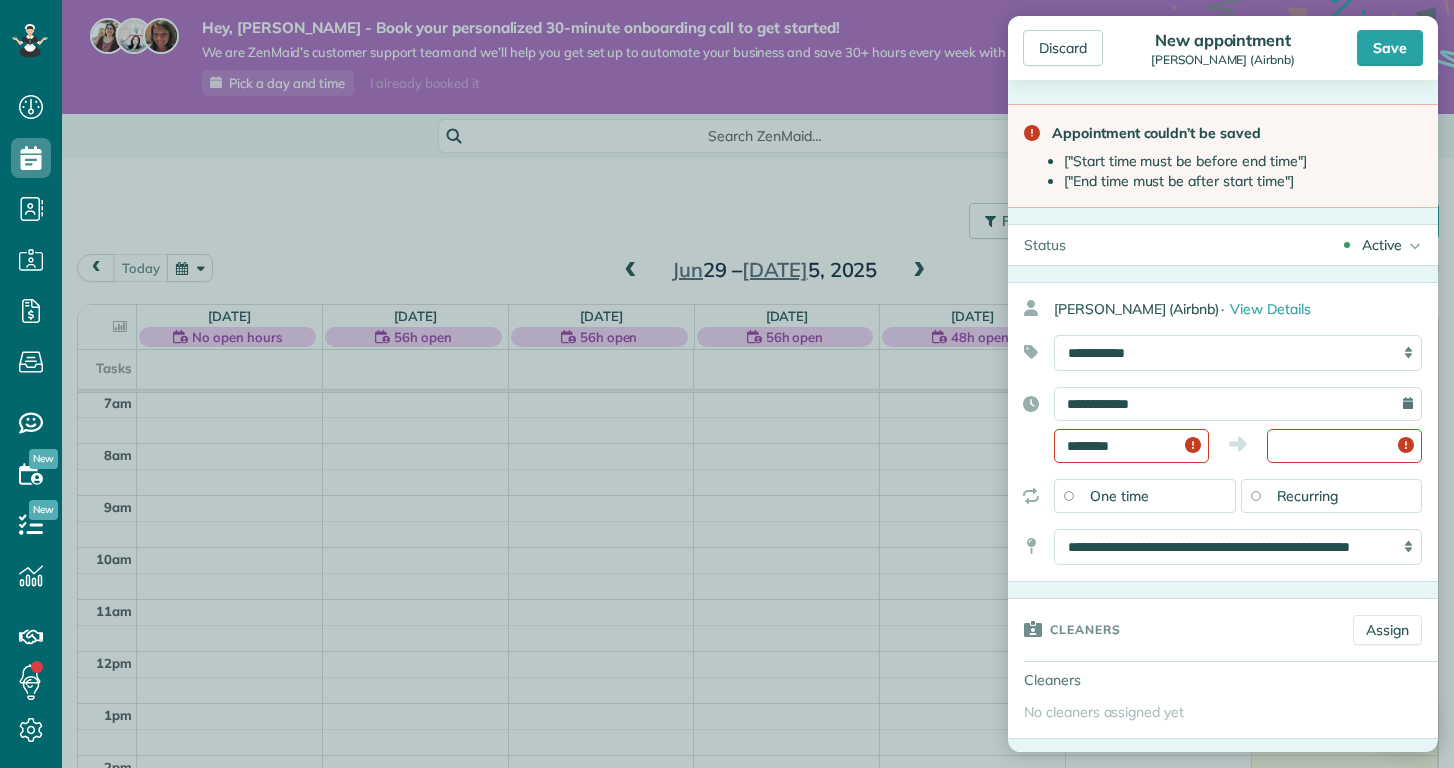 click at bounding box center [1344, 446] 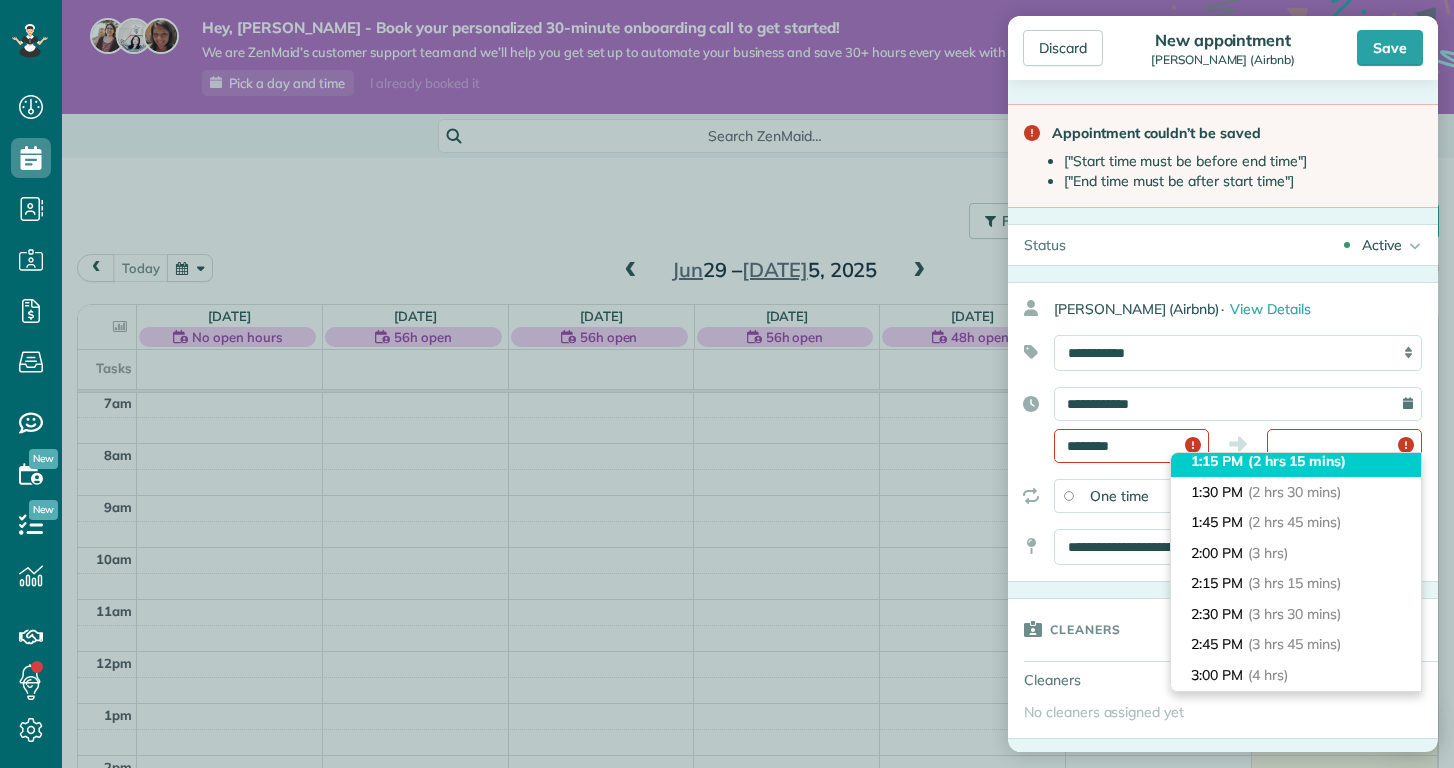 scroll, scrollTop: 283, scrollLeft: 0, axis: vertical 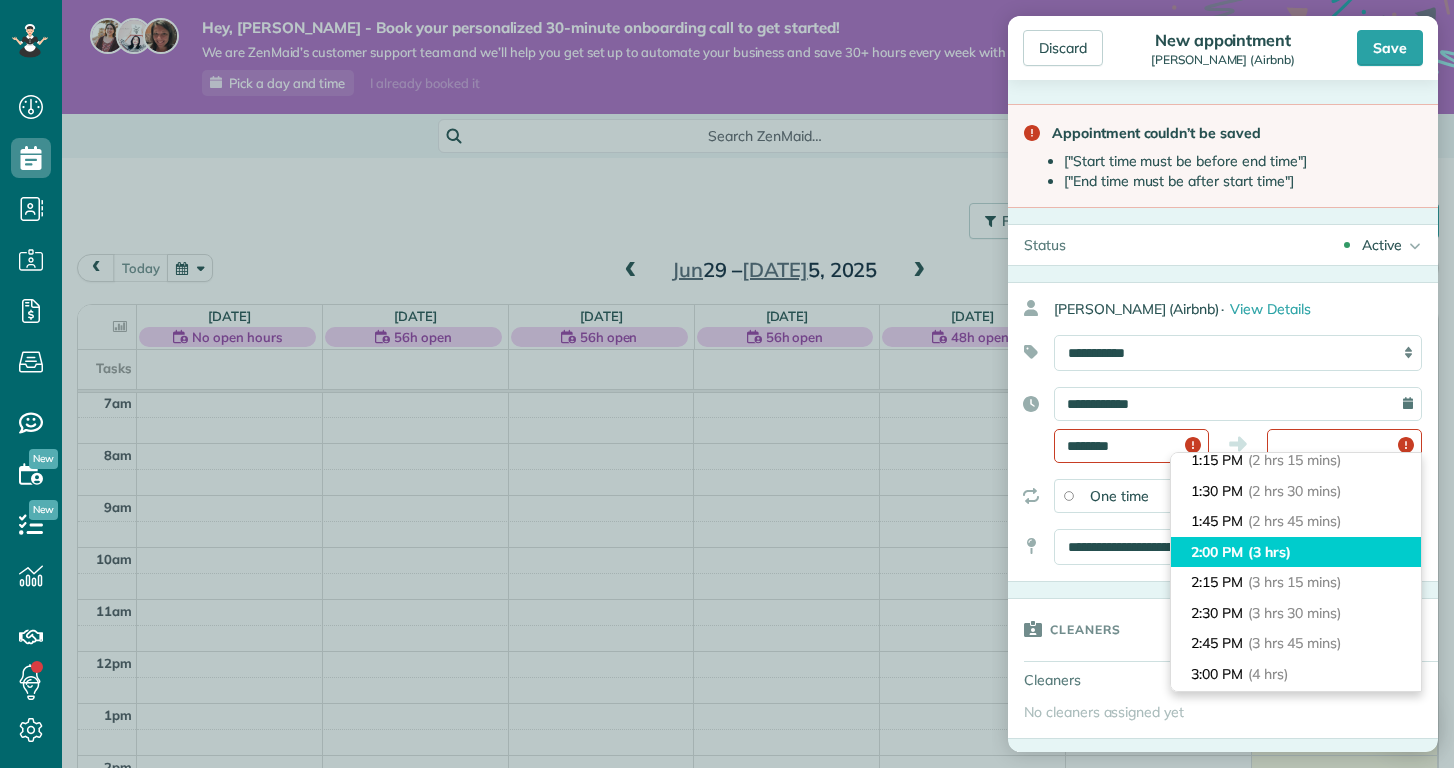 type on "*******" 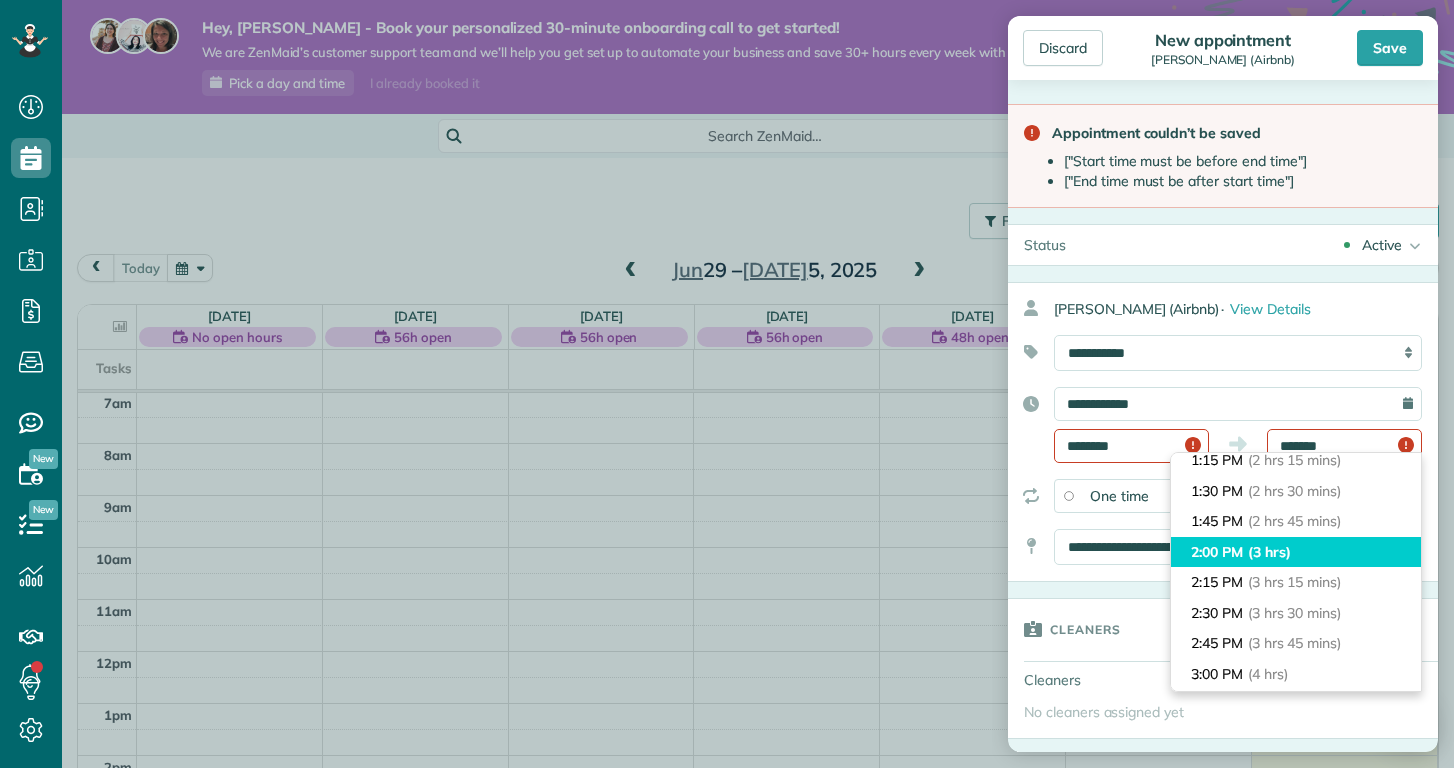 click on "(3 hrs)" at bounding box center [1269, 552] 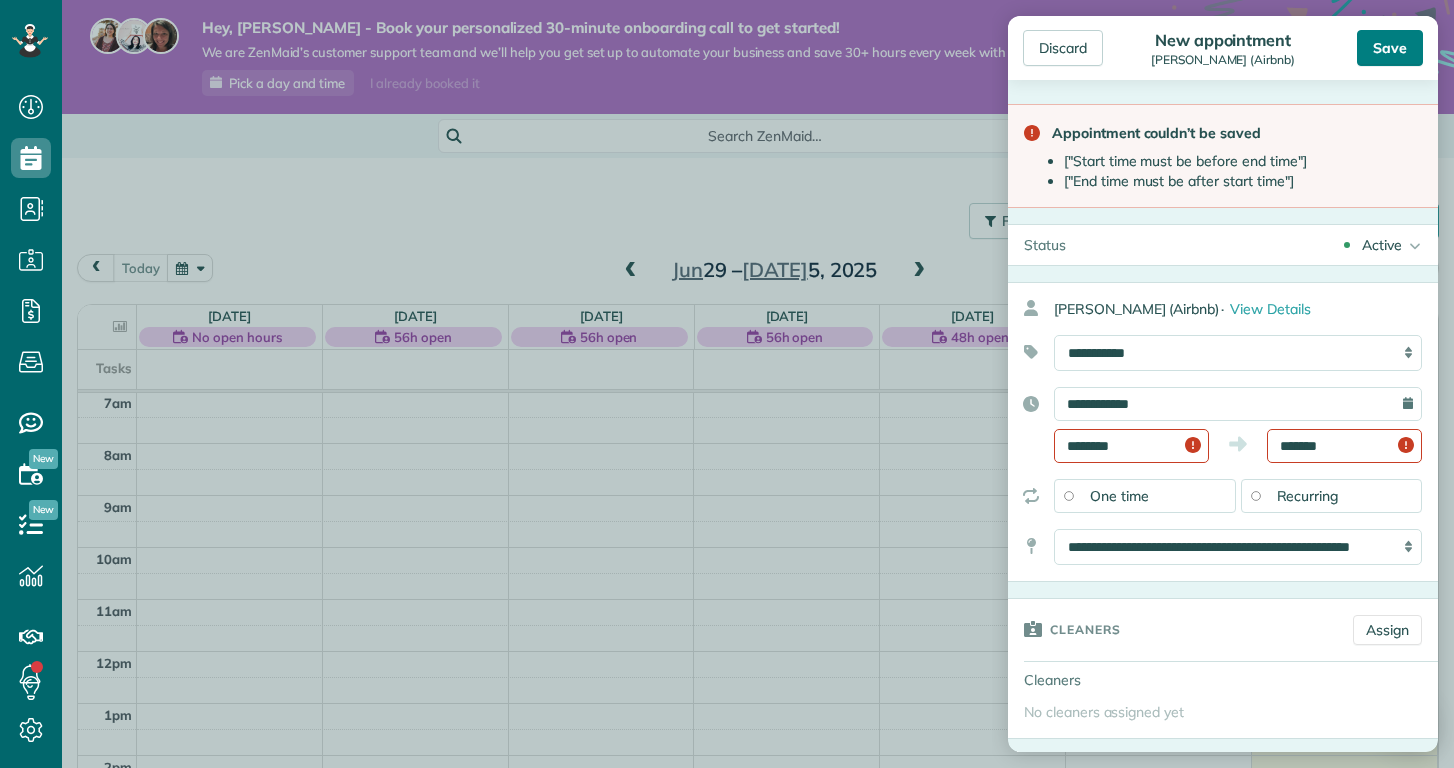 click on "Save" at bounding box center [1390, 48] 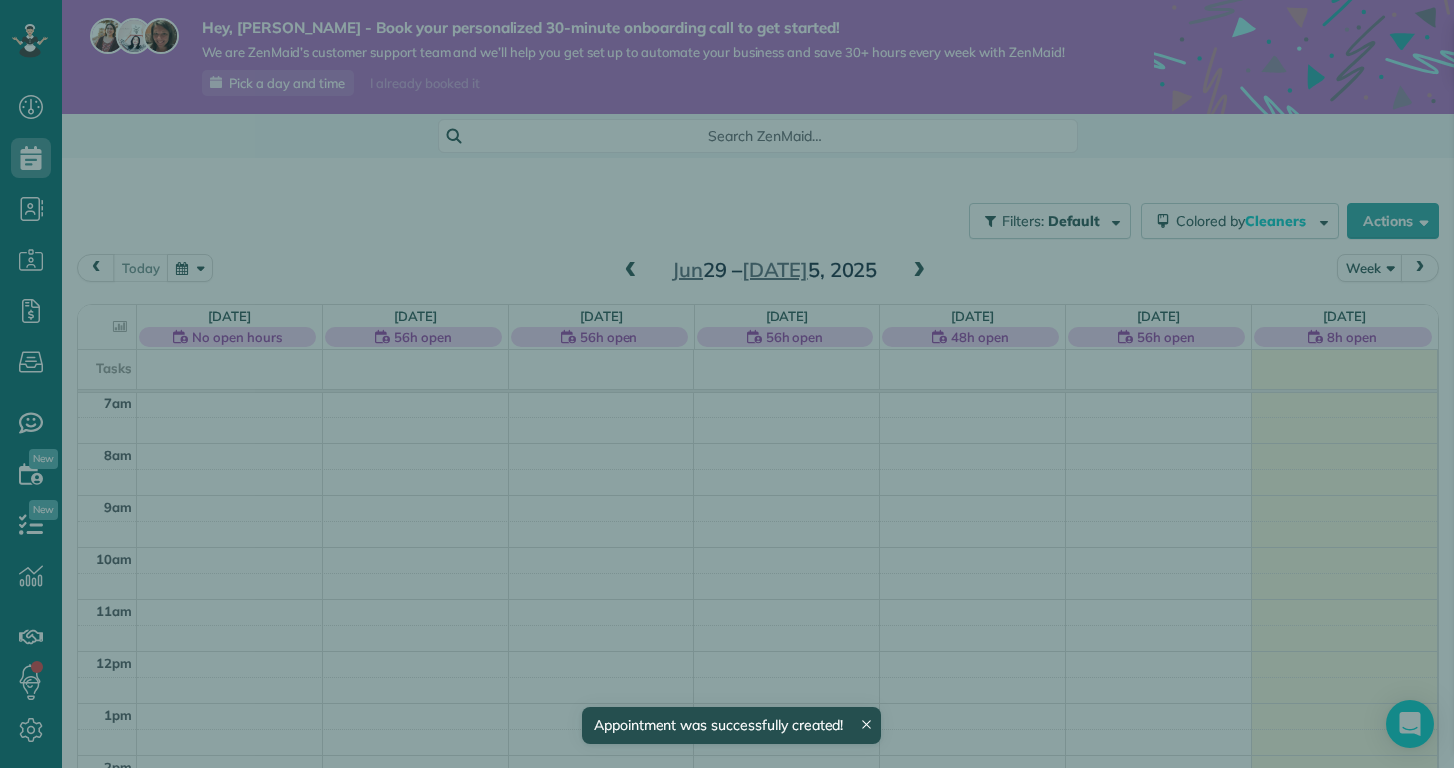 scroll, scrollTop: 365, scrollLeft: 0, axis: vertical 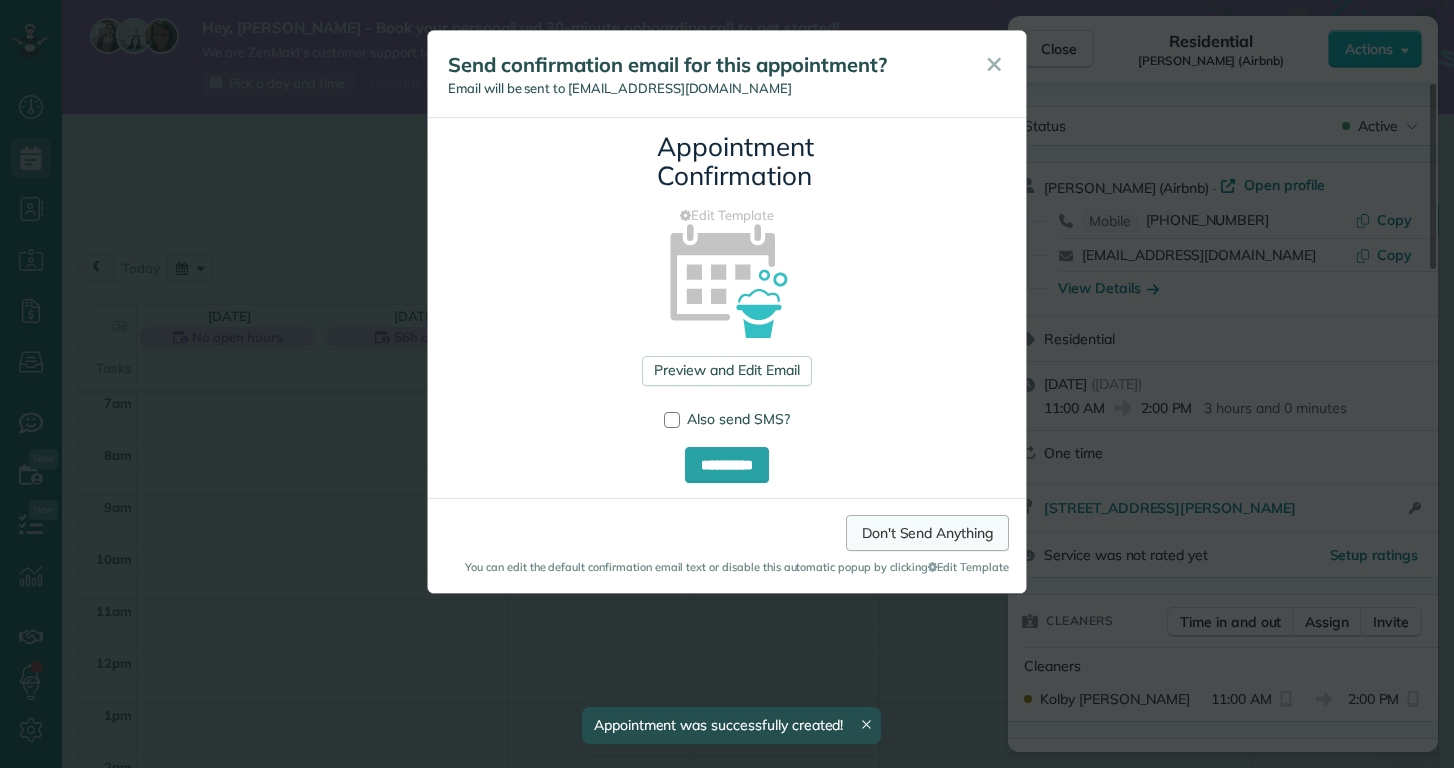 click on "Don't Send Anything" at bounding box center (927, 533) 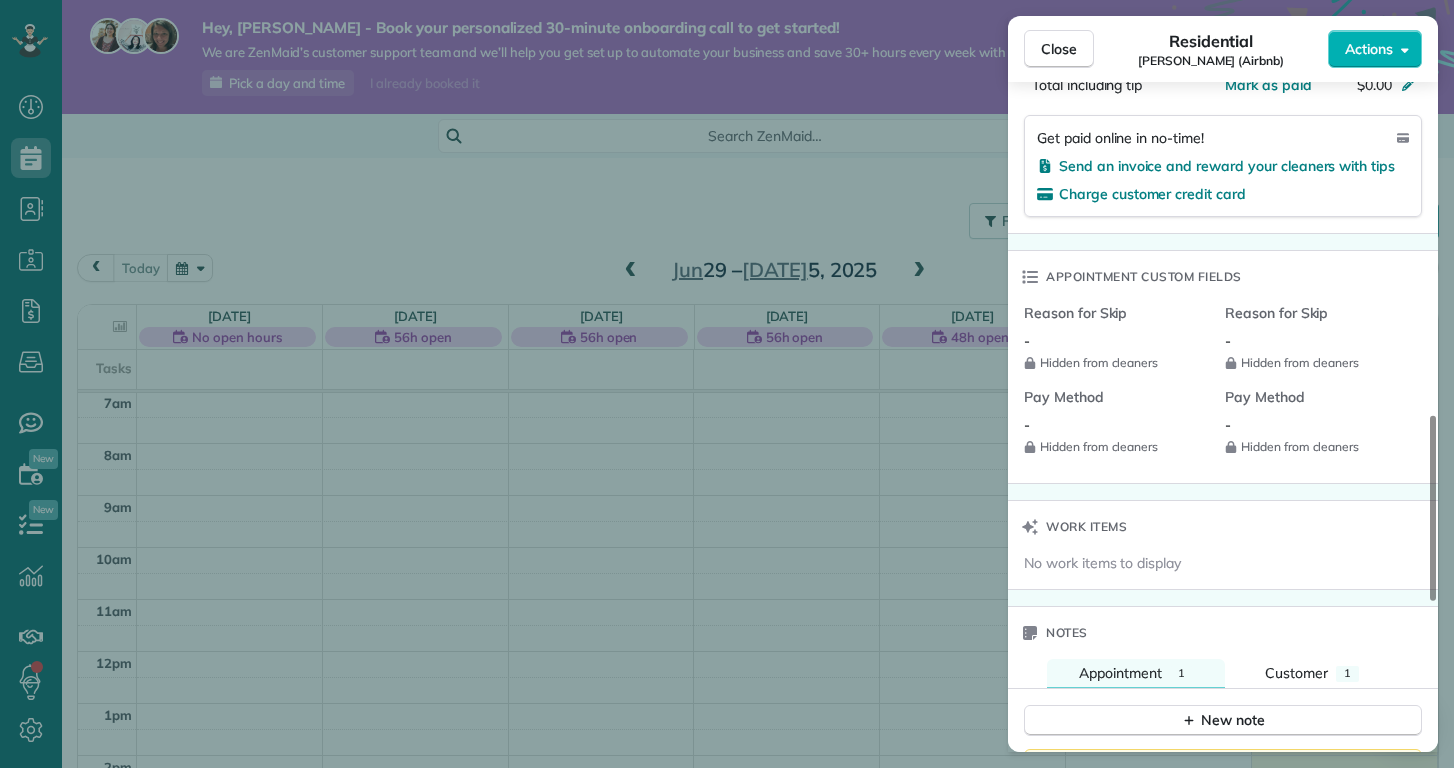 scroll, scrollTop: 1746, scrollLeft: 0, axis: vertical 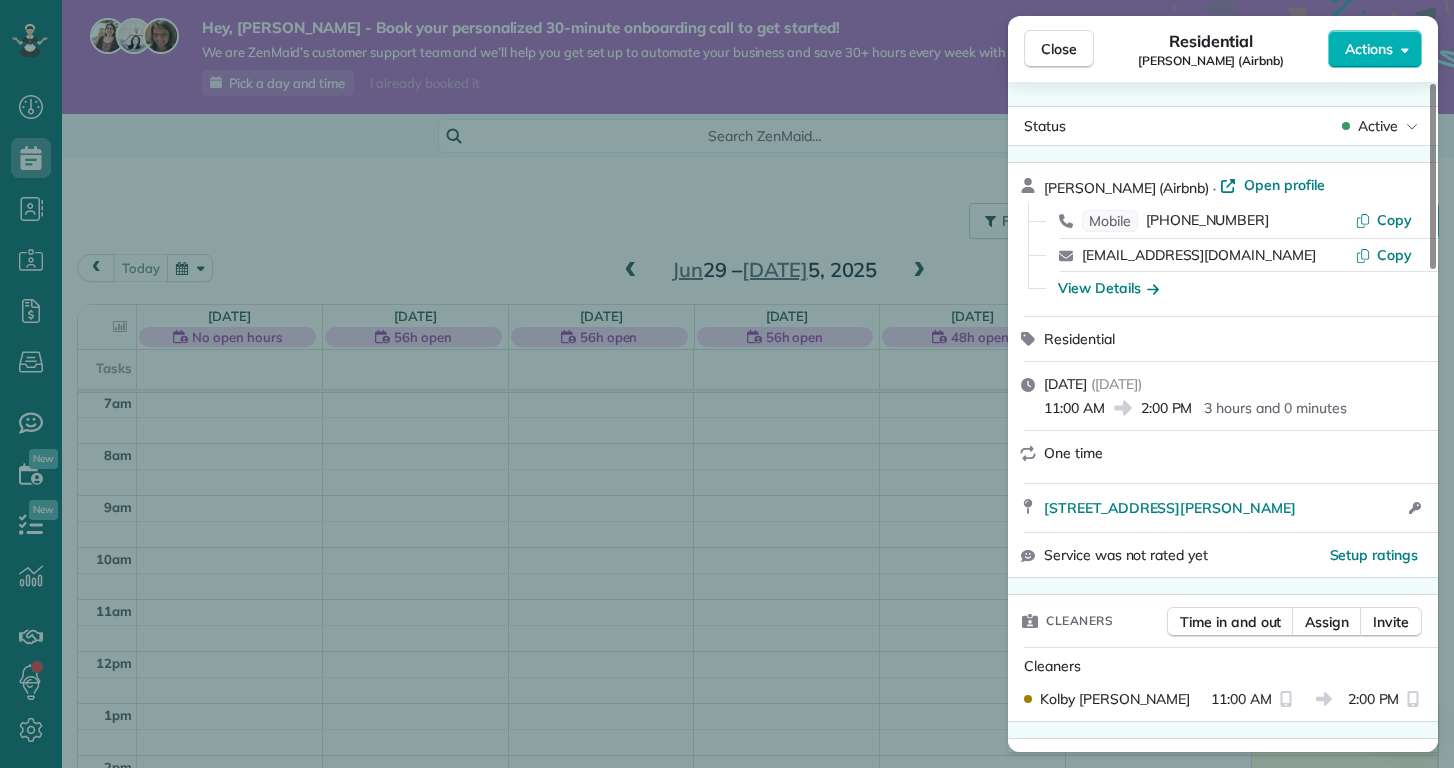 click on "Close Residential [PERSON_NAME] (Airbnb) Actions Status Active [PERSON_NAME] (Airbnb) · Open profile Mobile [PHONE_NUMBER] Copy [EMAIL_ADDRESS][DOMAIN_NAME] Copy View Details Residential [DATE] ( [DATE] ) 11:00 AM 2:00 PM 3 hours and 0 minutes One time [STREET_ADDRESS][PERSON_NAME] Open access information Service was not rated yet Setup ratings Cleaners Time in and out Assign Invite Cleaners [PERSON_NAME] 11:00 AM 2:00 PM Checklist Try Now Keep this appointment up to your standards. Stay on top of every detail, keep your cleaners organised, and your client happy. Assign a checklist Watch a 5 min demo Billing Billing actions Price $0.00 Overcharge $0.00 Discount $0.00 Coupon discount - Primary tax - Secondary tax - Total appointment price $0.00 Tips collected New feature! $0.00 [PERSON_NAME] as paid Total including tip $0.00 Get paid online in no-time! Send an invoice and reward your cleaners with tips Charge customer credit card Appointment custom fields - - - -" at bounding box center [727, 384] 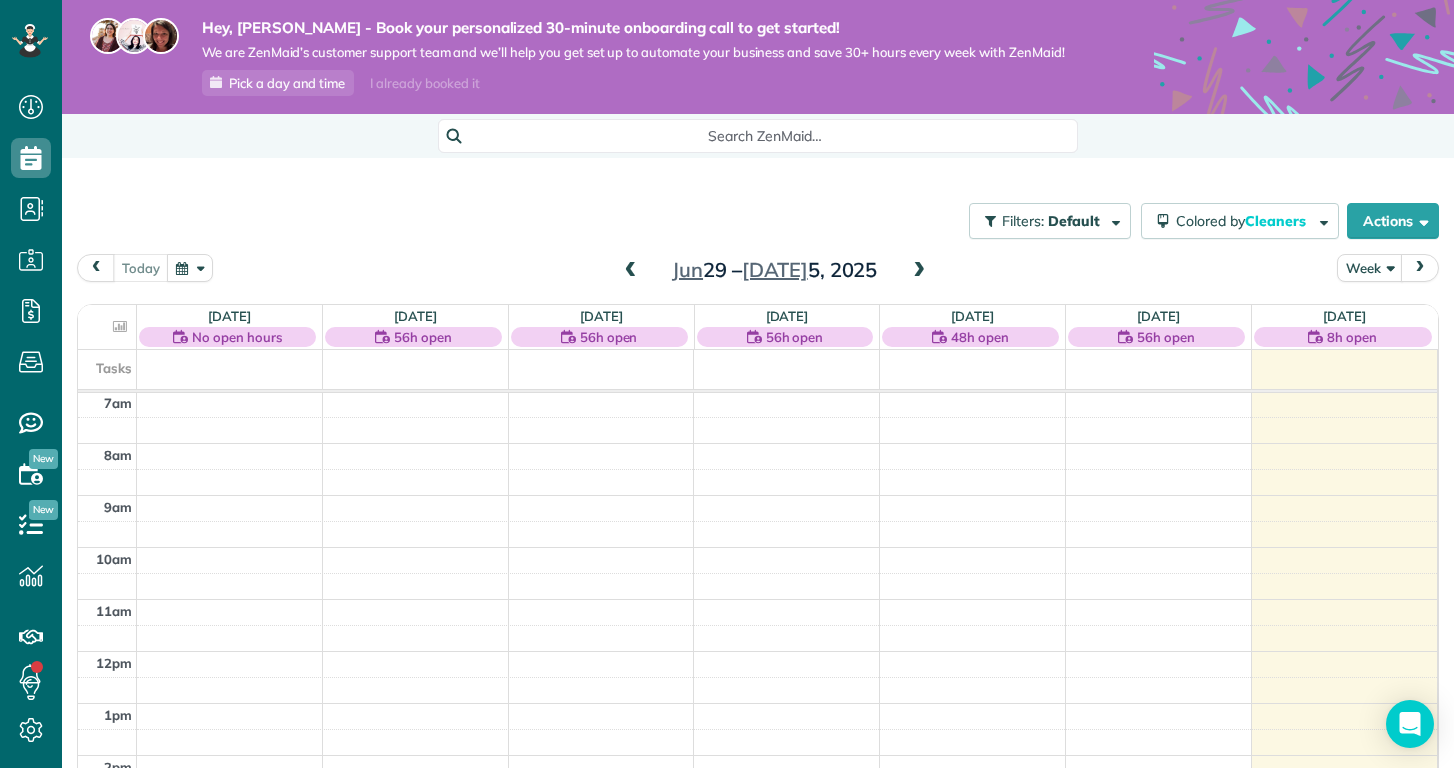 click at bounding box center (1420, 267) 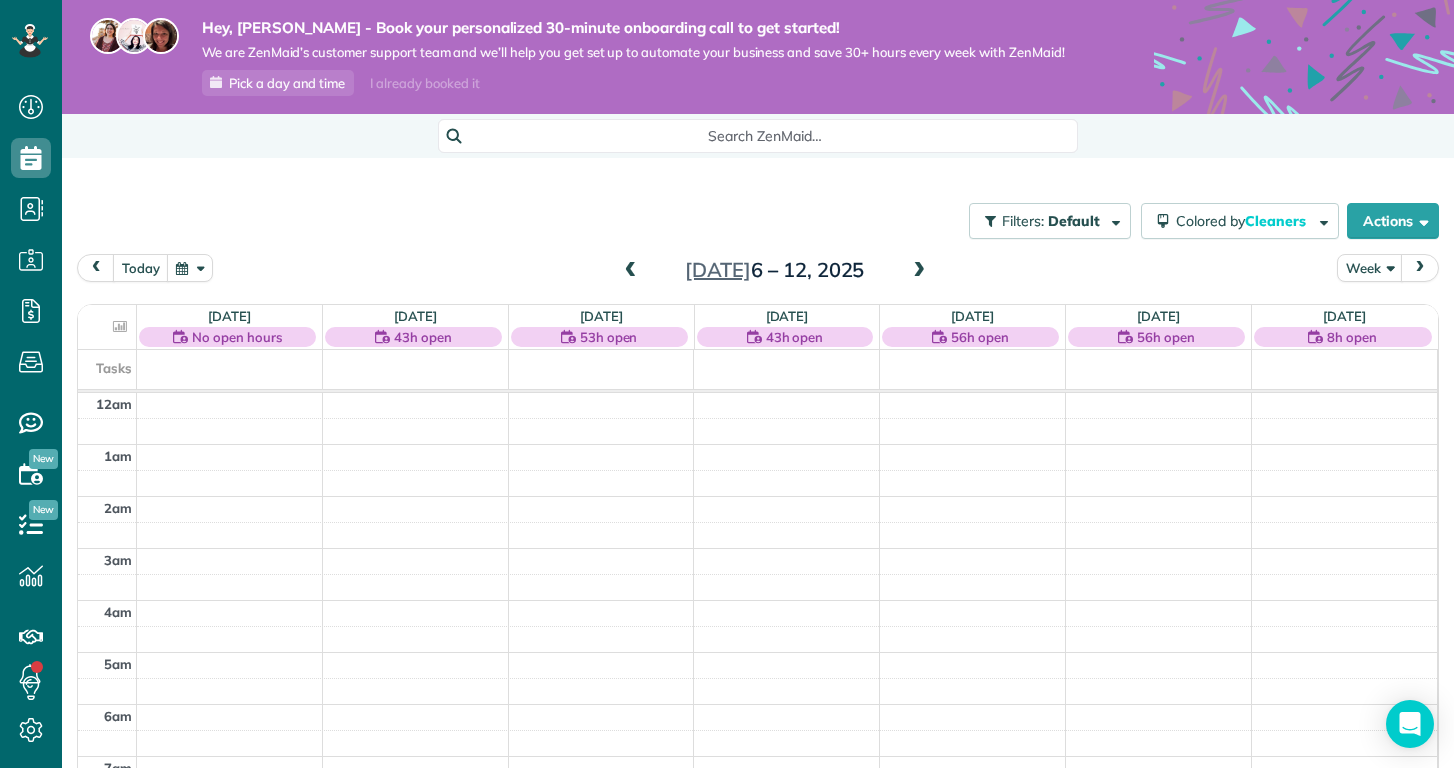scroll, scrollTop: 0, scrollLeft: 0, axis: both 